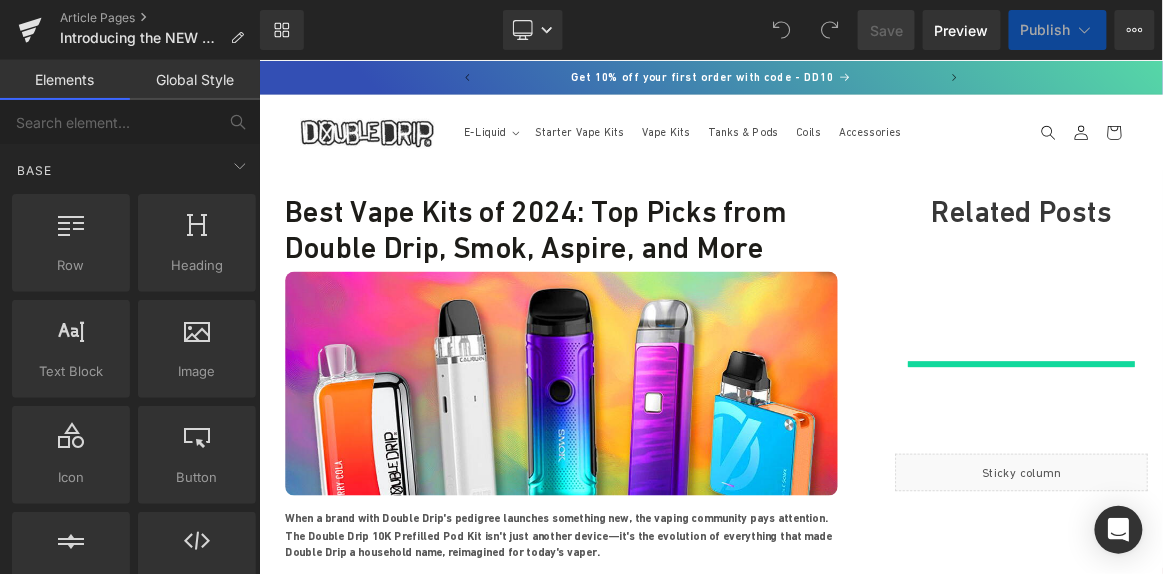 scroll, scrollTop: 0, scrollLeft: 0, axis: both 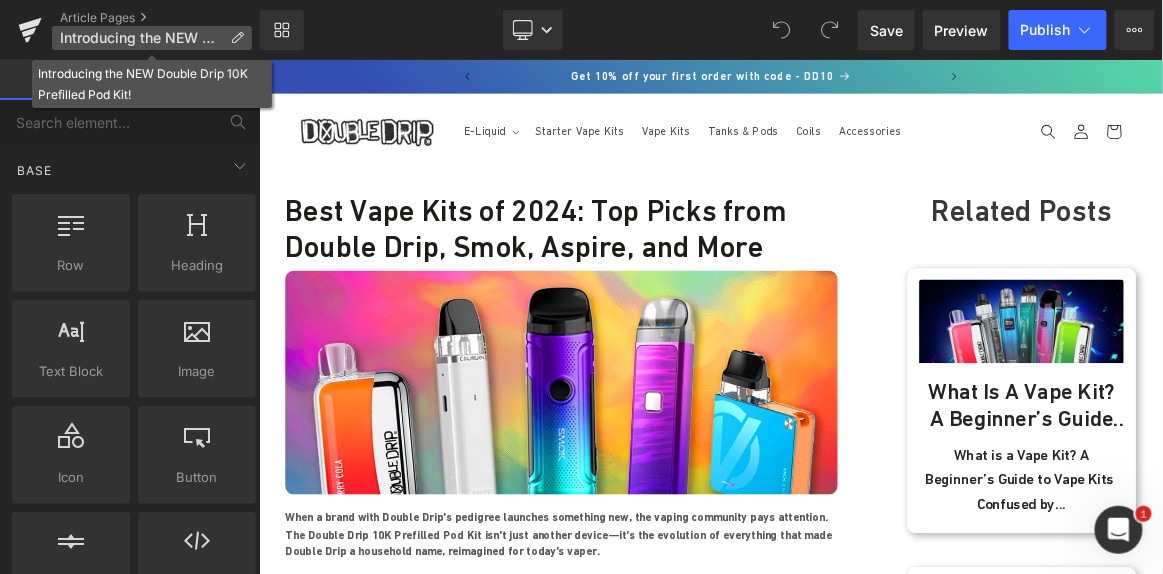 click on "Introducing the NEW Double Drip 10K Prefilled Pod Kit!" at bounding box center (141, 38) 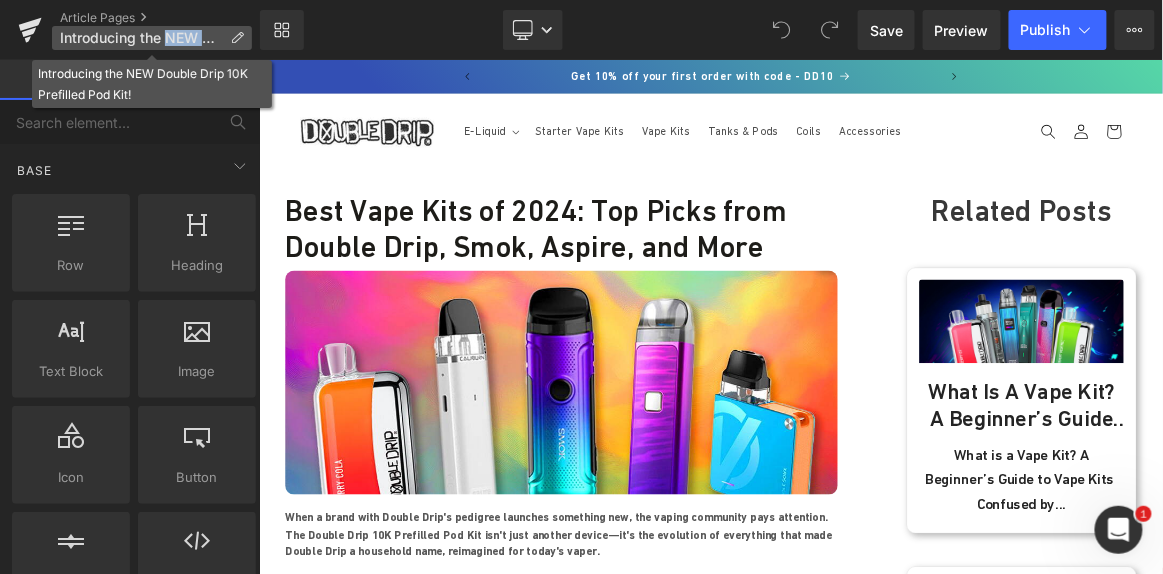 click on "Introducing the NEW Double Drip 10K Prefilled Pod Kit!" at bounding box center (141, 38) 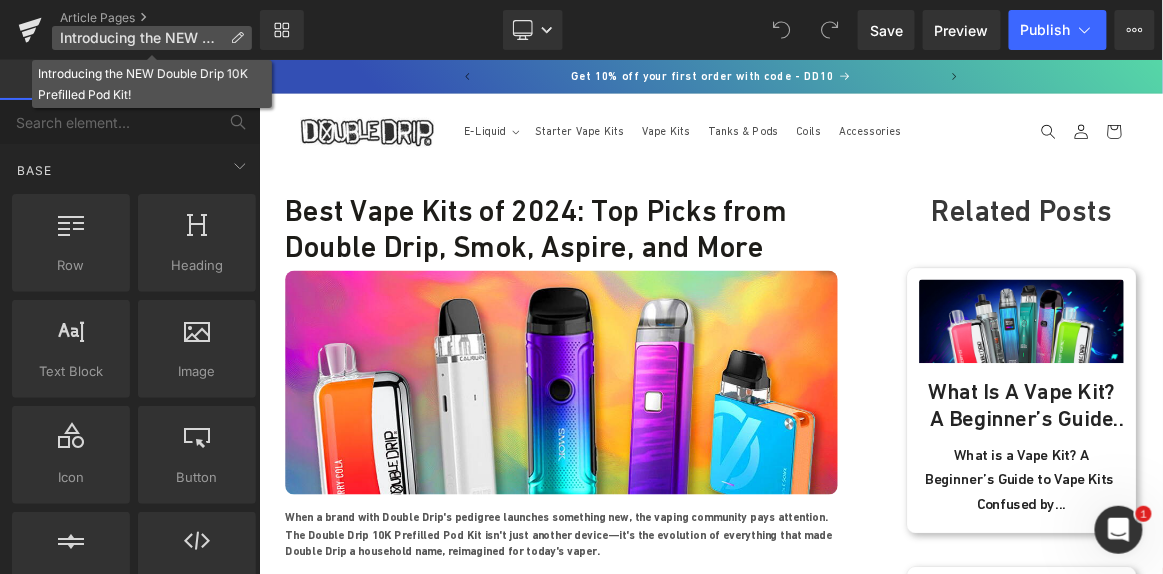click on "Introducing the NEW Double Drip 10K Prefilled Pod Kit!" at bounding box center (141, 38) 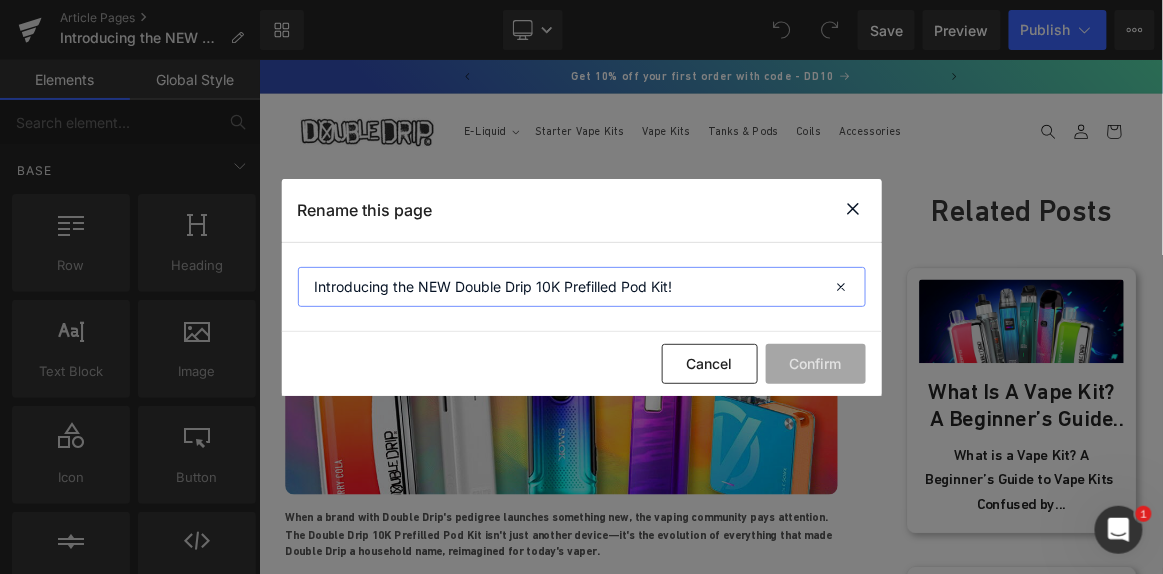click on "Introducing the NEW Double Drip 10K Prefilled Pod Kit!" at bounding box center (582, 287) 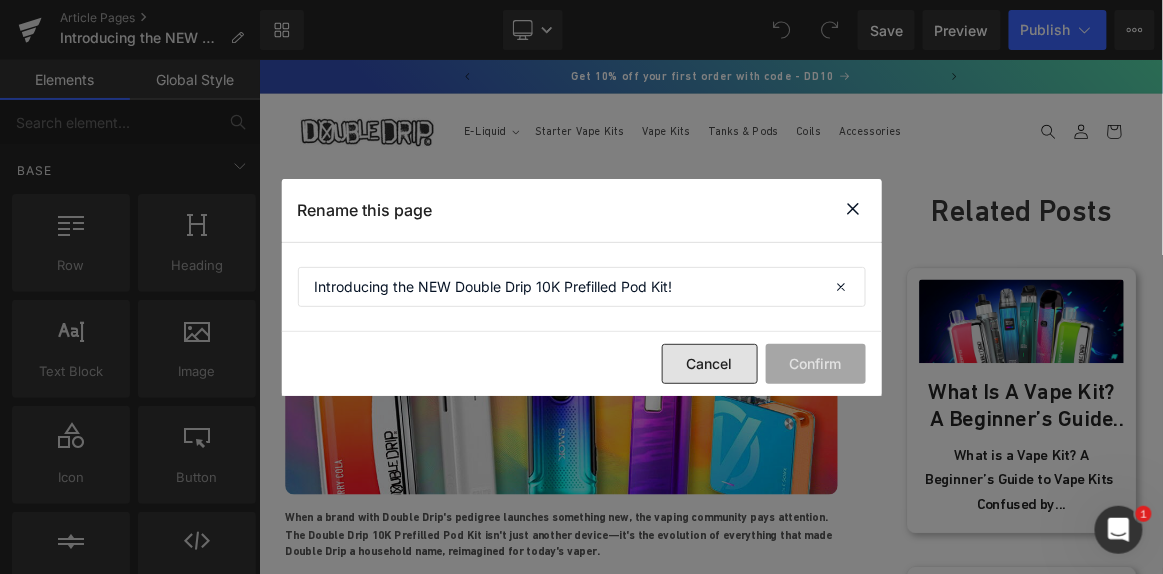 click on "Cancel" at bounding box center [710, 364] 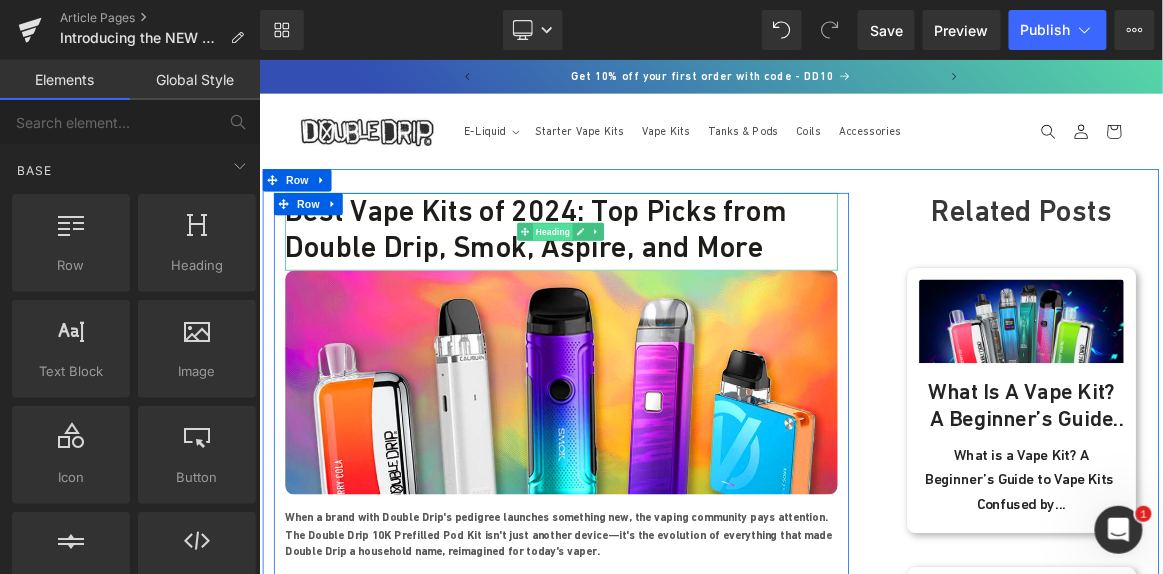 click on "Heading" at bounding box center [651, 290] 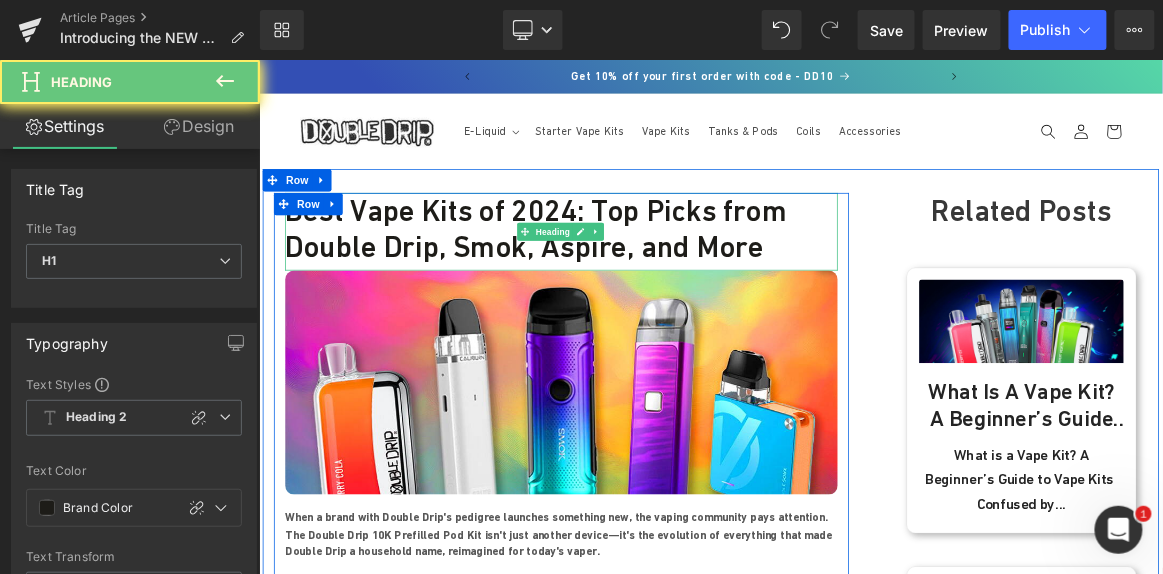 click on "Best Vape Kits of 2024: Top Picks from Double Drip, Smok, Aspire, and More" at bounding box center [663, 285] 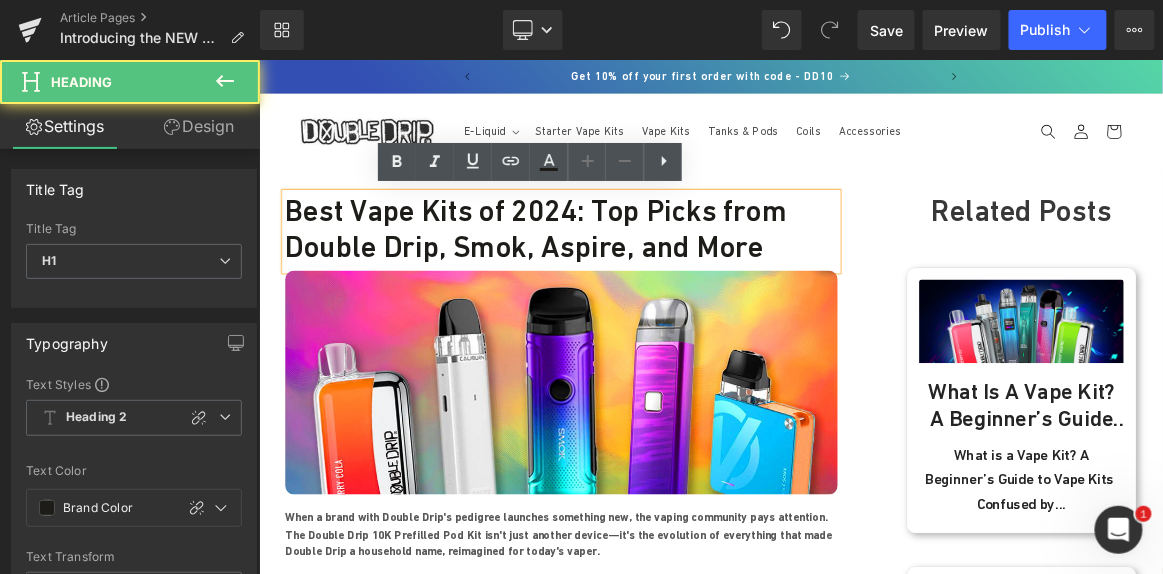 click on "Best Vape Kits of 2024: Top Picks from Double Drip, Smok, Aspire, and More" at bounding box center (663, 285) 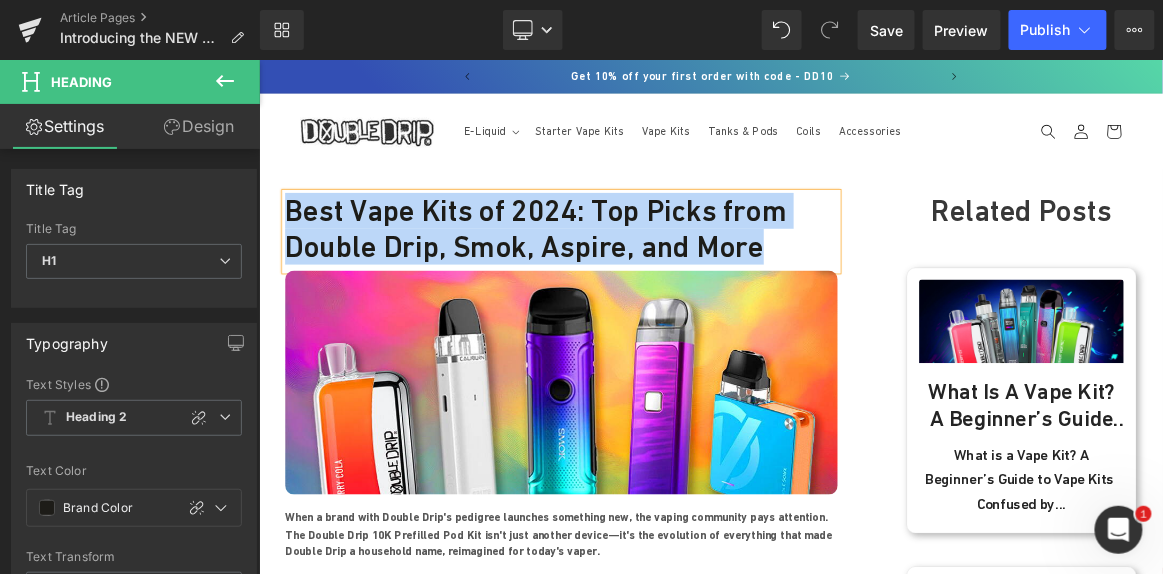 paste 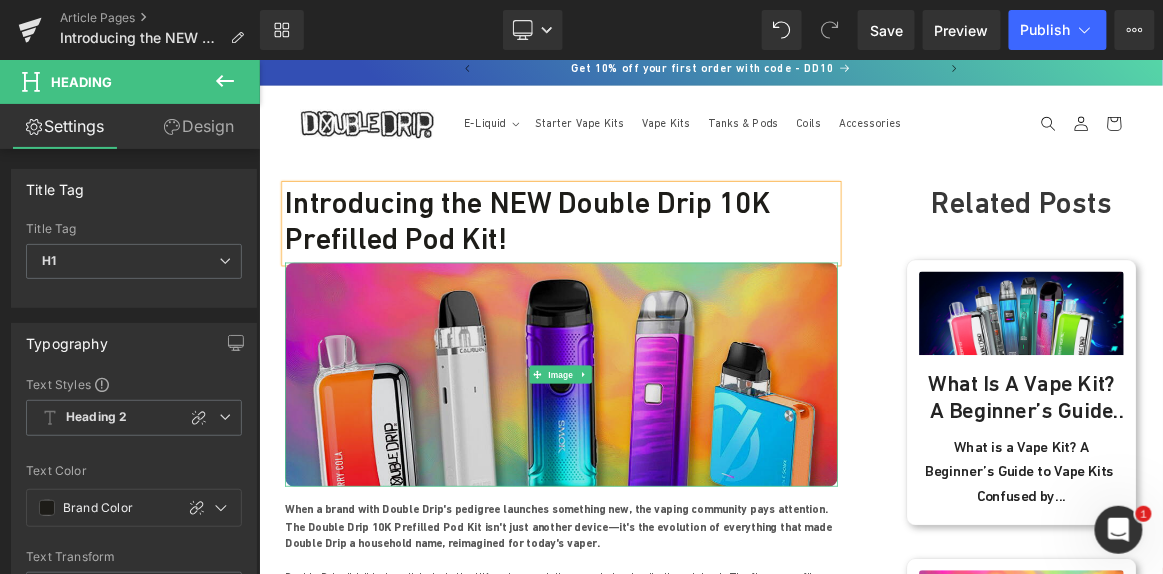 scroll, scrollTop: 0, scrollLeft: 0, axis: both 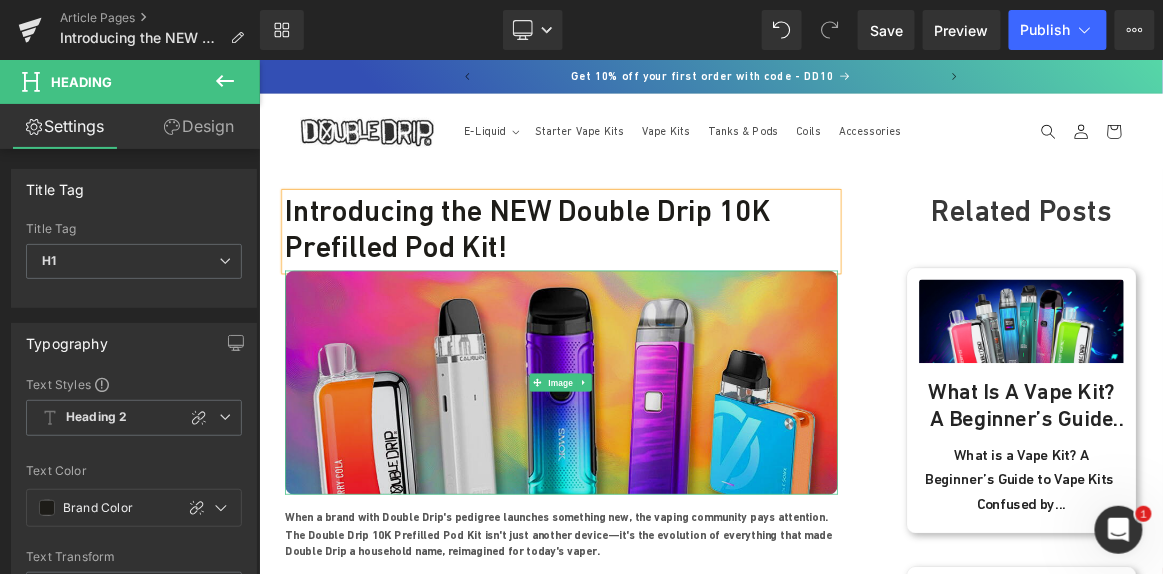 click at bounding box center (663, 491) 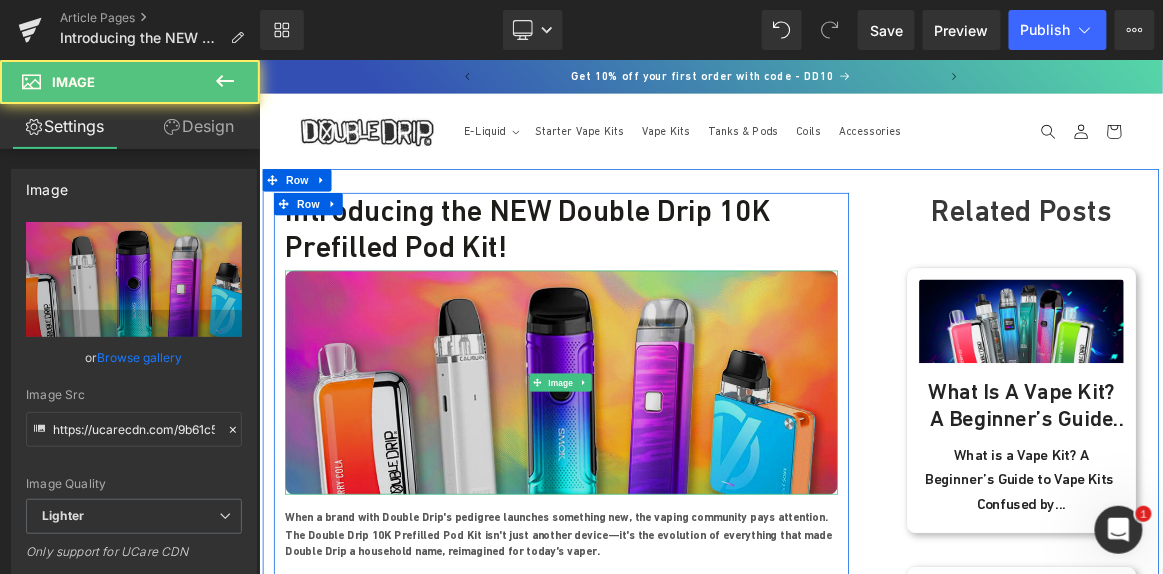 click at bounding box center [663, 491] 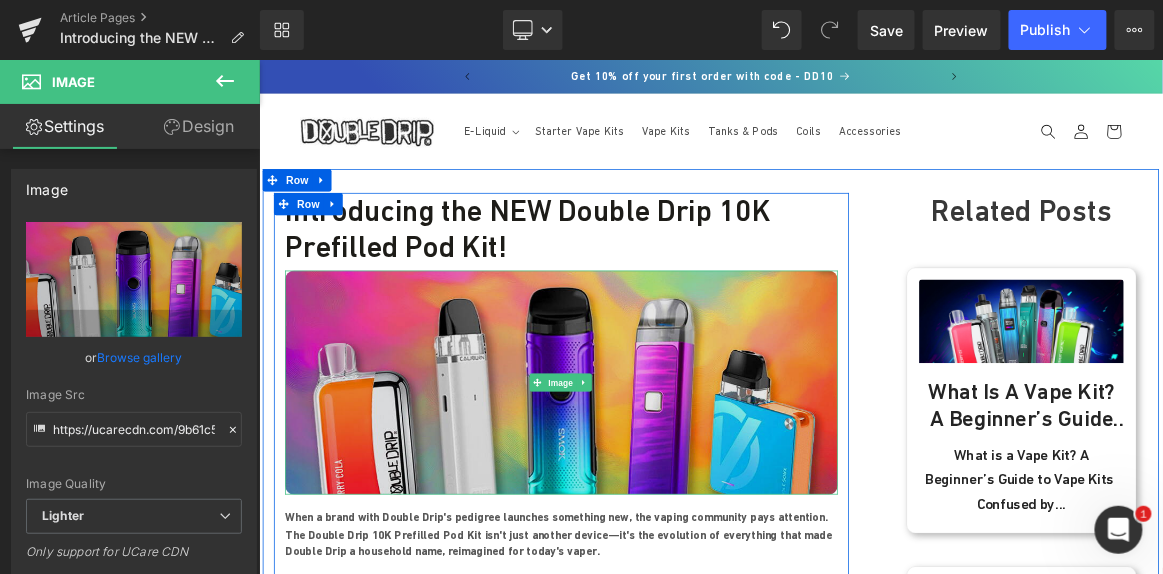 click at bounding box center (663, 491) 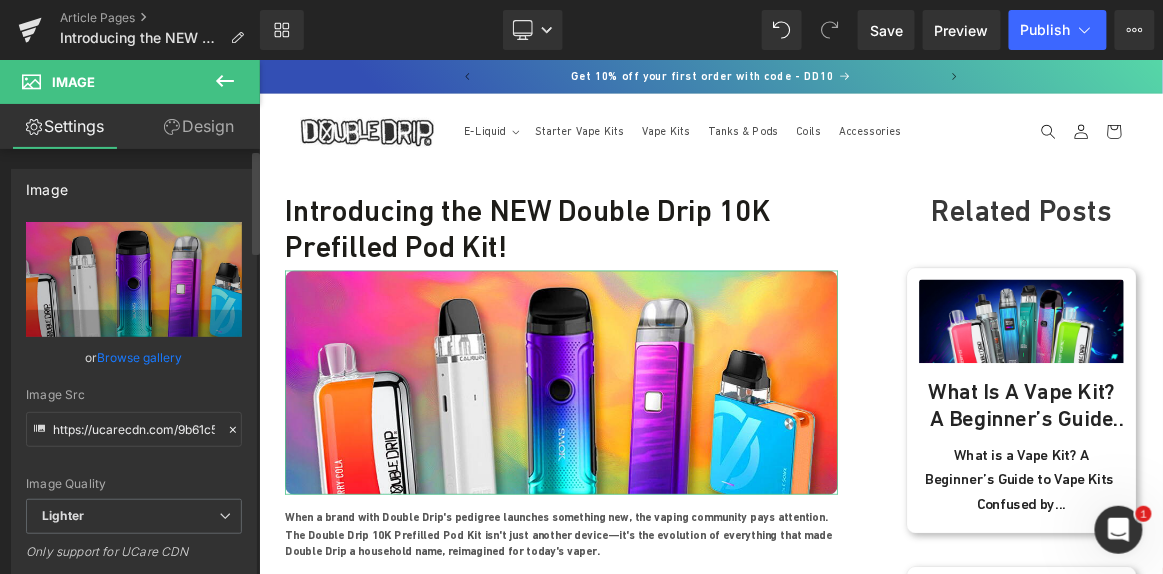 click on "Browse gallery" at bounding box center [140, 357] 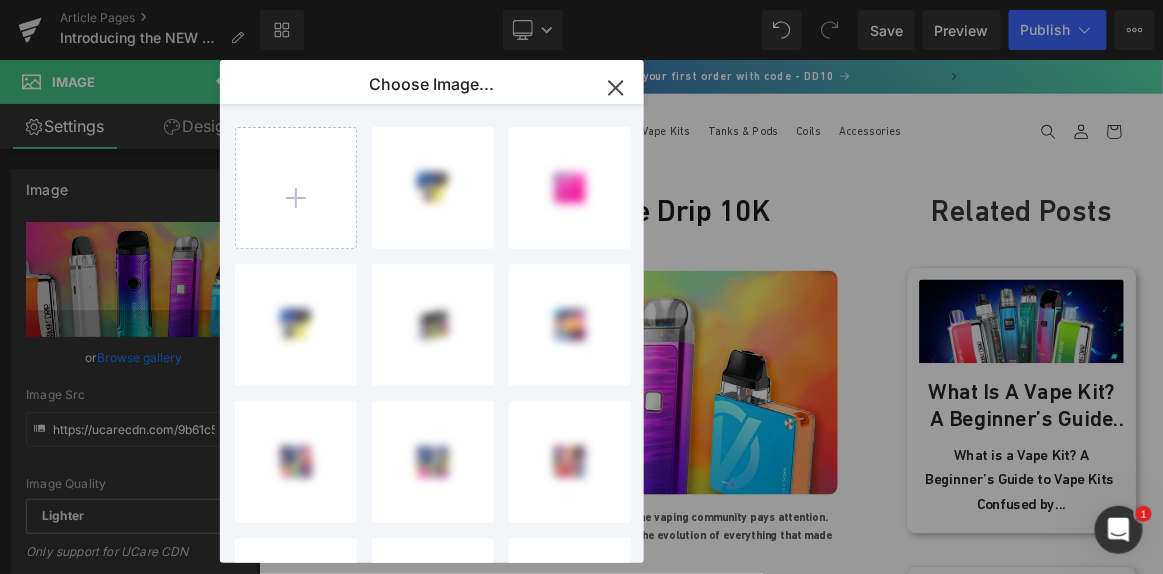click at bounding box center [296, 188] 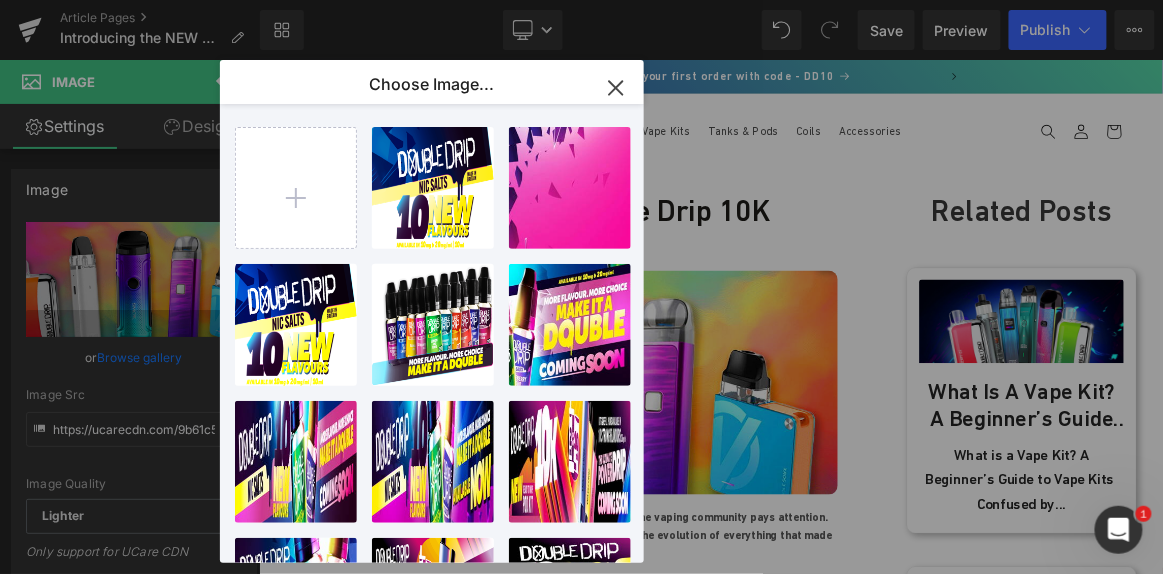 type on "C:\fakepath\Introducing-the-NEW-Double-Drip-10K-Prefilled-Pod-Kit.jpg" 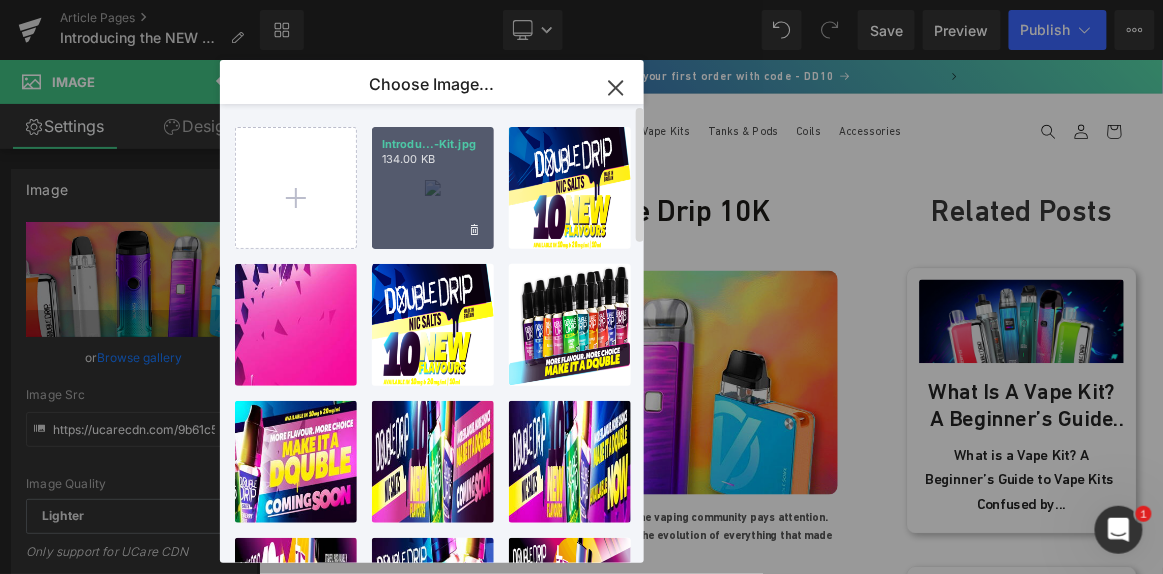click on "Introdu...-Kit.jpg 134.00 KB" at bounding box center [433, 188] 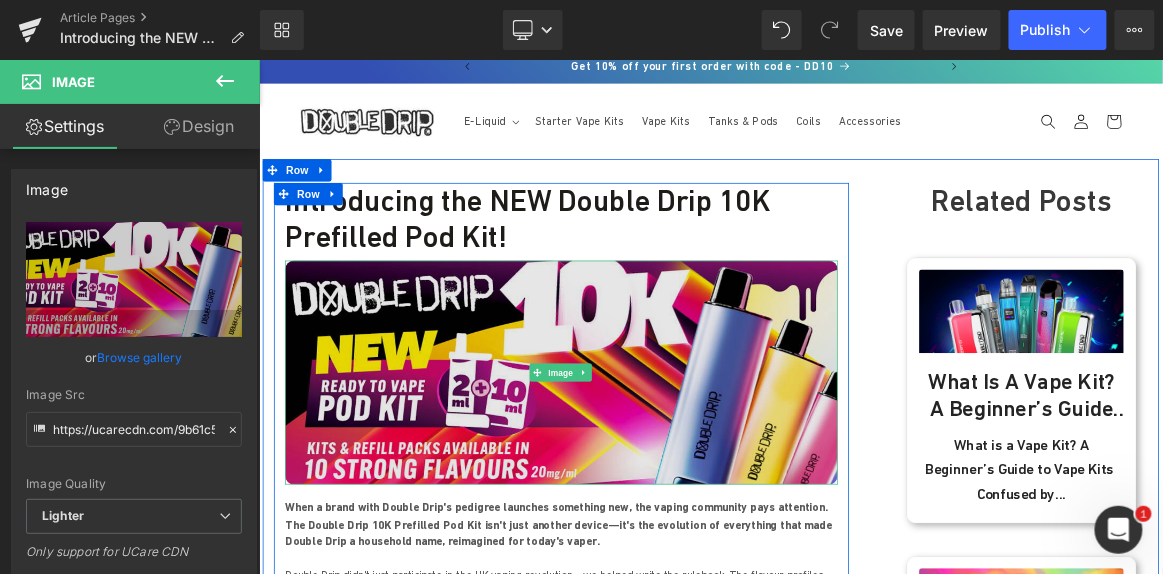 scroll, scrollTop: 0, scrollLeft: 0, axis: both 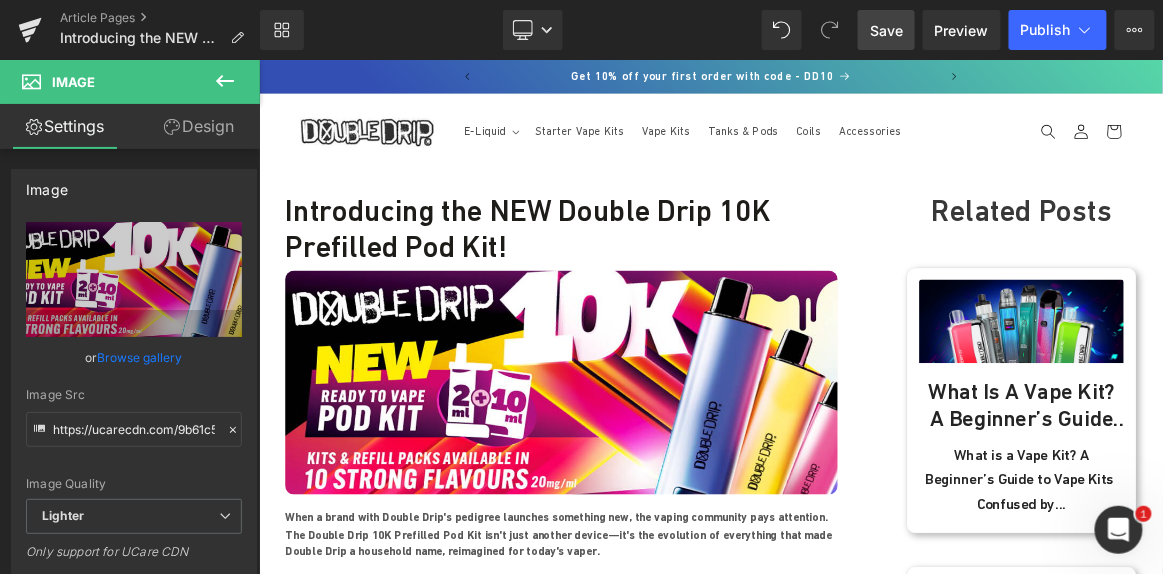 click on "Save" at bounding box center [886, 30] 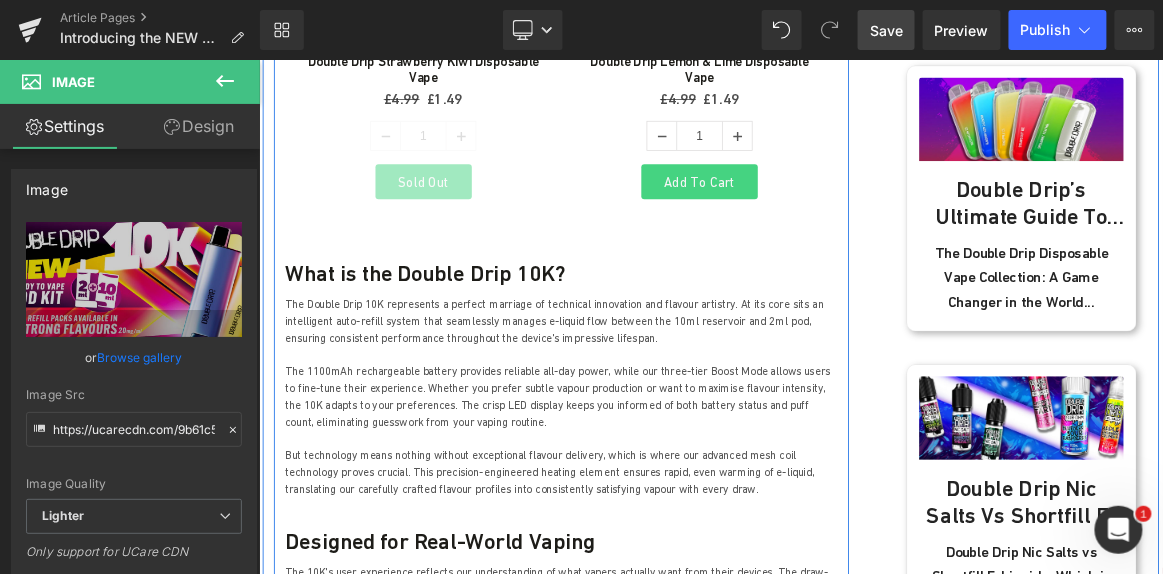 scroll, scrollTop: 1139, scrollLeft: 0, axis: vertical 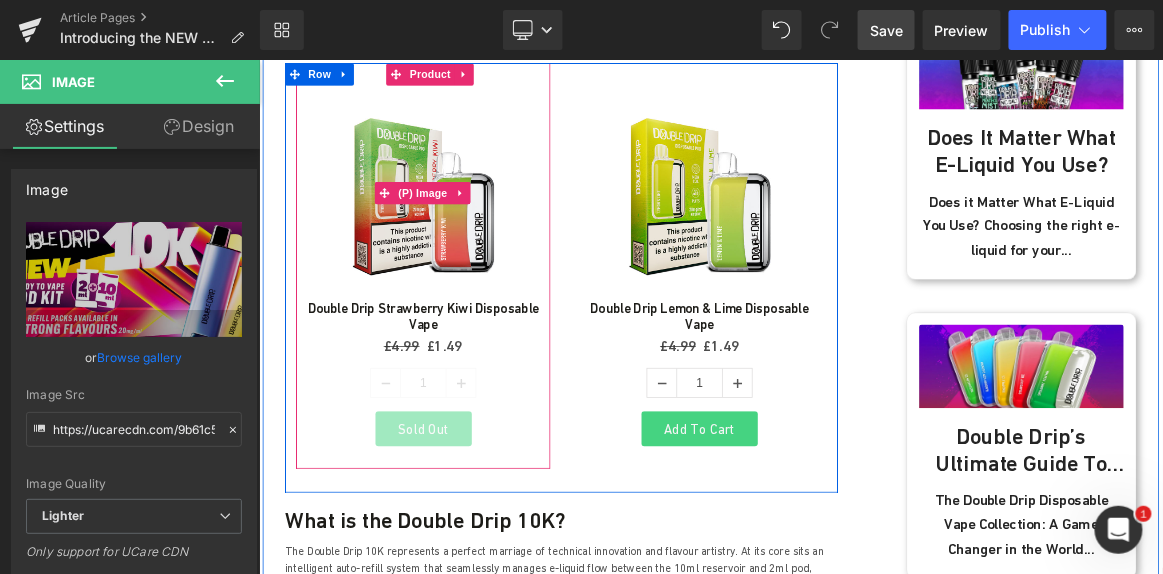 click at bounding box center [478, 238] 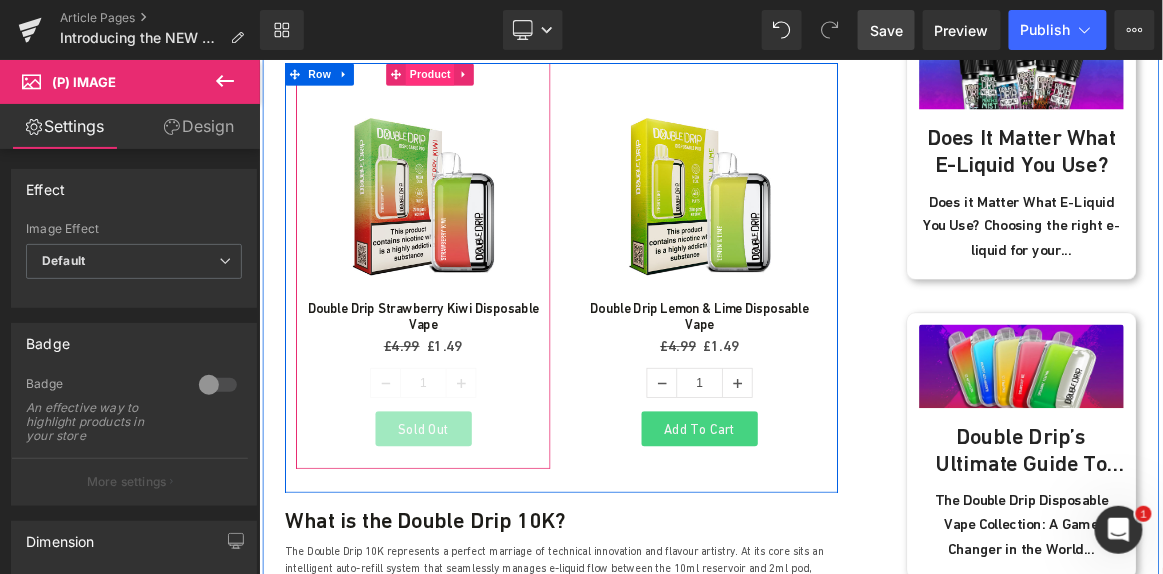 click on "Product" at bounding box center (487, 79) 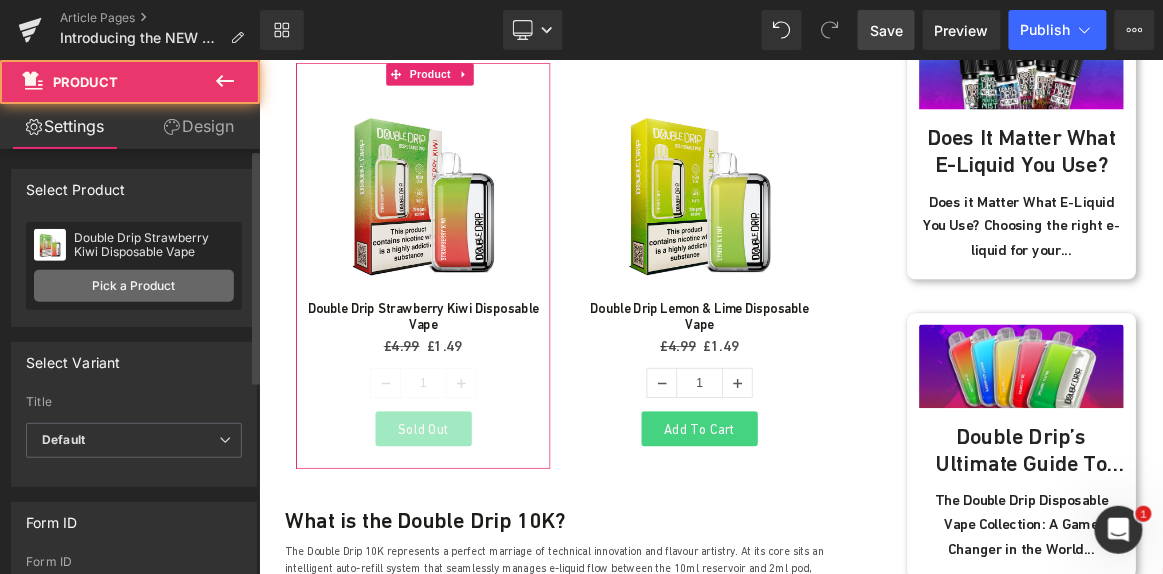 click on "Pick a Product" at bounding box center (134, 286) 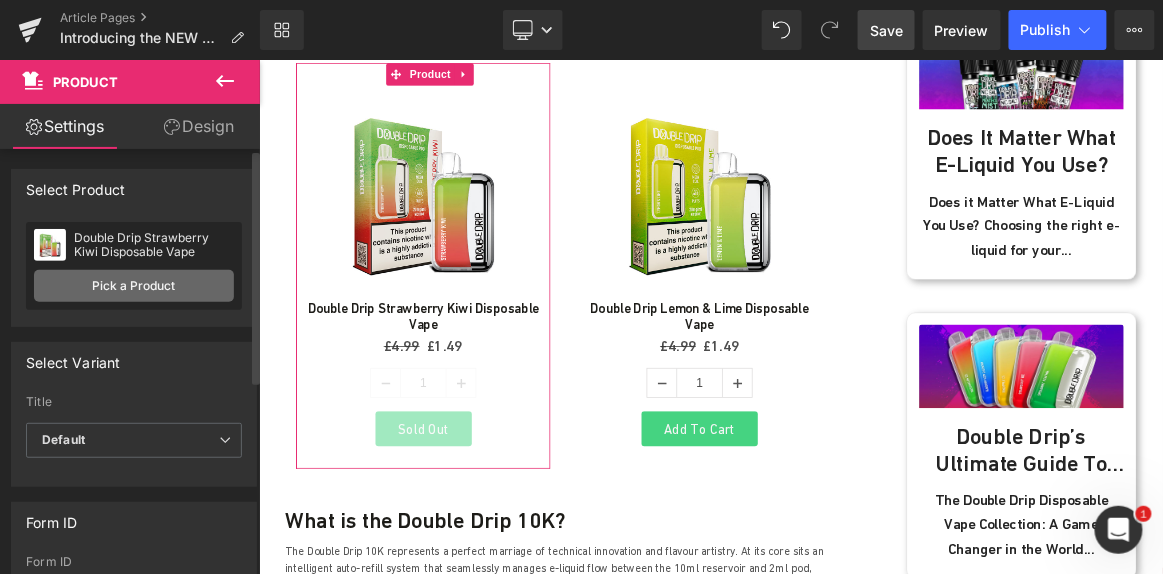 click on "Pick a Product" at bounding box center (134, 286) 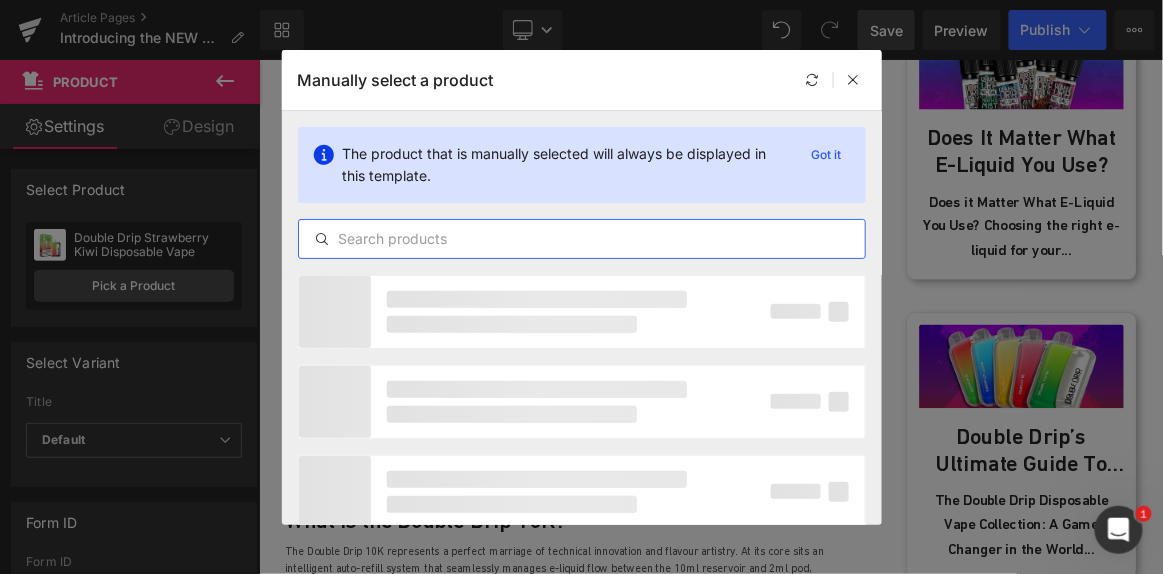 click at bounding box center [582, 239] 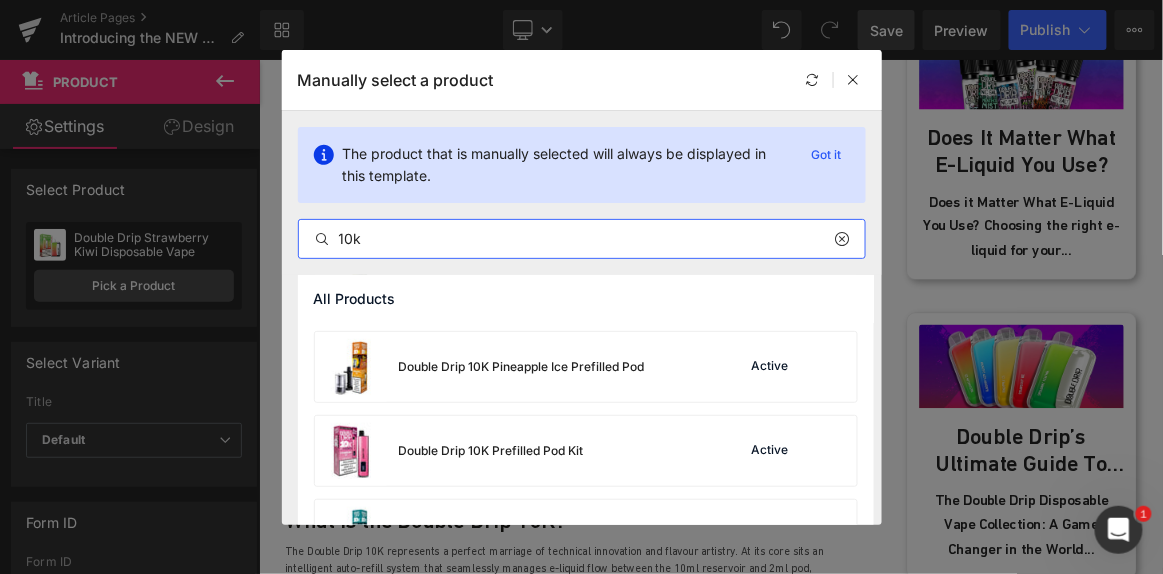 scroll, scrollTop: 490, scrollLeft: 0, axis: vertical 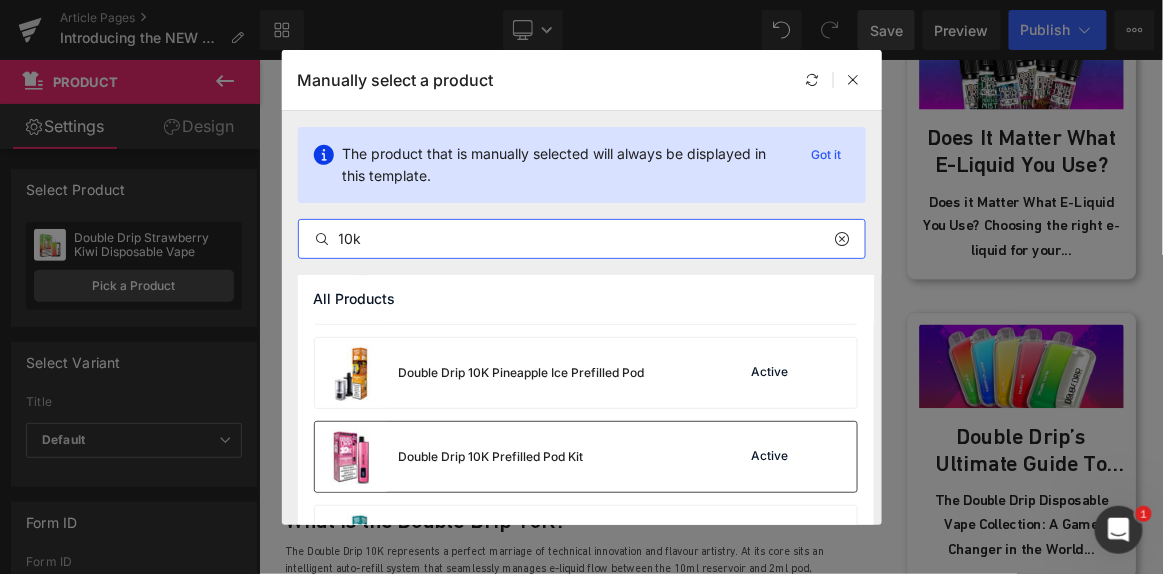 type on "10k" 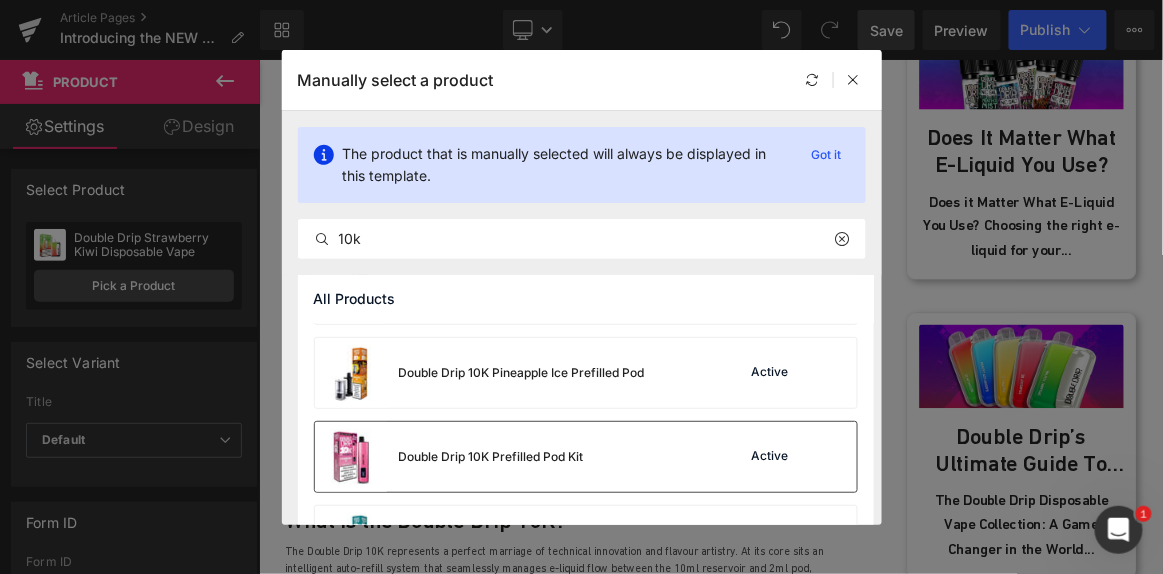 drag, startPoint x: 556, startPoint y: 455, endPoint x: 539, endPoint y: 272, distance: 183.78792 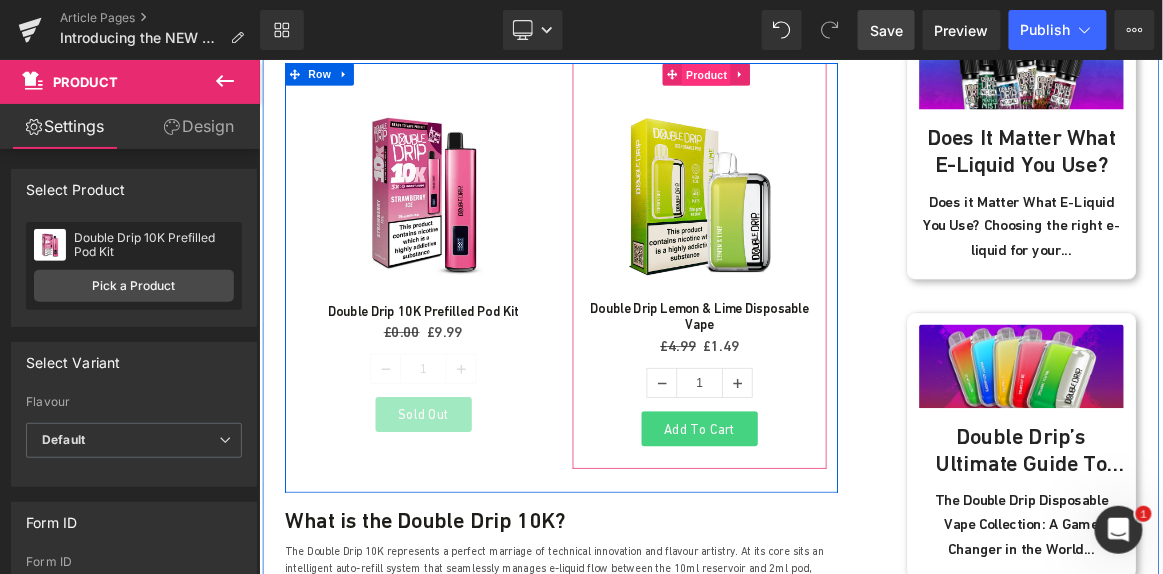 click on "Product" at bounding box center [857, 80] 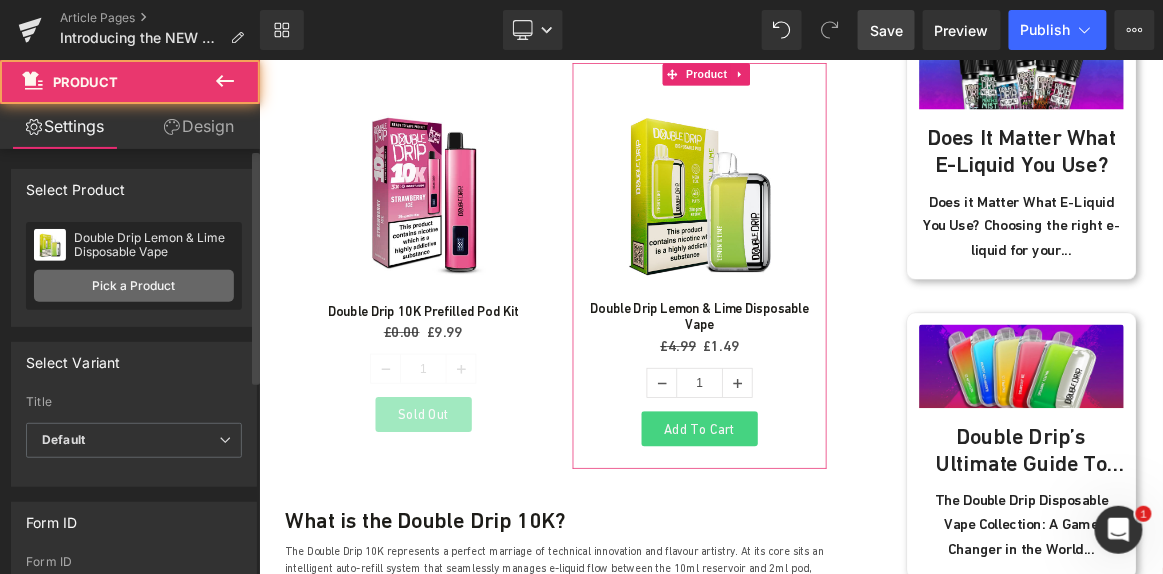 click on "Pick a Product" at bounding box center (134, 286) 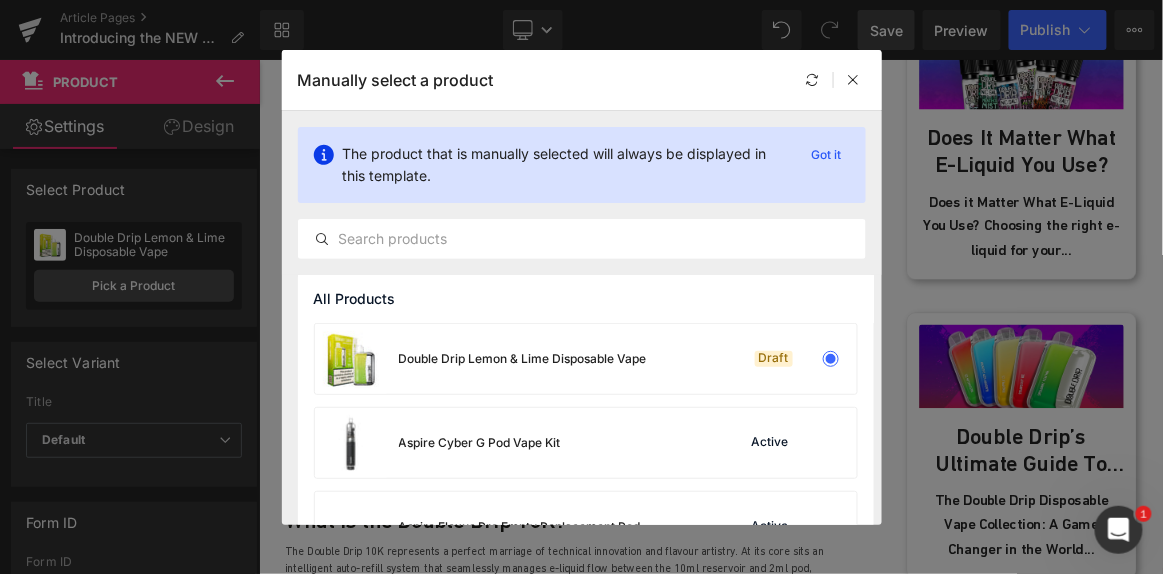 scroll, scrollTop: 0, scrollLeft: 0, axis: both 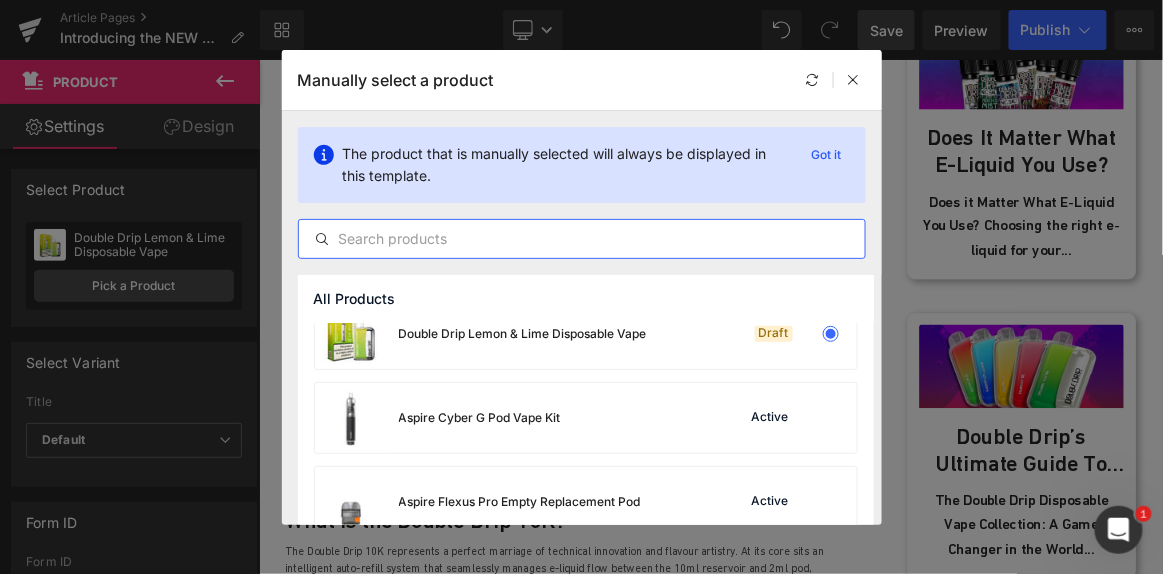 click at bounding box center [582, 239] 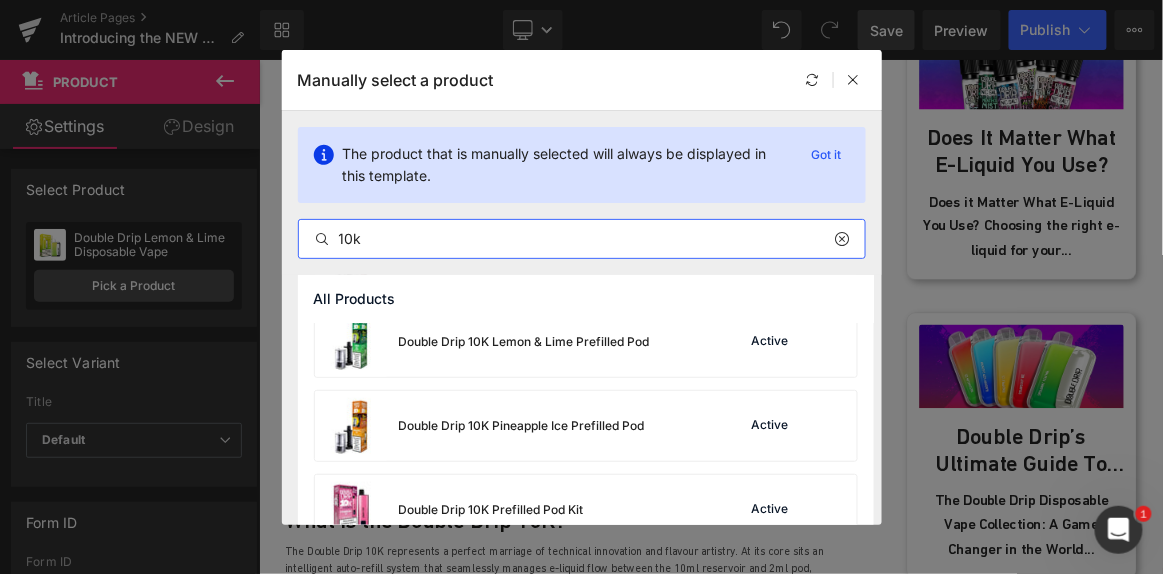 scroll, scrollTop: 413, scrollLeft: 0, axis: vertical 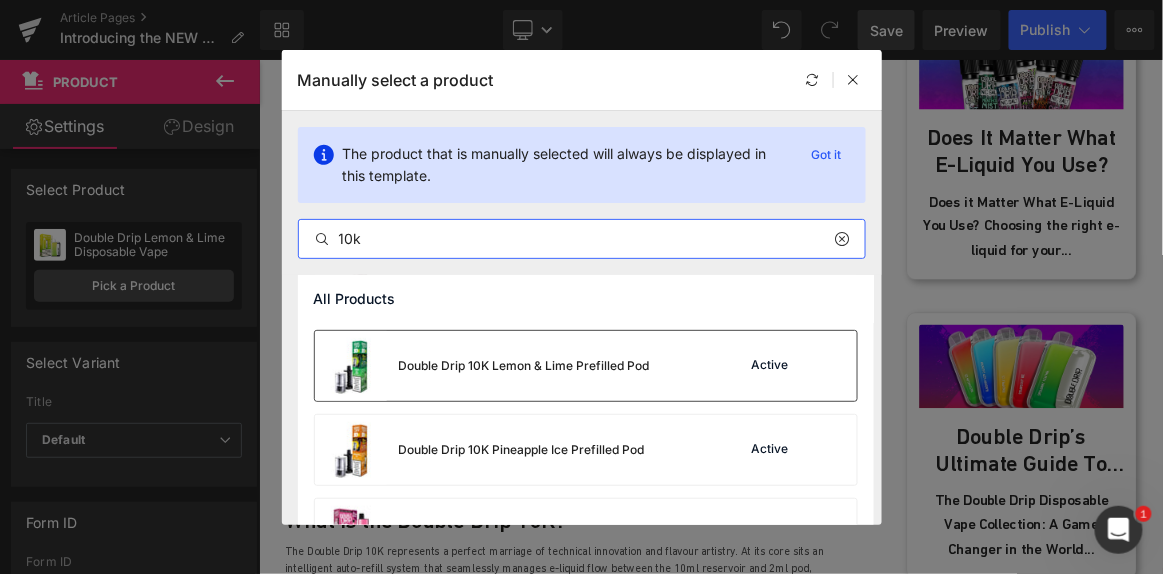 type on "10k" 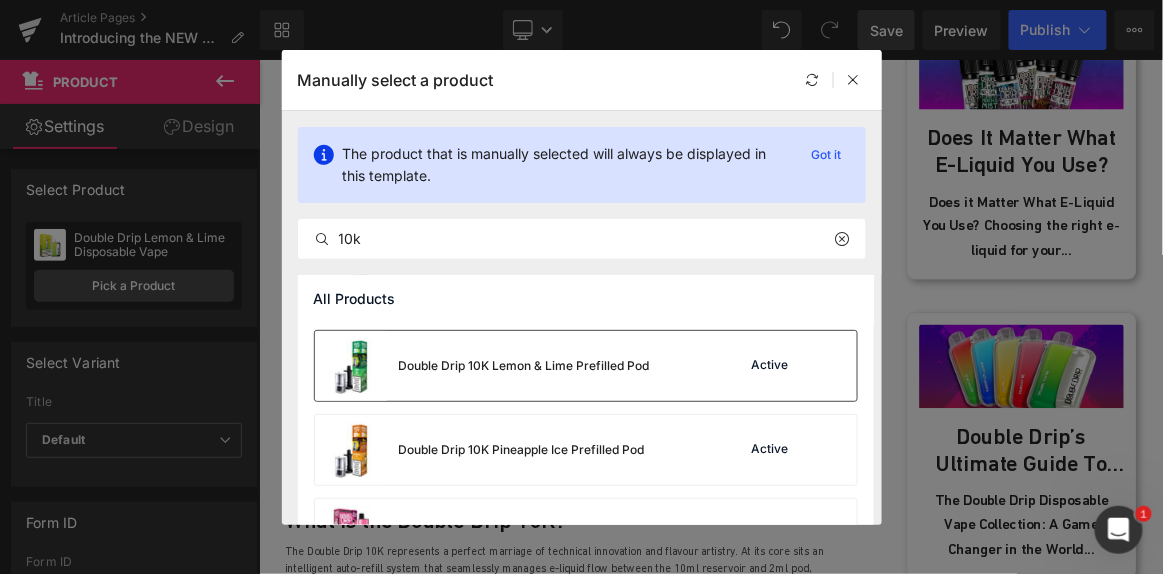 click on "Double Drip 10K Lemon & Lime Prefilled Pod" at bounding box center (524, 366) 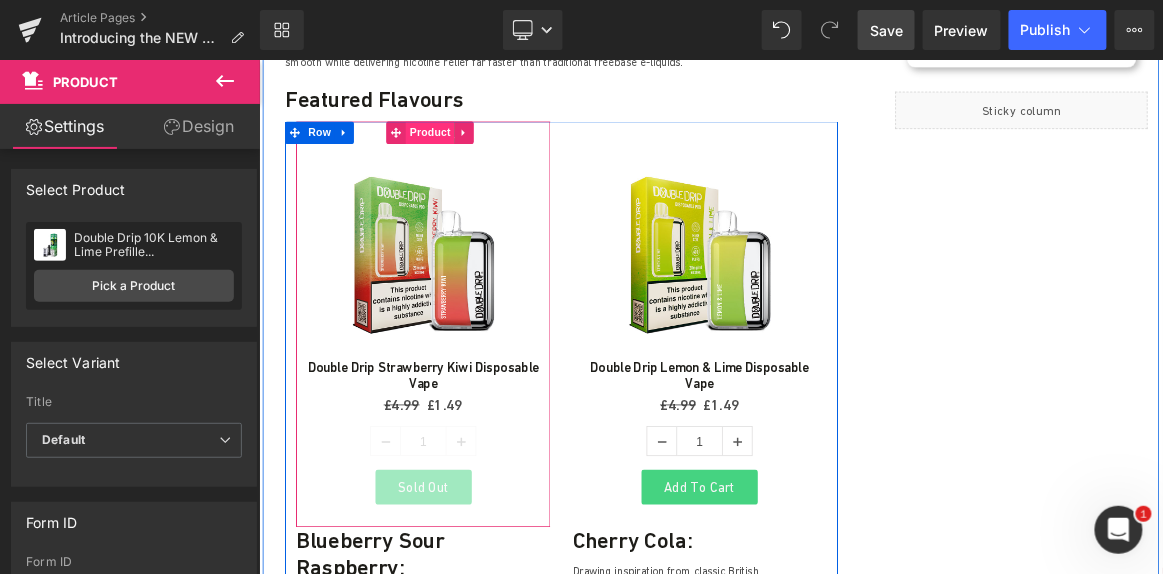 scroll, scrollTop: 2548, scrollLeft: 0, axis: vertical 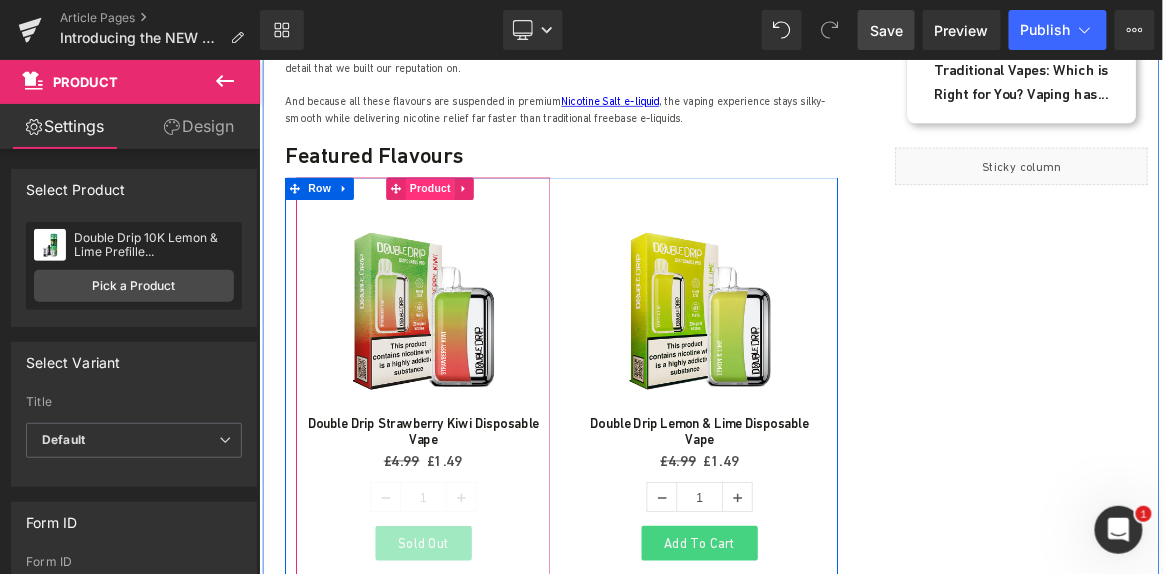 click on "Product" at bounding box center [487, 232] 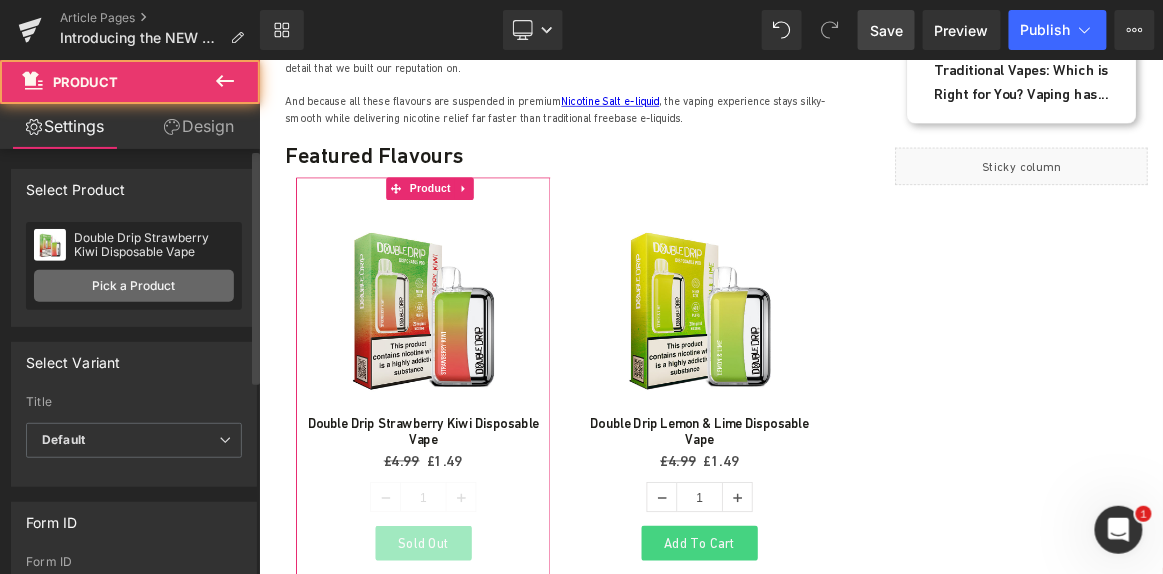 click on "Pick a Product" at bounding box center [134, 286] 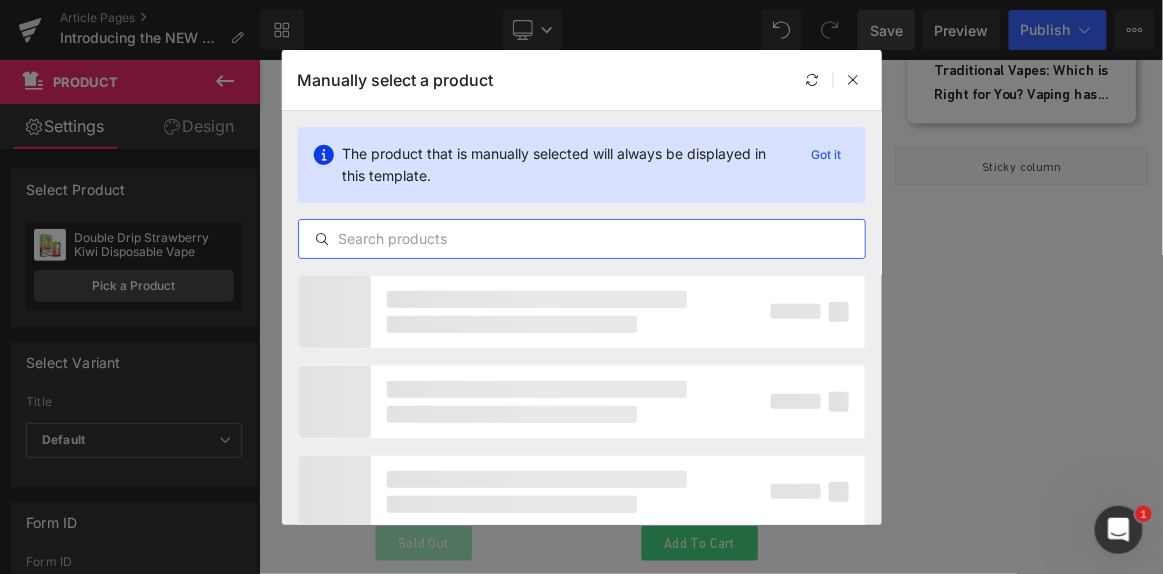 click at bounding box center [582, 239] 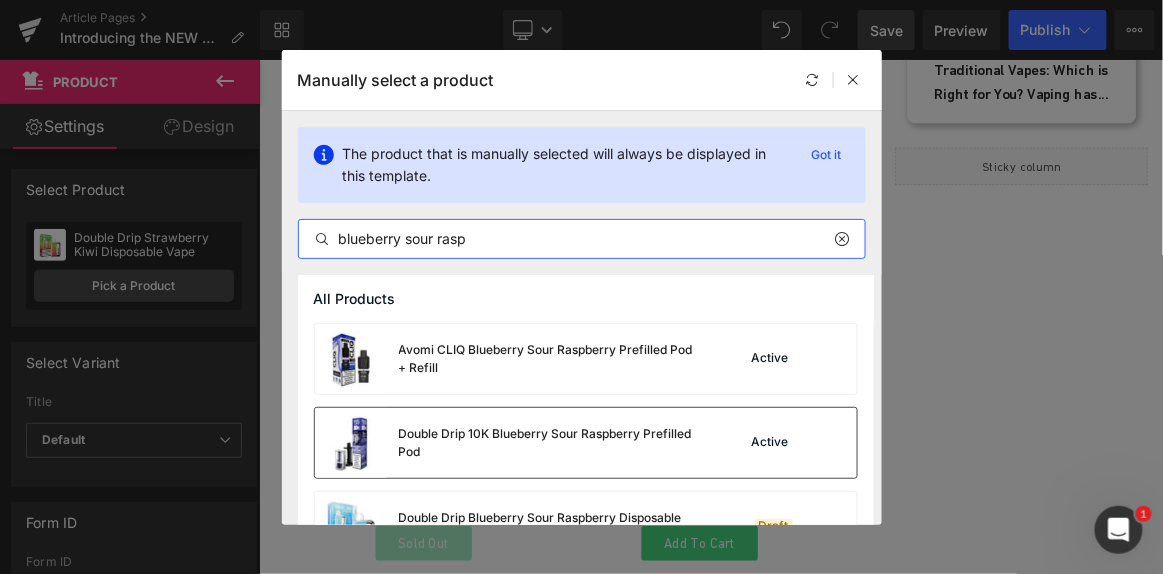 type on "blueberry sour rasp" 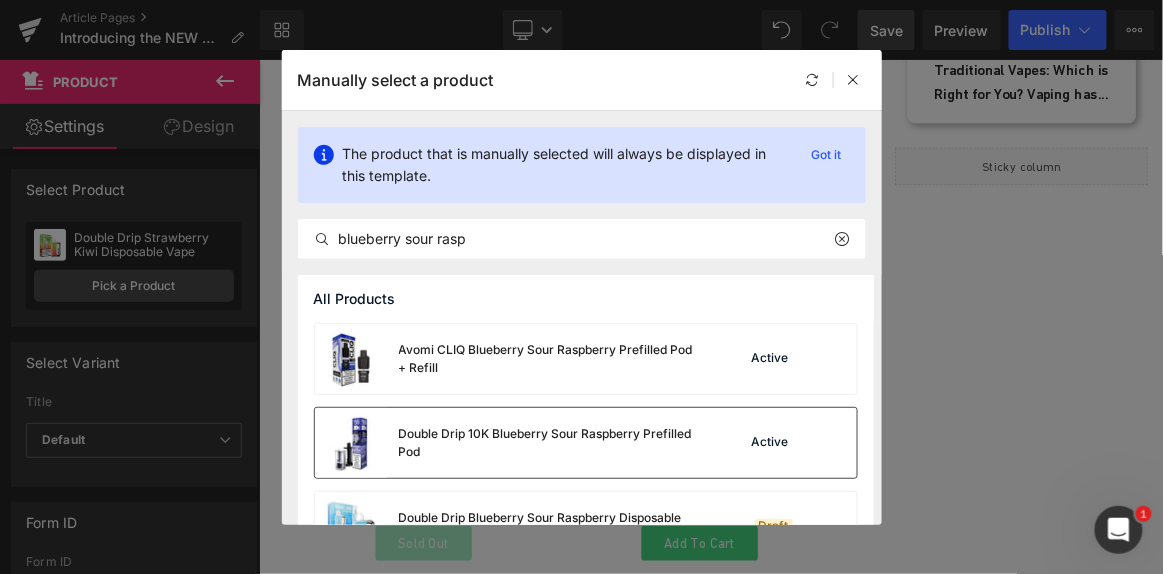 click on "Double Drip 10K  Blueberry Sour Raspberry Prefilled Pod" at bounding box center (549, 443) 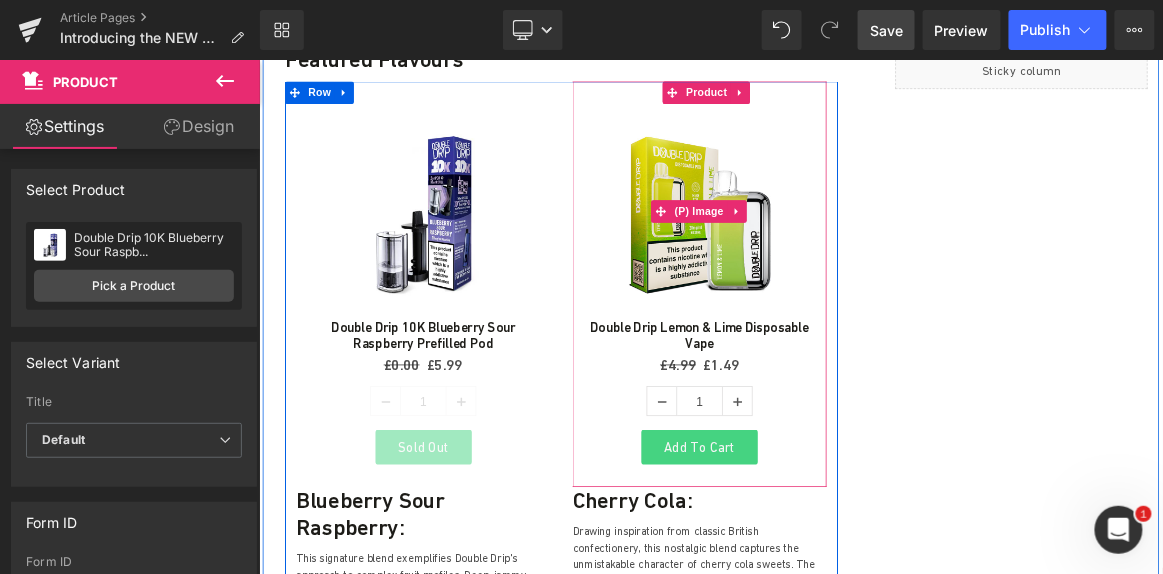 scroll, scrollTop: 2672, scrollLeft: 0, axis: vertical 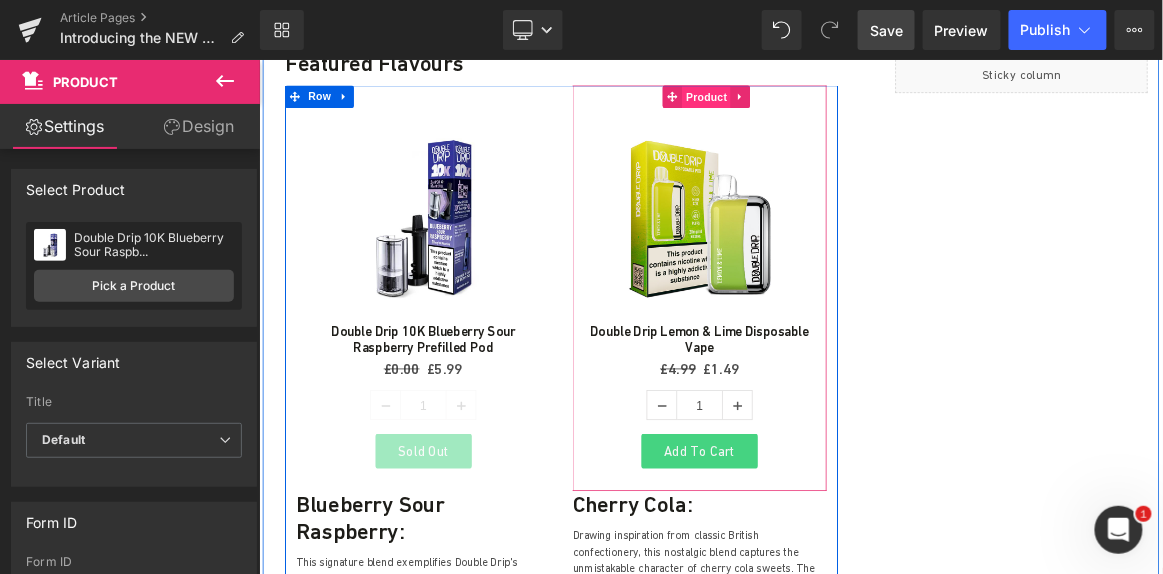 click on "Product" at bounding box center (857, 109) 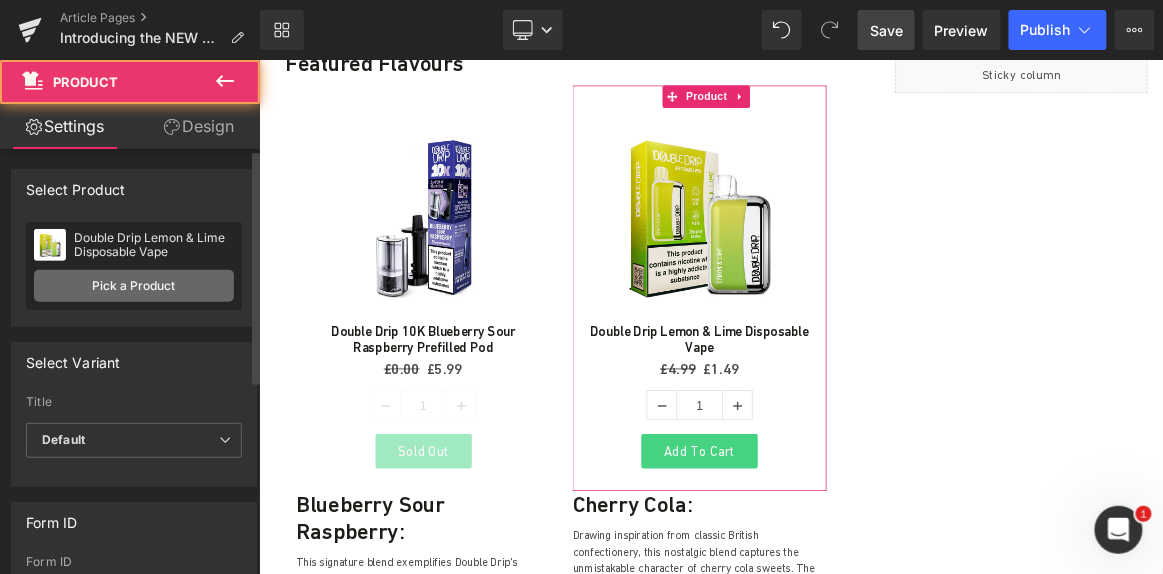 click on "Pick a Product" at bounding box center (134, 286) 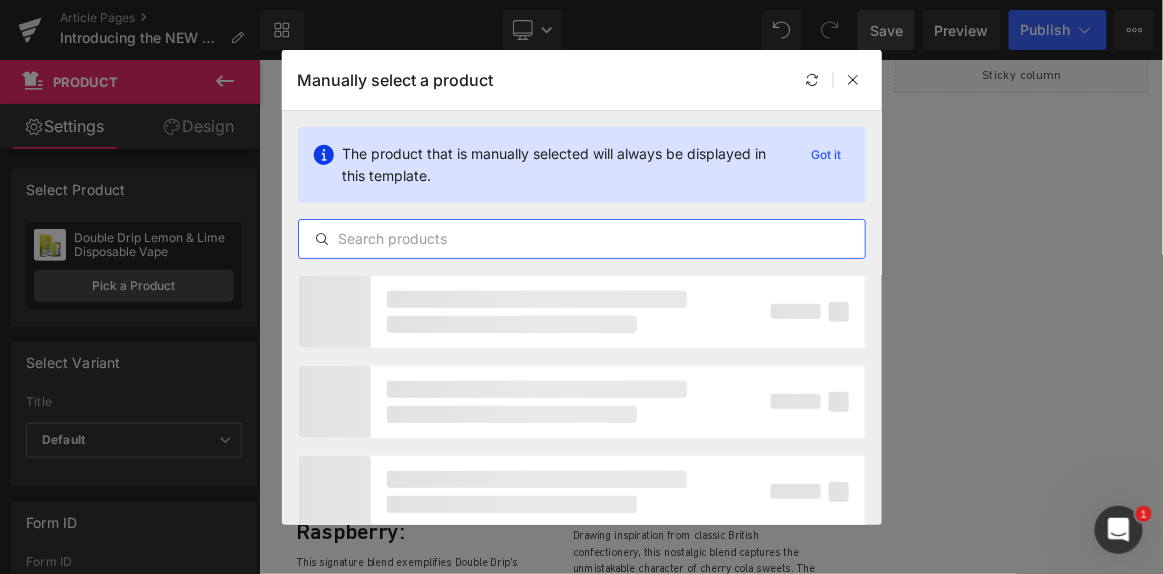 click at bounding box center (582, 239) 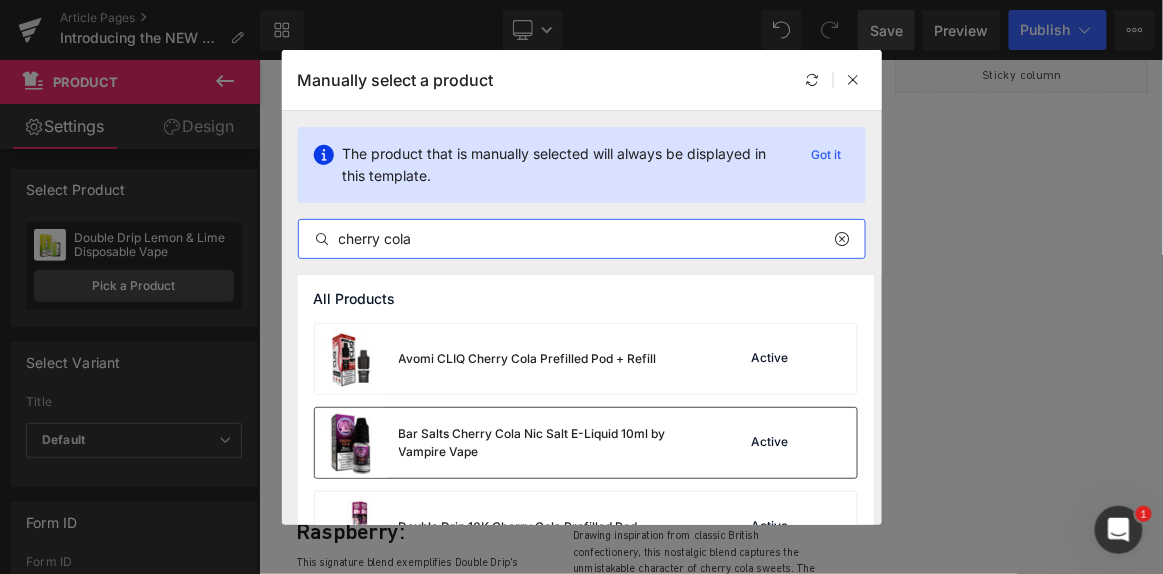 scroll, scrollTop: 139, scrollLeft: 0, axis: vertical 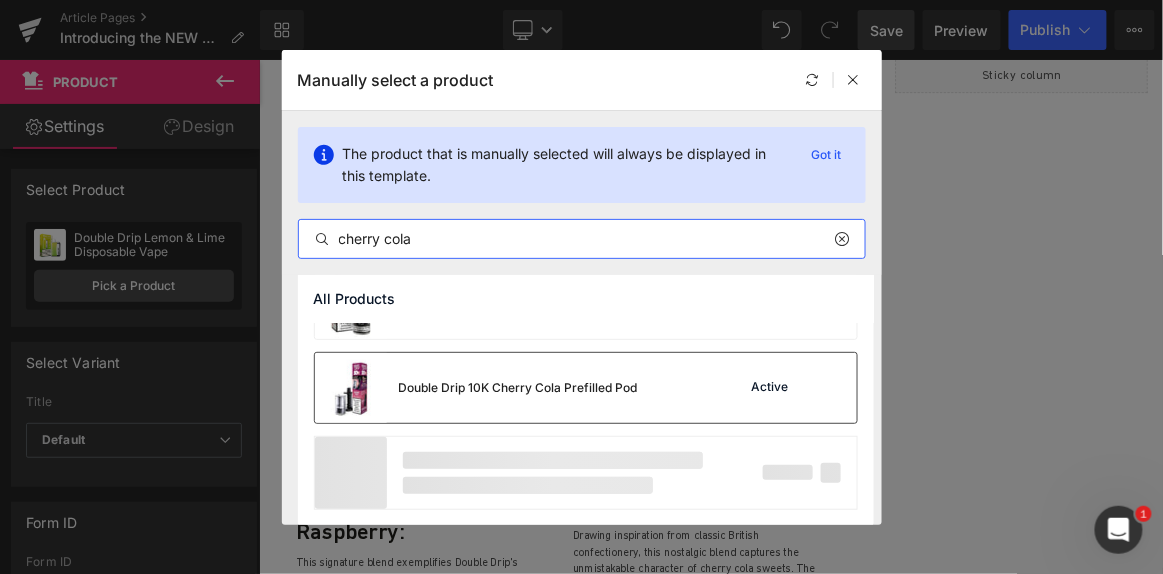type on "cherry cola" 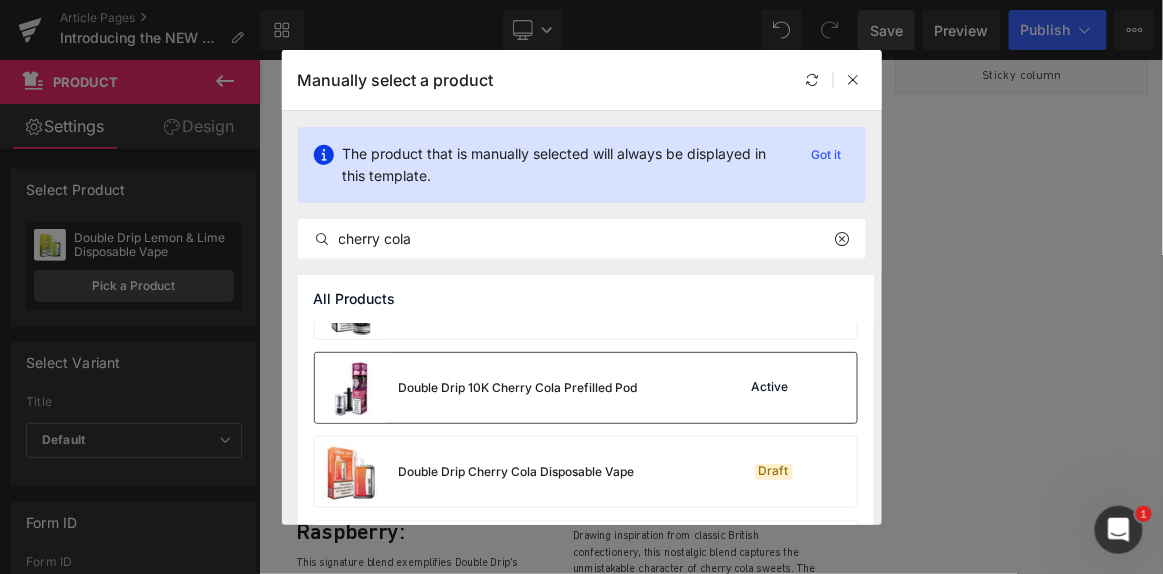 click on "Double Drip 10K Cherry Cola Prefilled Pod" at bounding box center (518, 388) 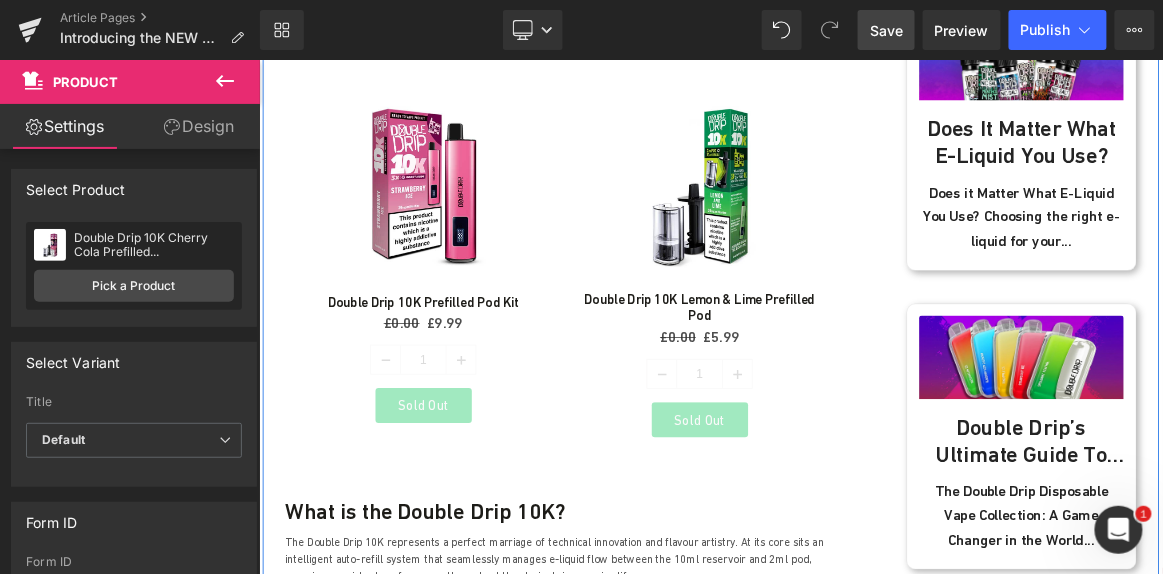 scroll, scrollTop: 1084, scrollLeft: 0, axis: vertical 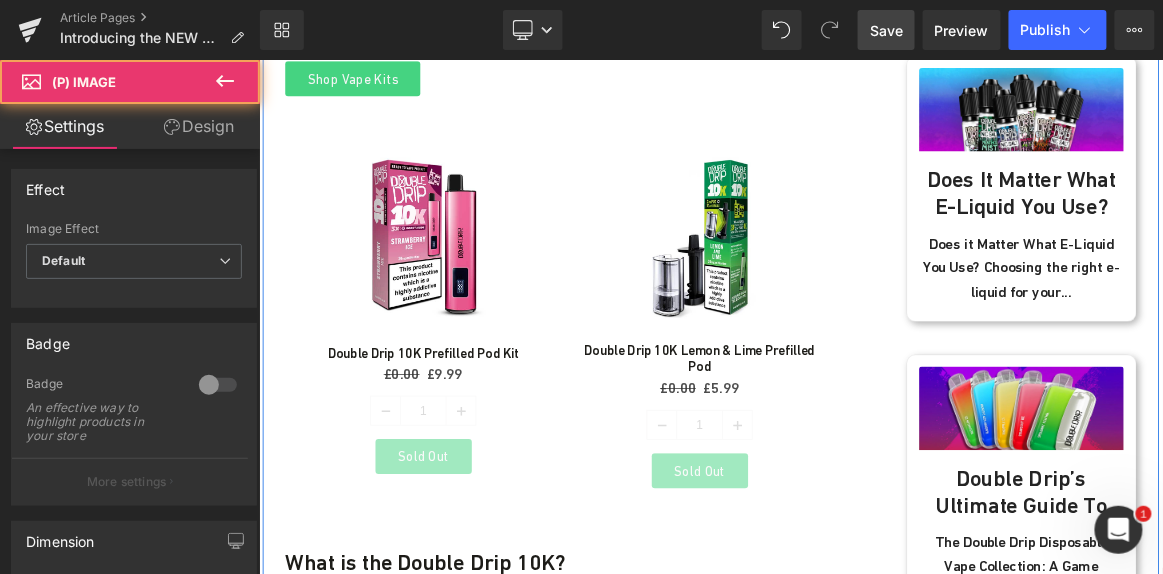 click at bounding box center (848, 293) 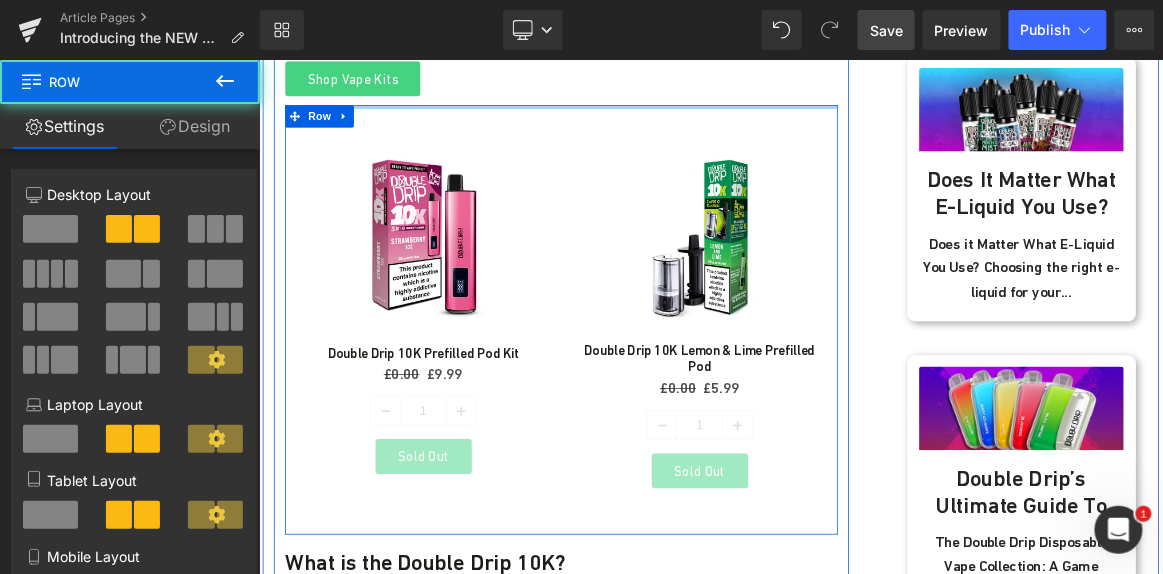 click at bounding box center [663, 121] 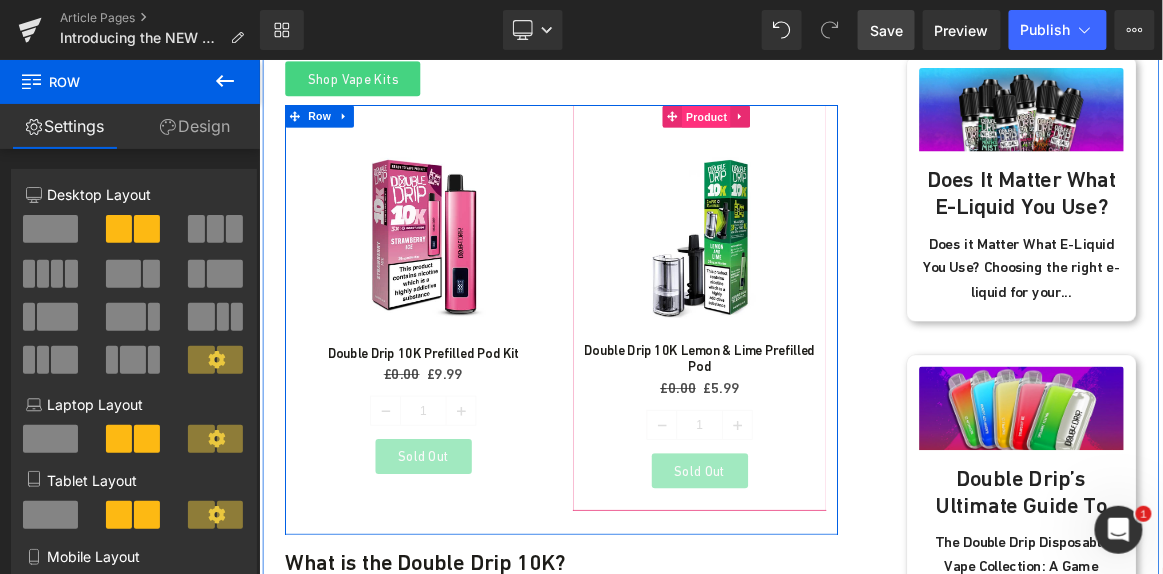 click on "Product" at bounding box center [857, 135] 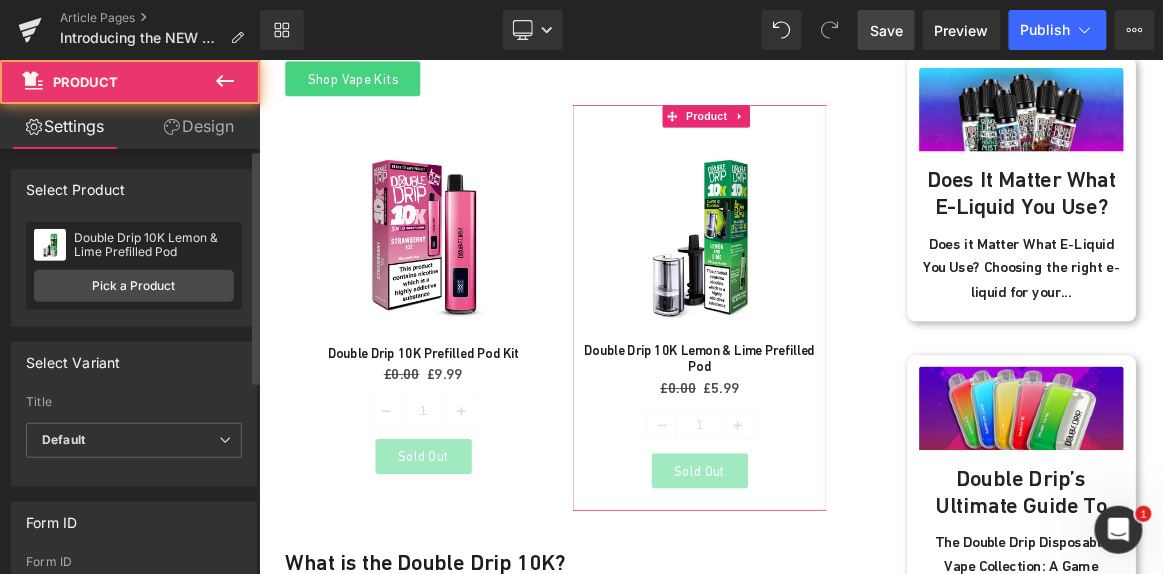 click on "Double Drip 10K Lemon & Lime Prefilled Pod Double Drip 10K Lemon & Lime Prefilled Pod Pick a Product" at bounding box center (134, 266) 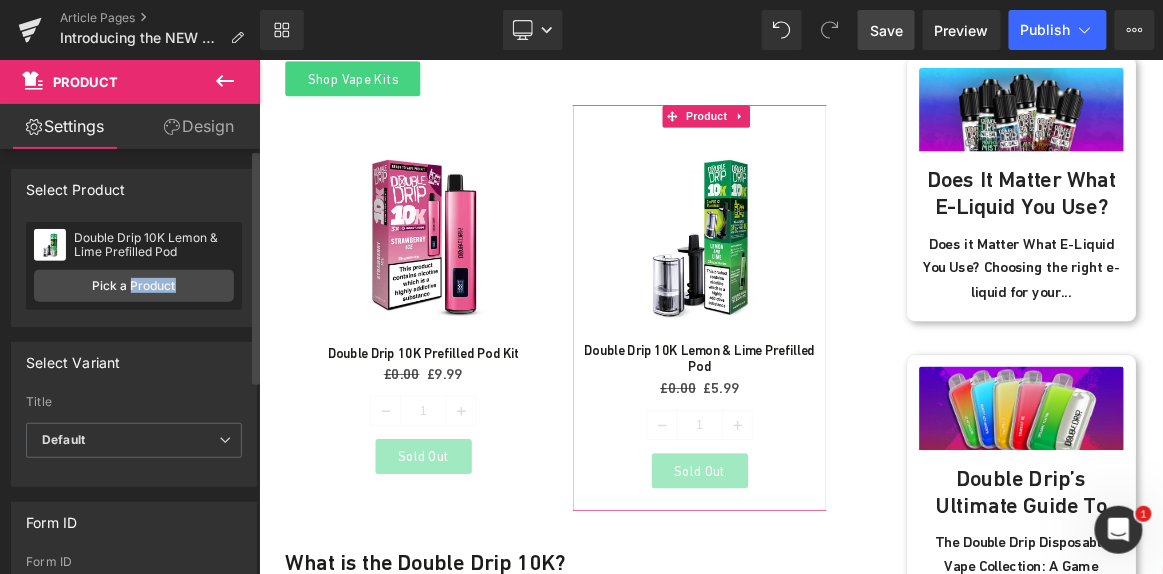 click on "Double Drip 10K Lemon & Lime Prefilled Pod Double Drip 10K Lemon & Lime Prefilled Pod Pick a Product" at bounding box center (134, 266) 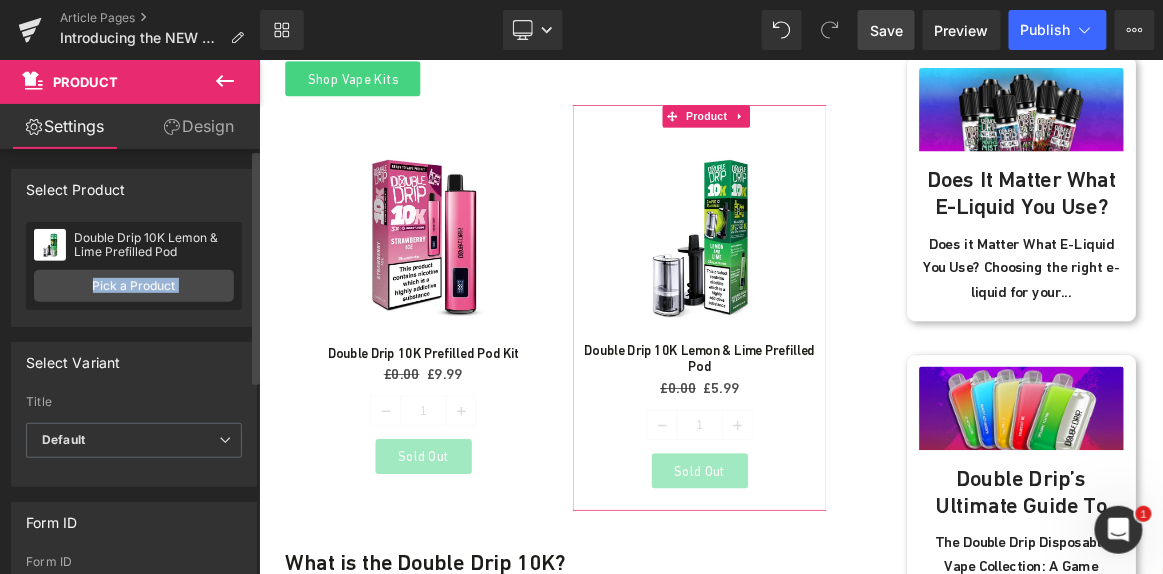 click on "Double Drip 10K Lemon & Lime Prefilled Pod Double Drip 10K Lemon & Lime Prefilled Pod Pick a Product" at bounding box center [134, 266] 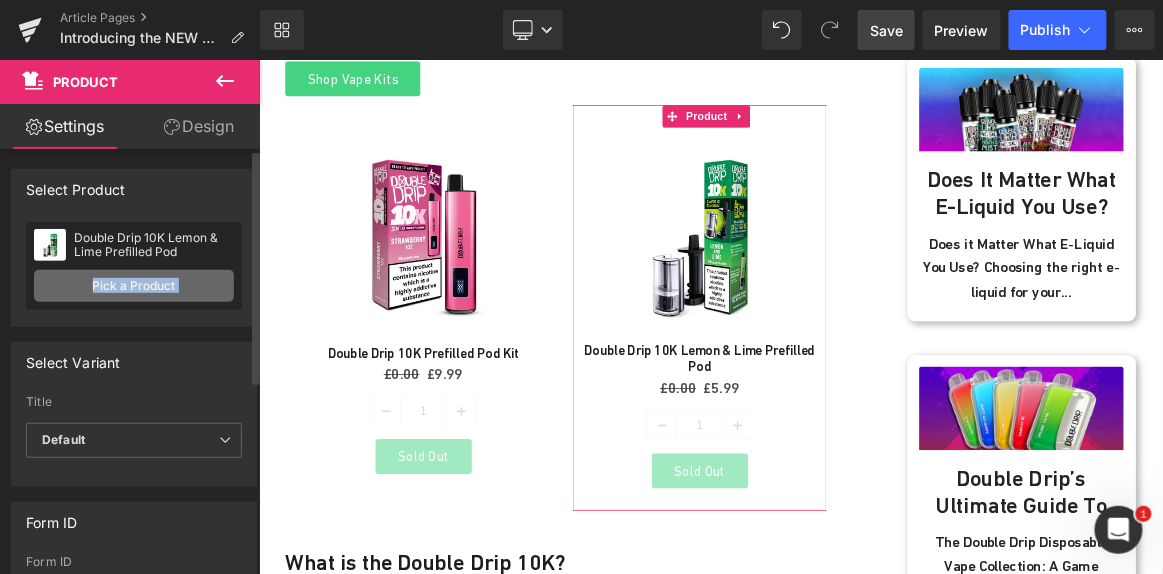 click on "Pick a Product" at bounding box center (134, 286) 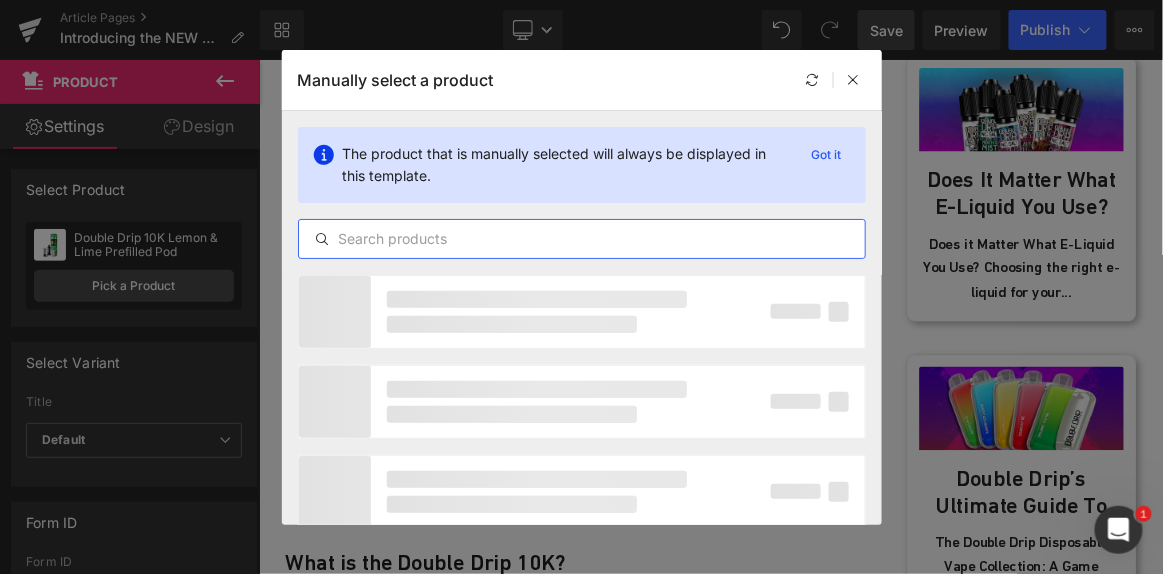 click at bounding box center [582, 239] 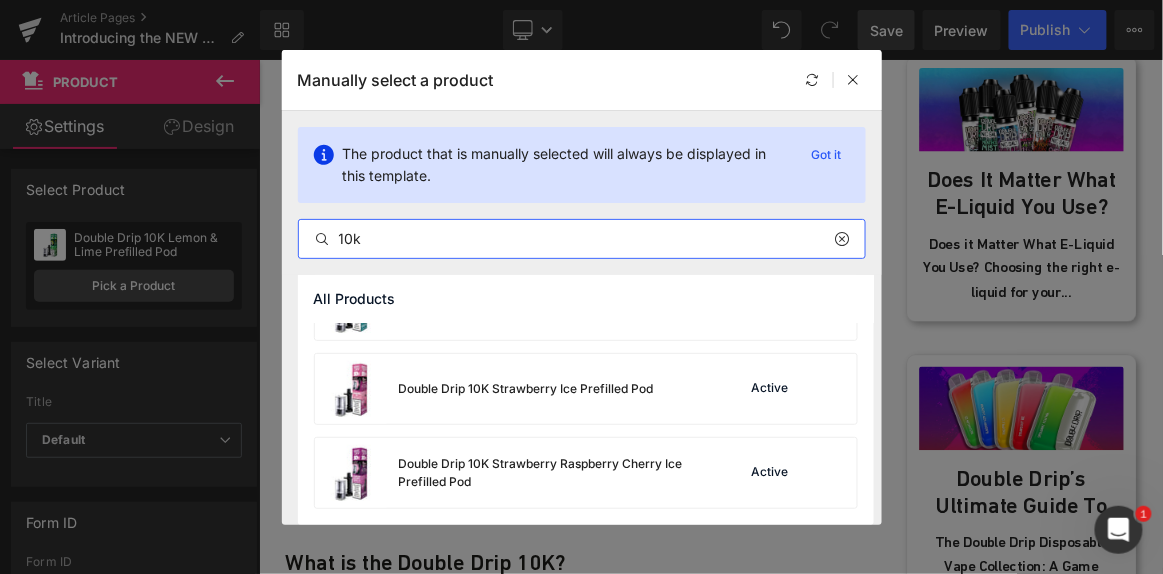 scroll, scrollTop: 559, scrollLeft: 0, axis: vertical 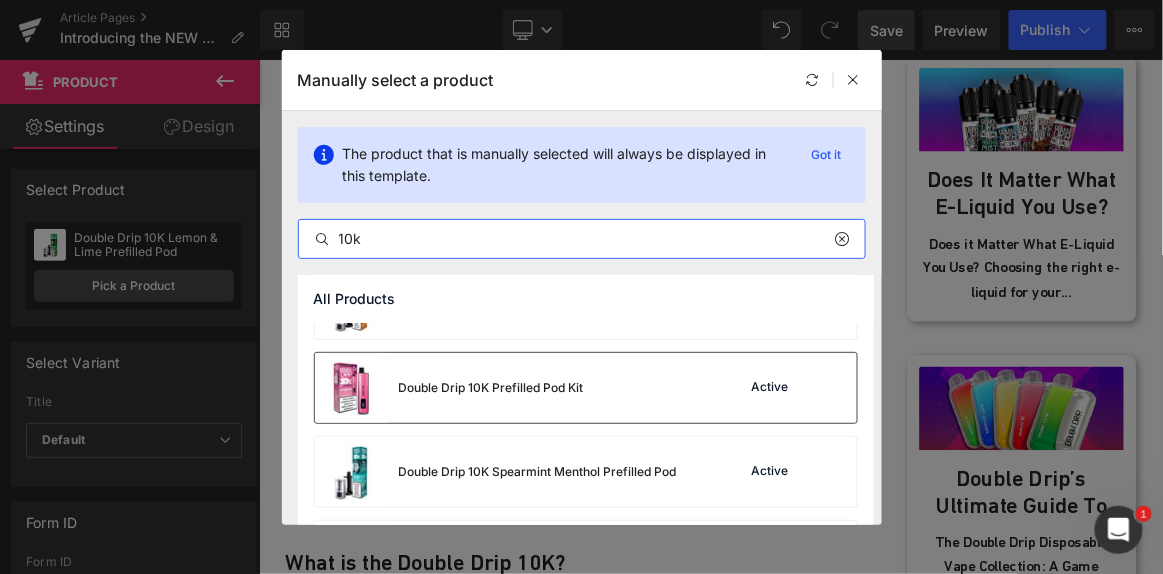 type on "10k" 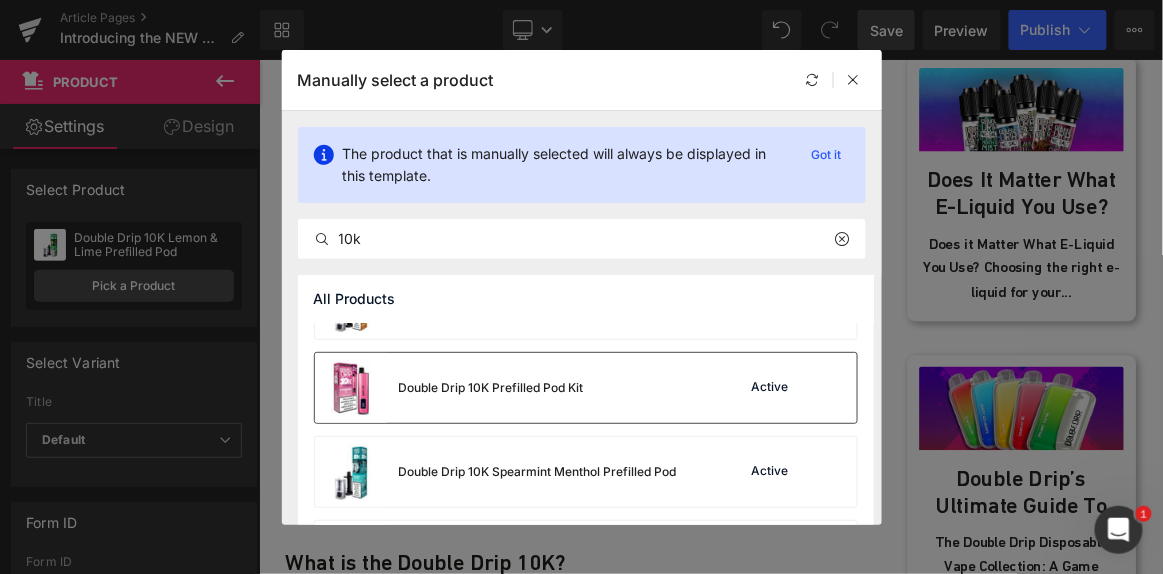 click on "Double Drip 10K Prefilled Pod Kit" at bounding box center [449, 388] 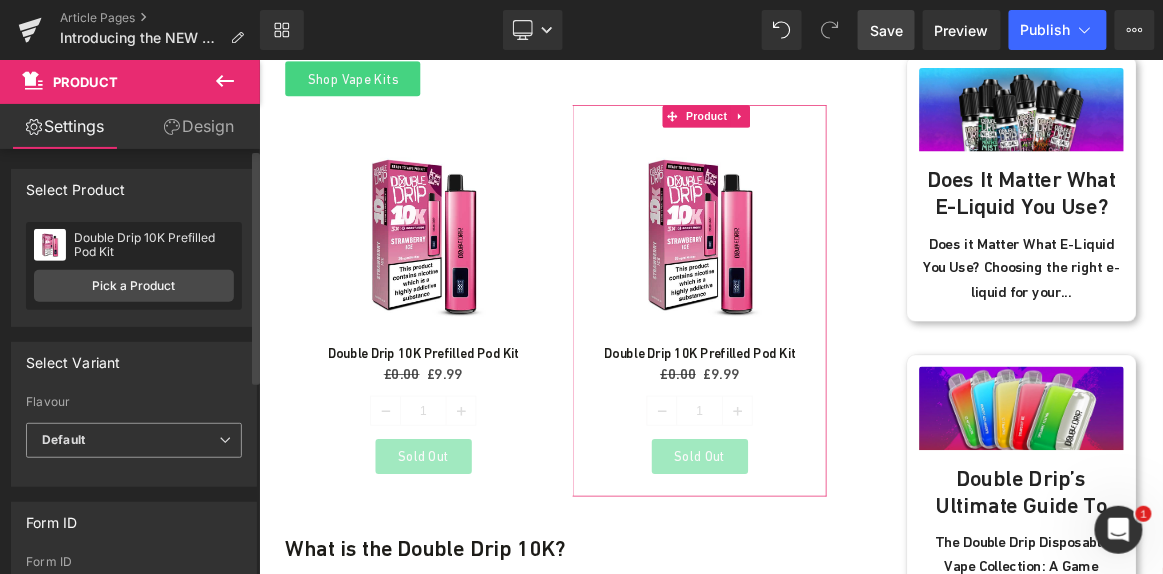 click on "Default" at bounding box center (134, 440) 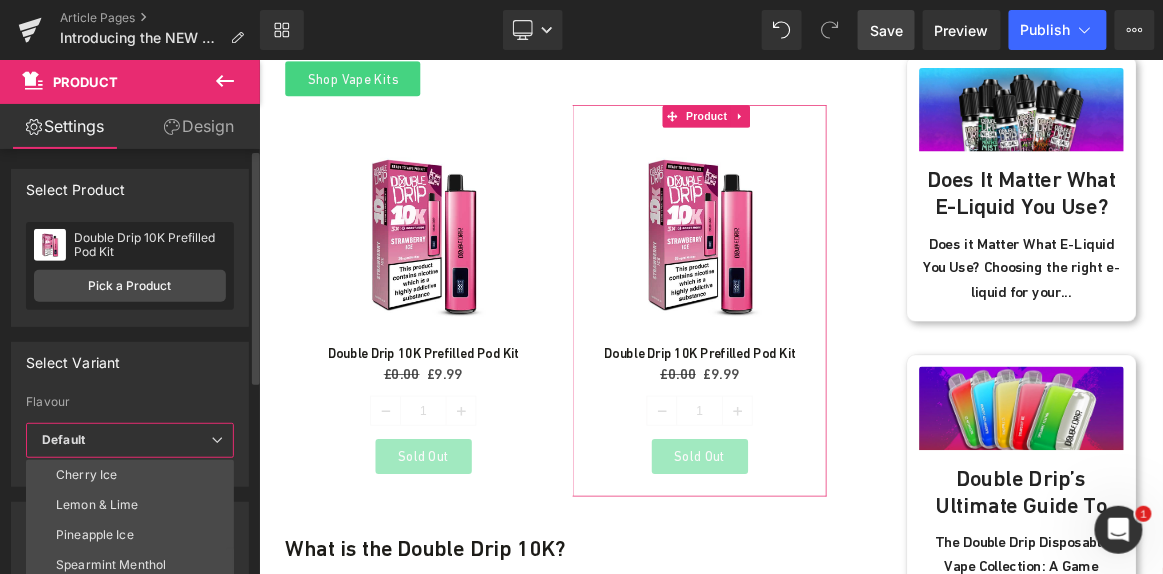 scroll, scrollTop: 193, scrollLeft: 0, axis: vertical 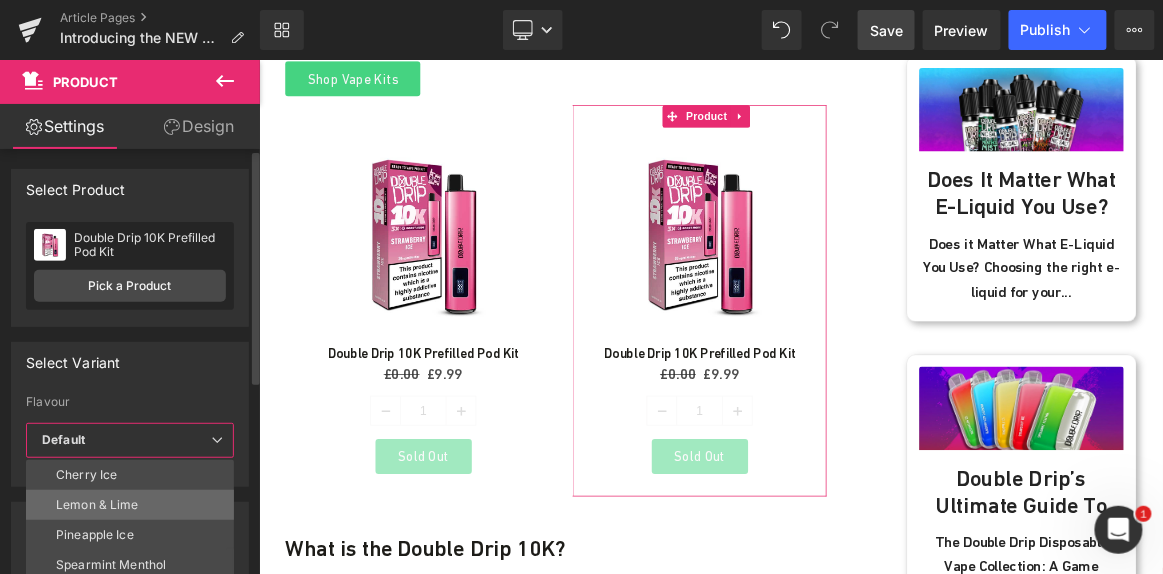 click on "Lemon & Lime" at bounding box center (97, 505) 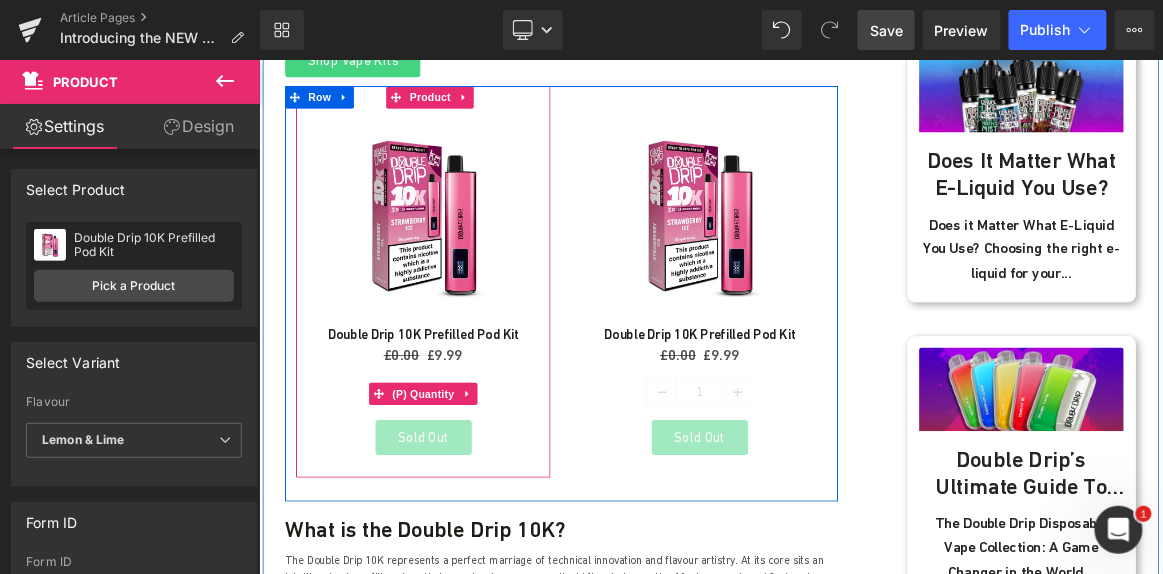 scroll, scrollTop: 1110, scrollLeft: 0, axis: vertical 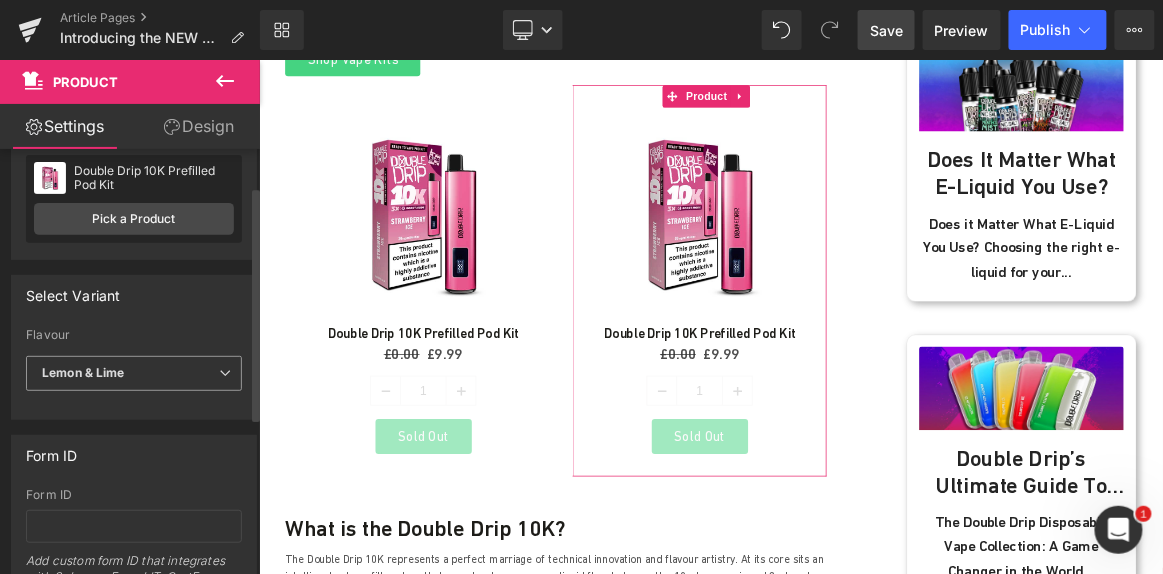 drag, startPoint x: 196, startPoint y: 353, endPoint x: 215, endPoint y: 376, distance: 29.832869 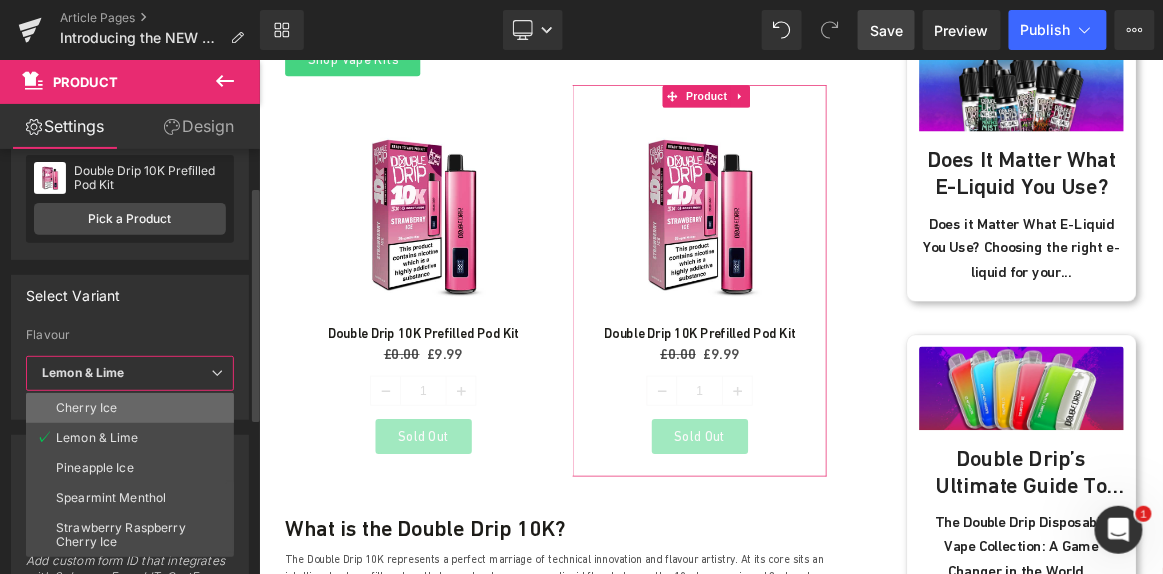click on "Cherry Ice" at bounding box center (134, 408) 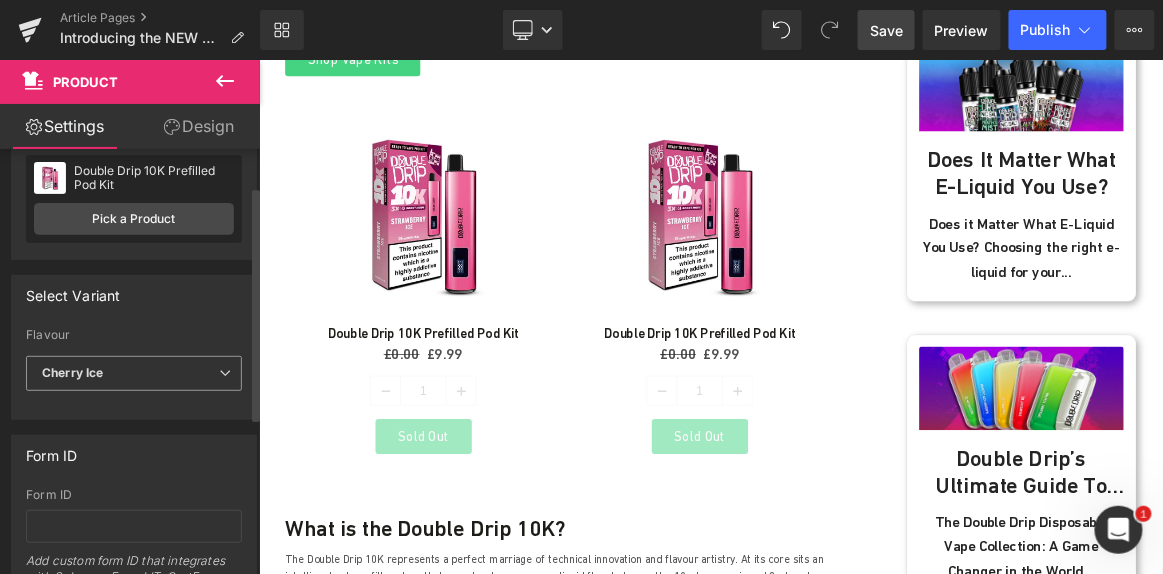 click on "Cherry Ice" at bounding box center [134, 373] 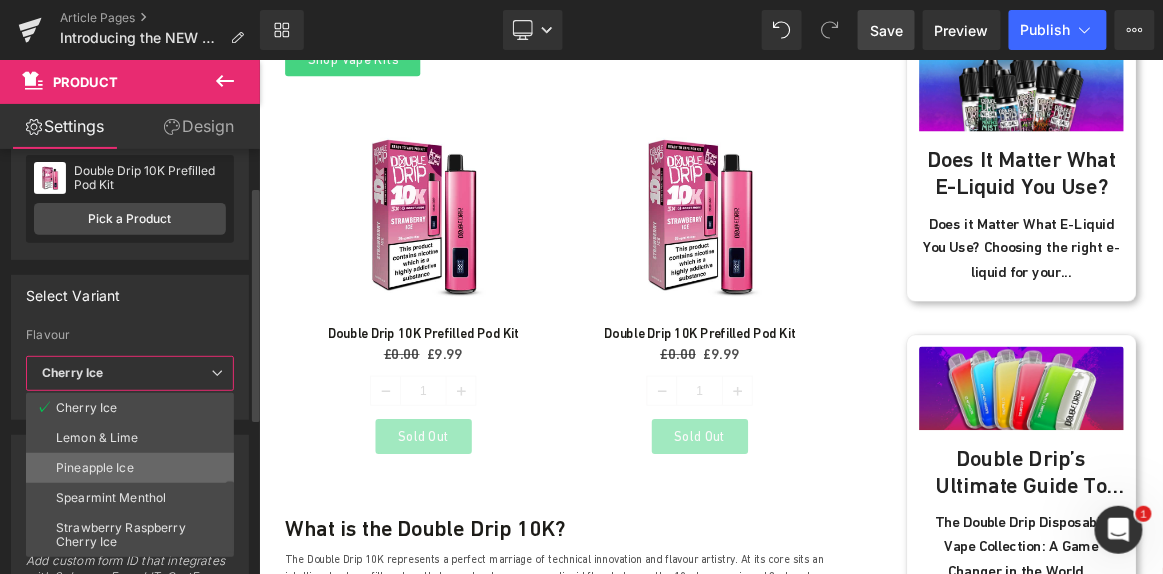 click on "Pineapple Ice" at bounding box center (134, 468) 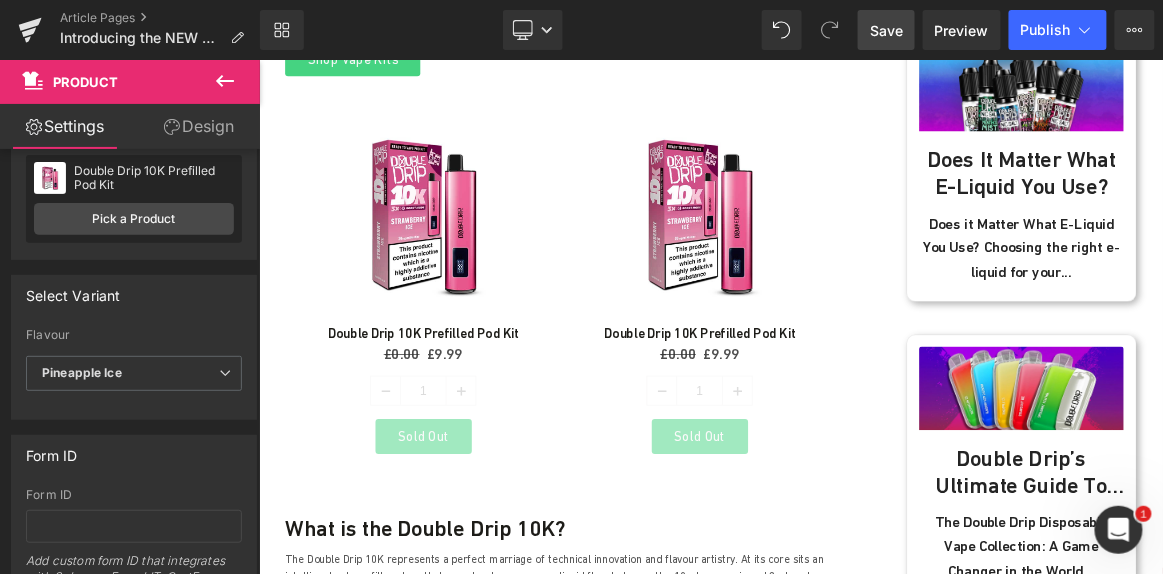 click on "Save" at bounding box center [886, 30] 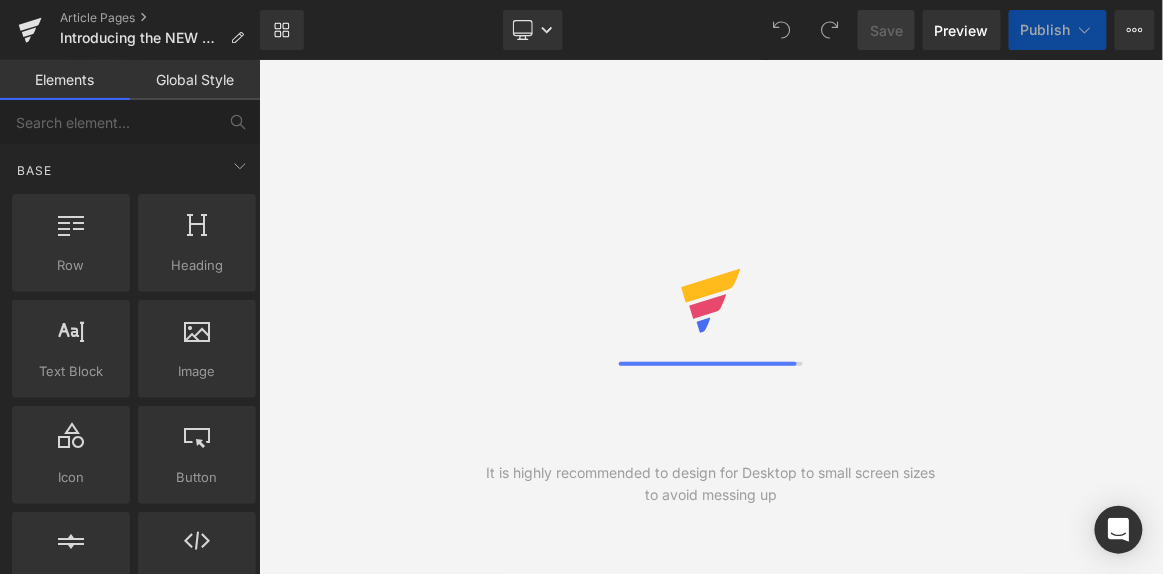 scroll, scrollTop: 0, scrollLeft: 0, axis: both 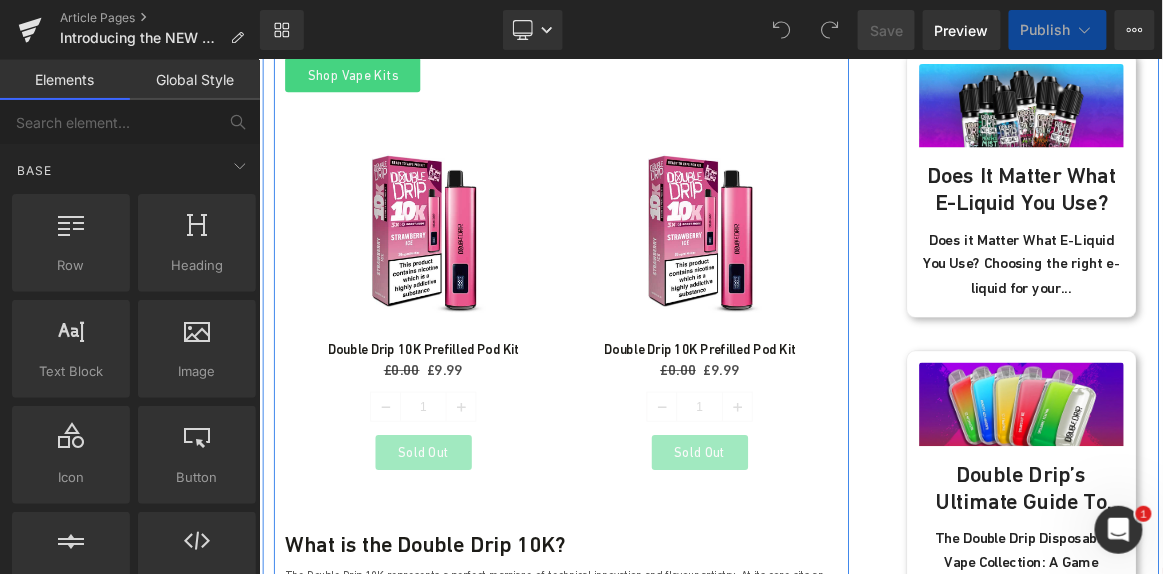 click on "Sale Off
(P) Image" at bounding box center (848, 288) 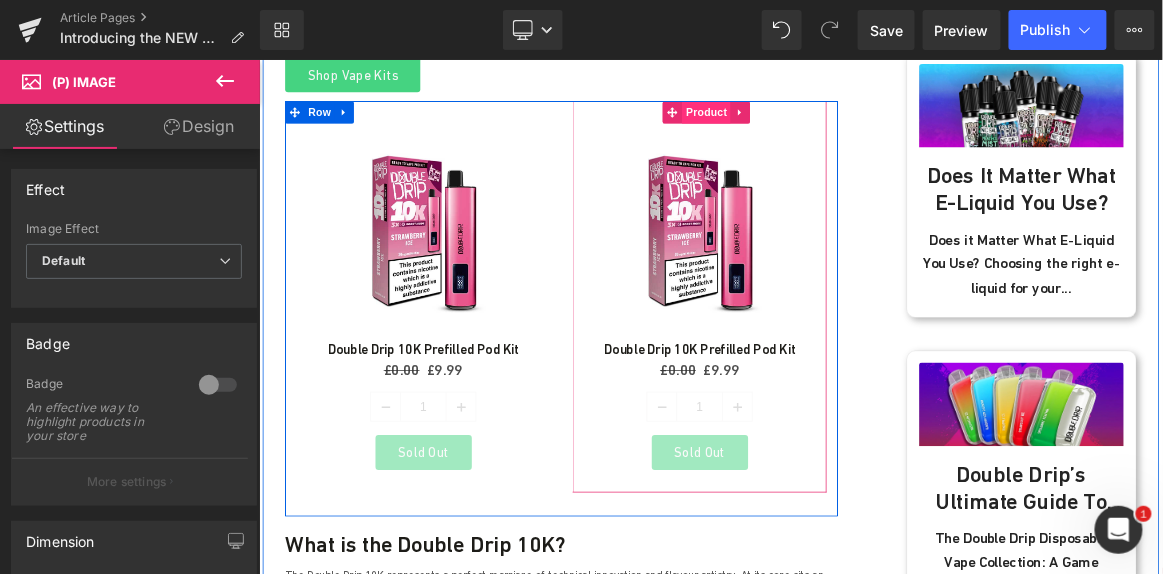 click on "Product" at bounding box center [857, 129] 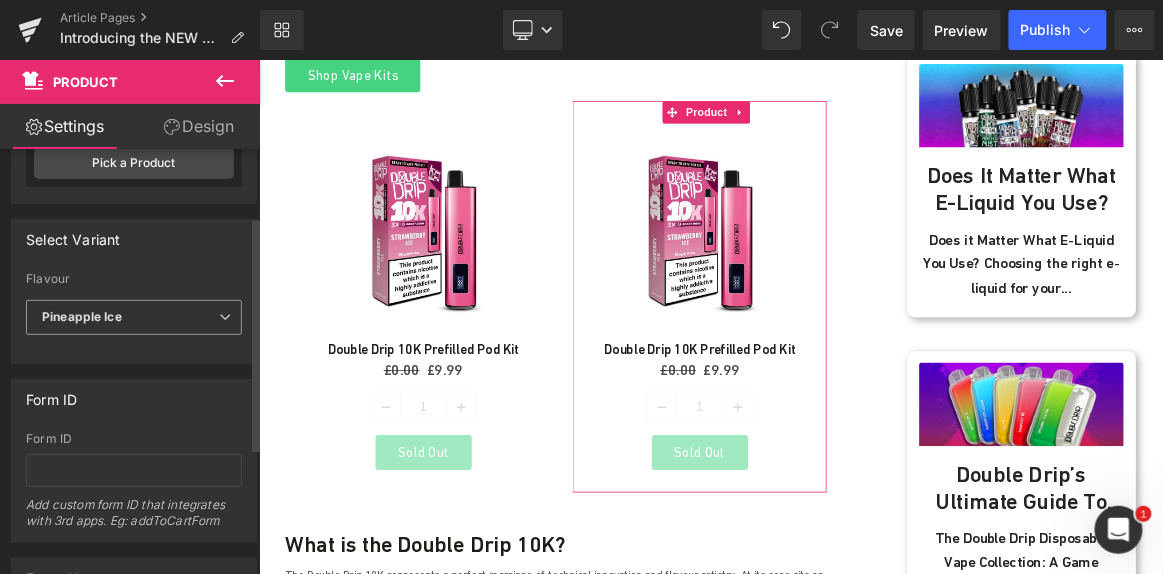 scroll, scrollTop: 121, scrollLeft: 0, axis: vertical 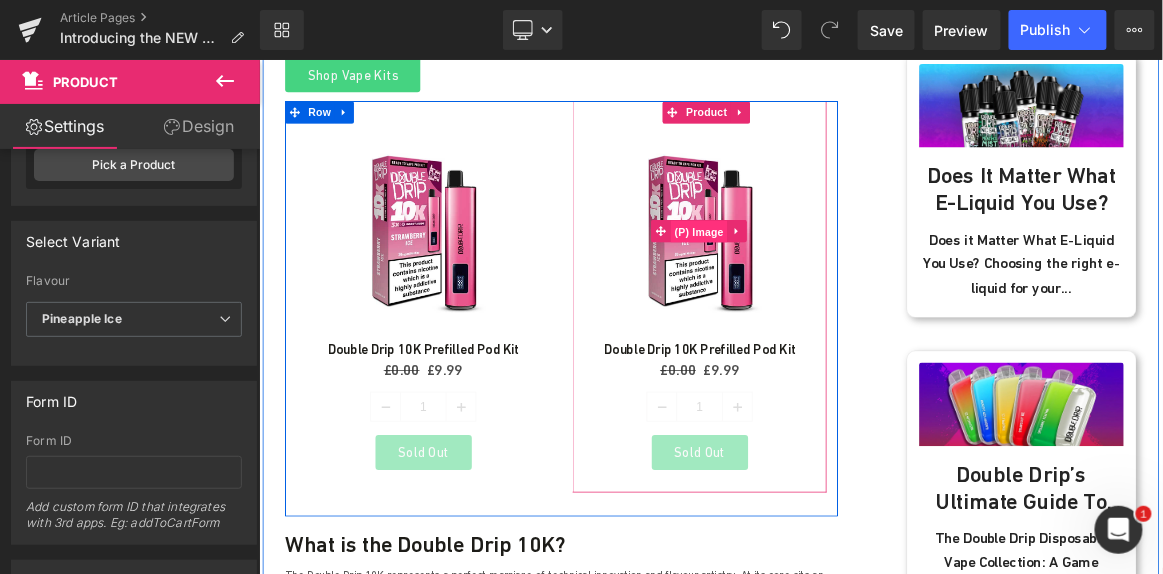 click on "(P) Image" at bounding box center (848, 289) 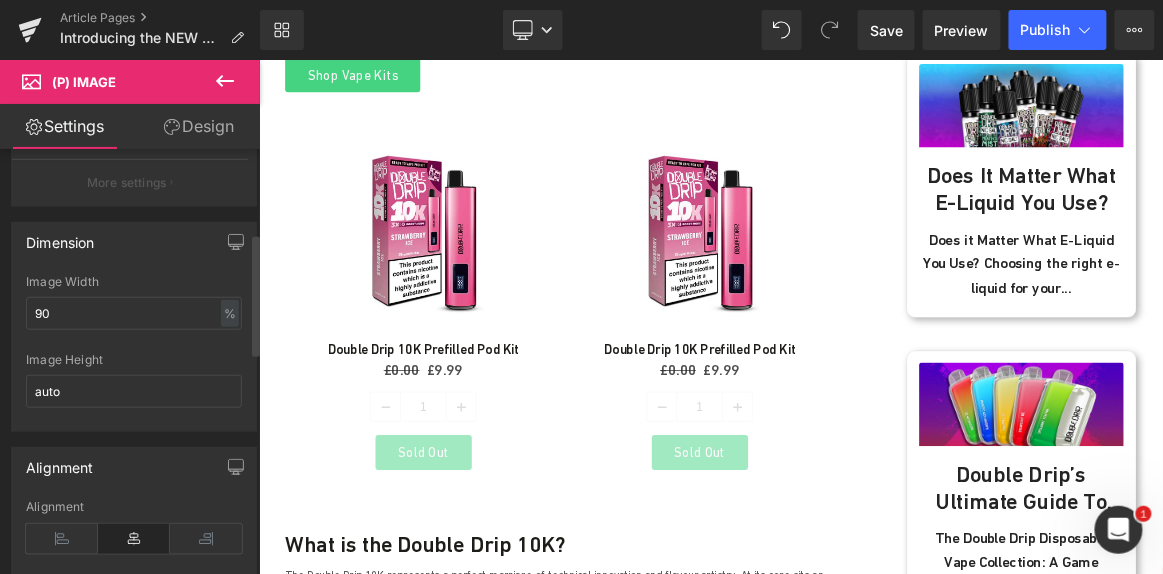 scroll, scrollTop: 301, scrollLeft: 0, axis: vertical 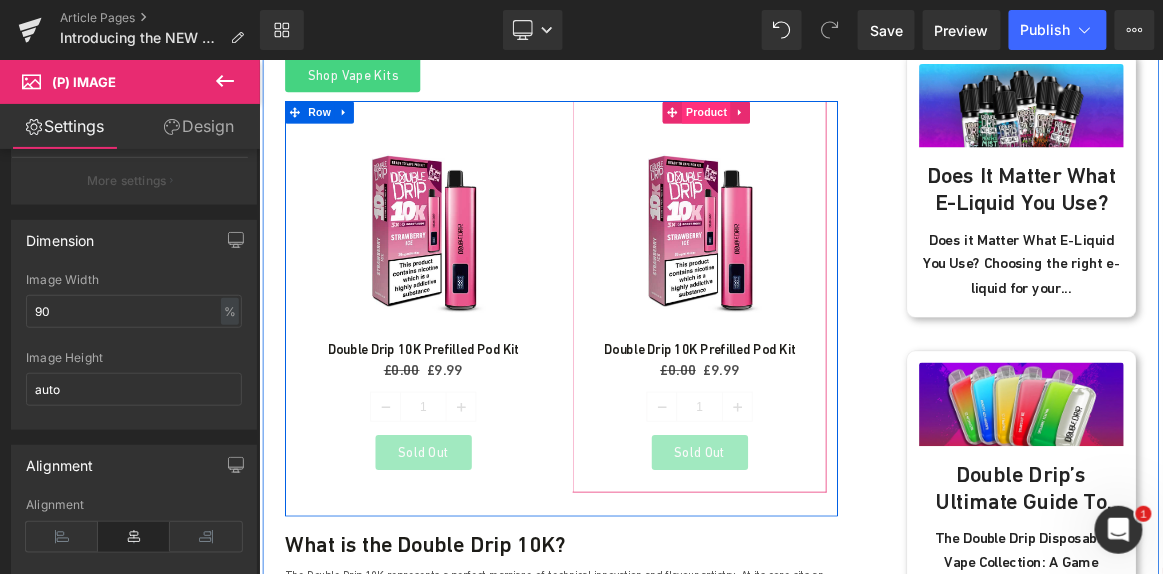 click on "Product" at bounding box center [857, 129] 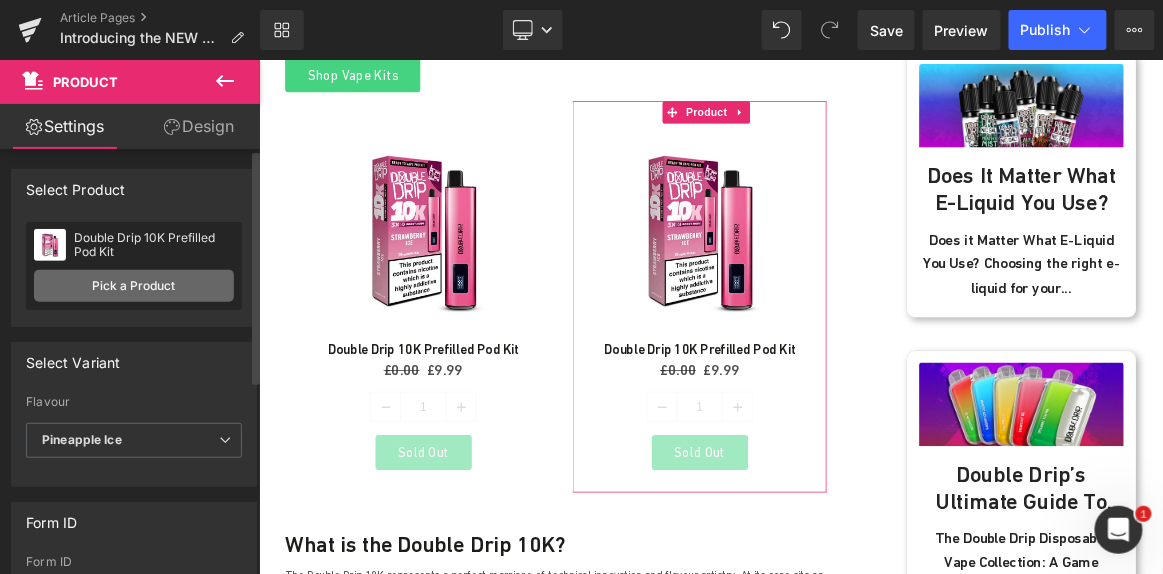 click on "Pick a Product" at bounding box center (134, 286) 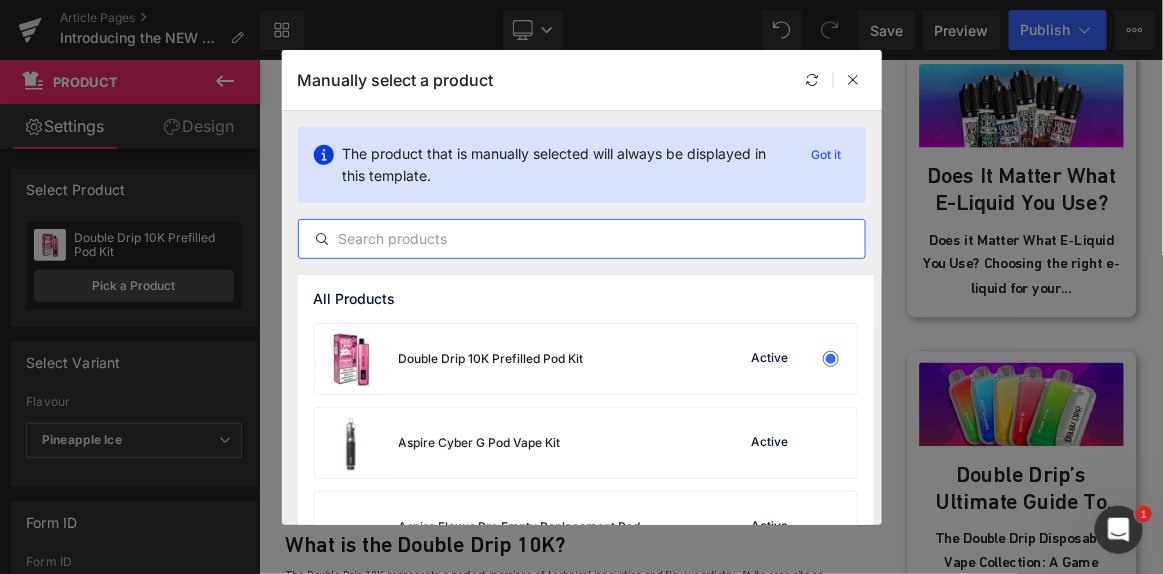 click at bounding box center (582, 239) 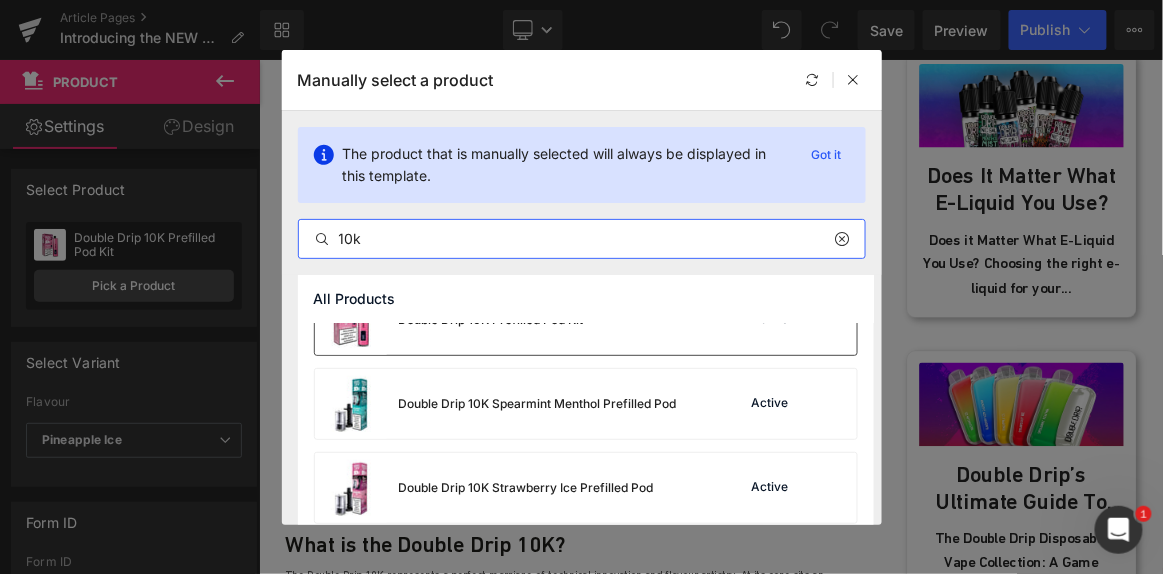 scroll, scrollTop: 624, scrollLeft: 0, axis: vertical 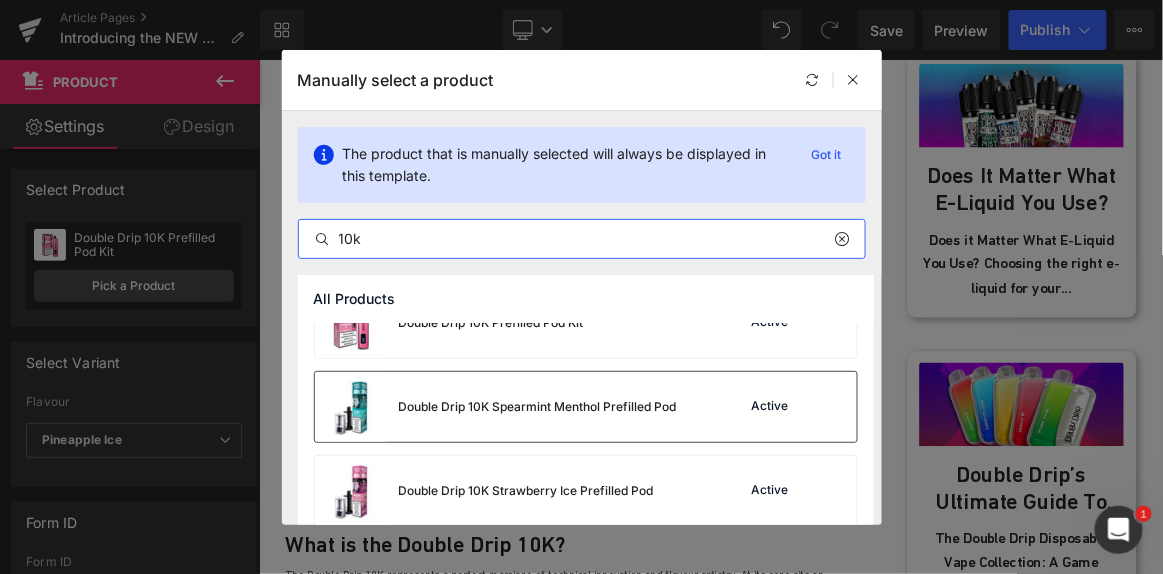 type on "10k" 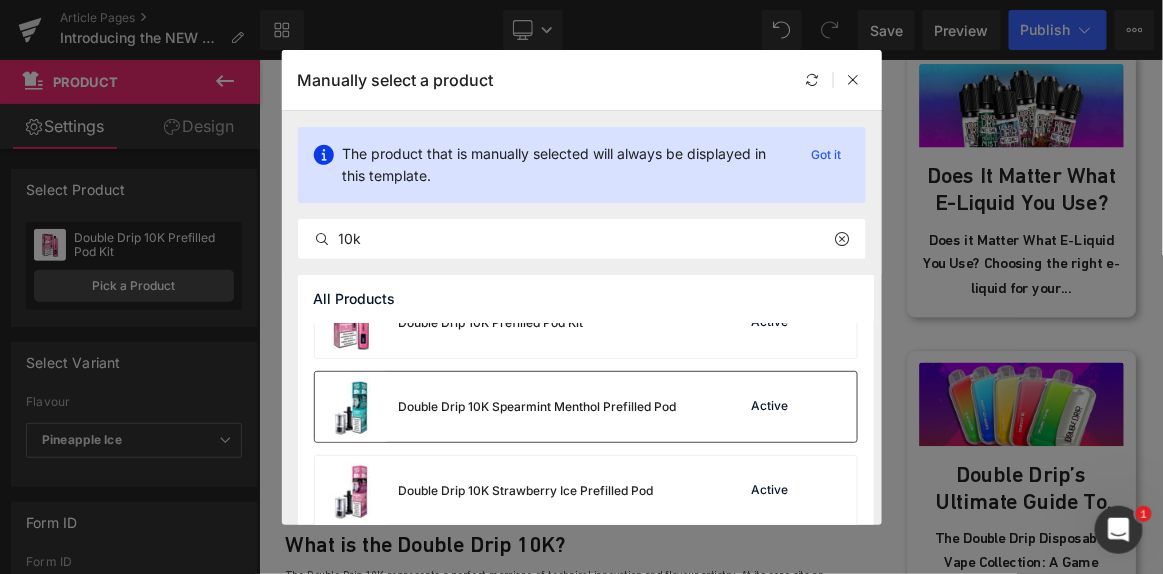 click on "Double Drip 10K Spearmint Menthol Prefilled Pod" at bounding box center [538, 407] 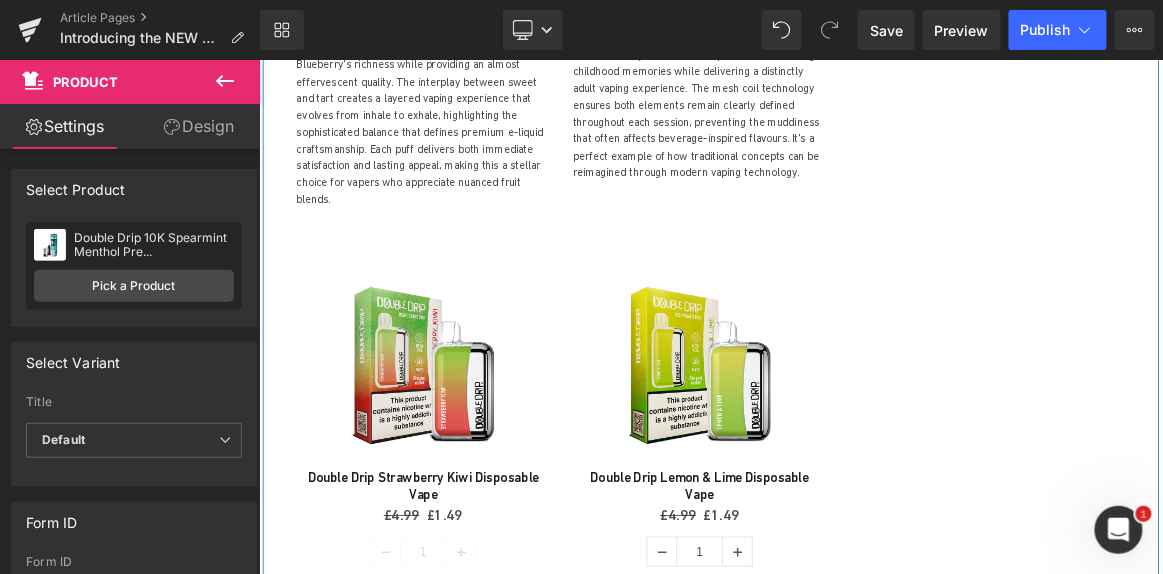 scroll, scrollTop: 3472, scrollLeft: 0, axis: vertical 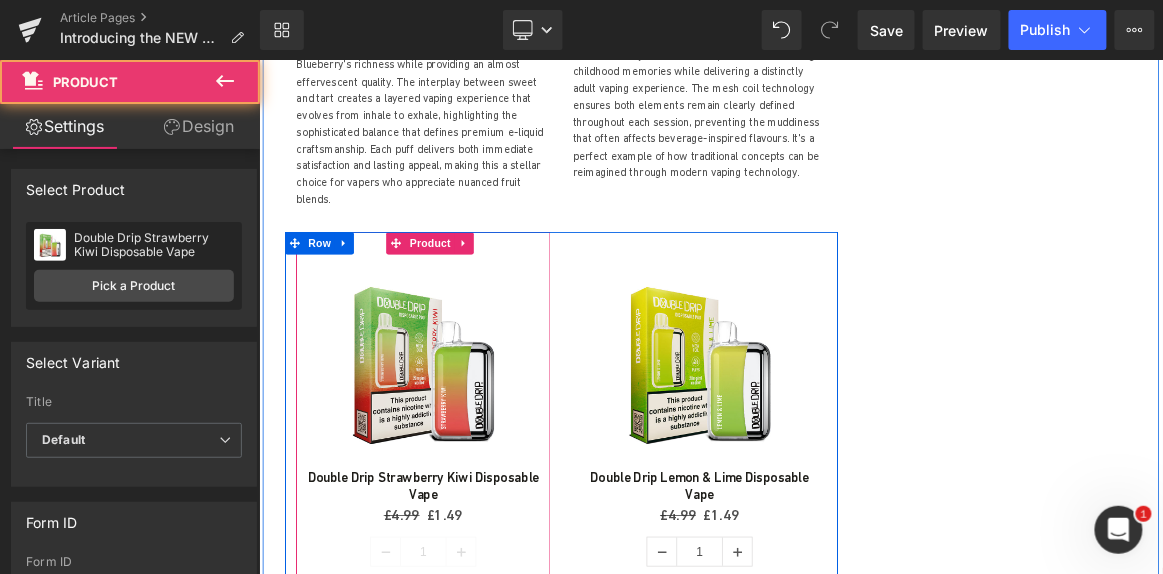click on "Sale Off
(P) Image
Double Drip Strawberry Kiwi Disposable Vape
(P) Title
£4.99
£1.49
(P) Price
1
(P) Quantity
Sold Out
(P) Cart Button
Product" at bounding box center [478, 561] 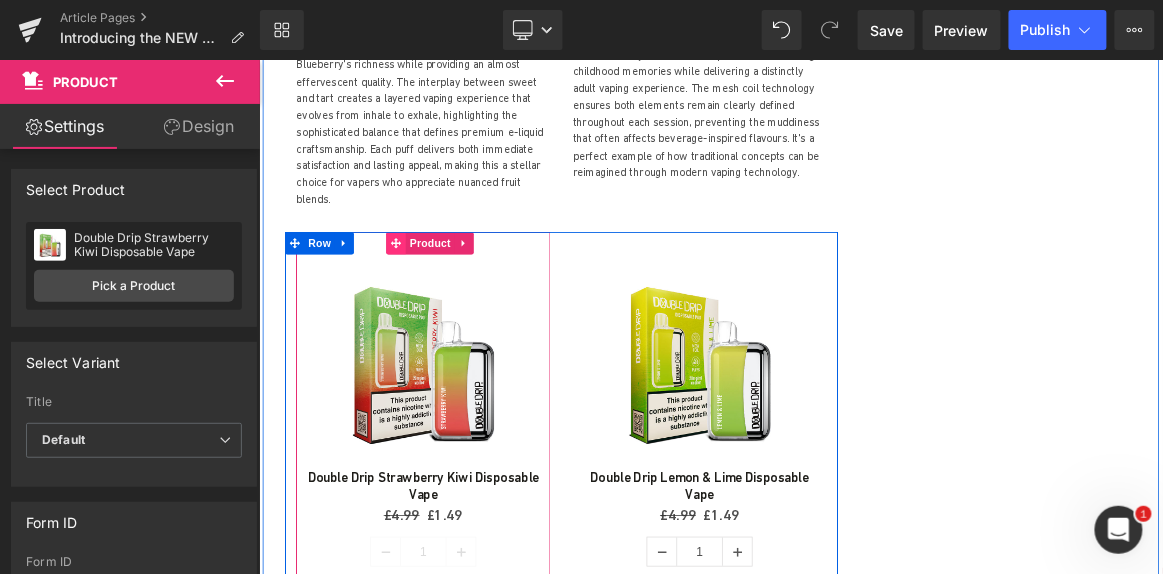 click on "Product" at bounding box center [487, 305] 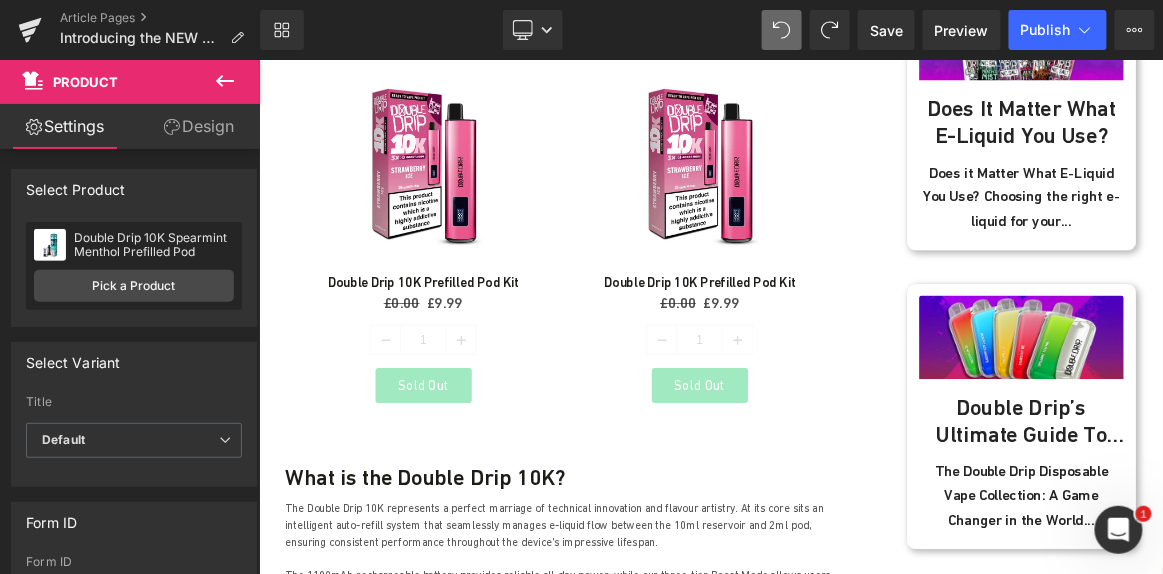 scroll, scrollTop: 968, scrollLeft: 0, axis: vertical 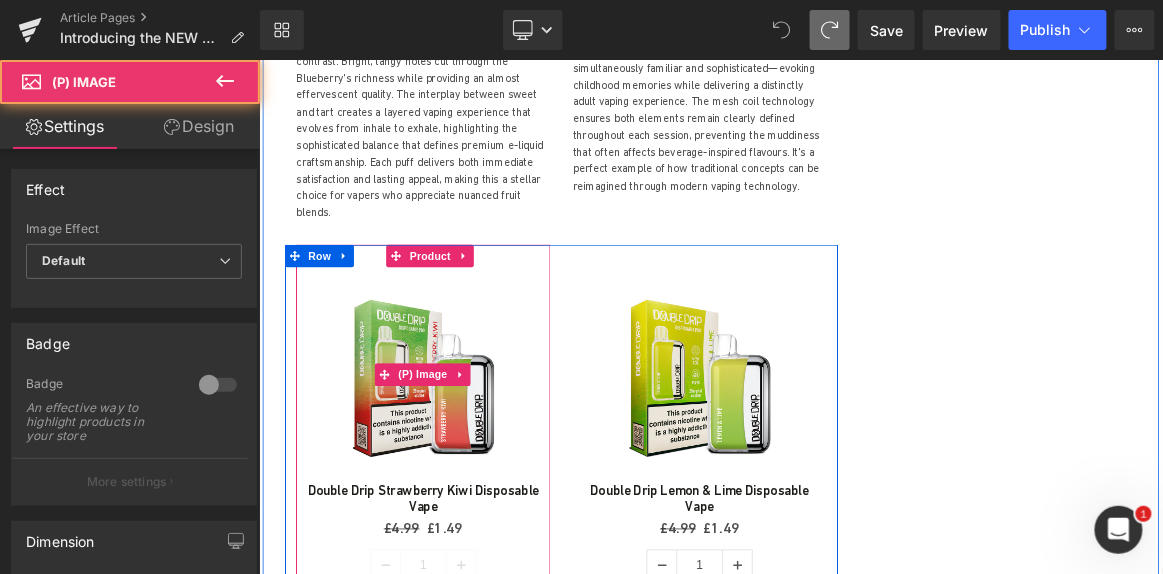 click at bounding box center [478, 481] 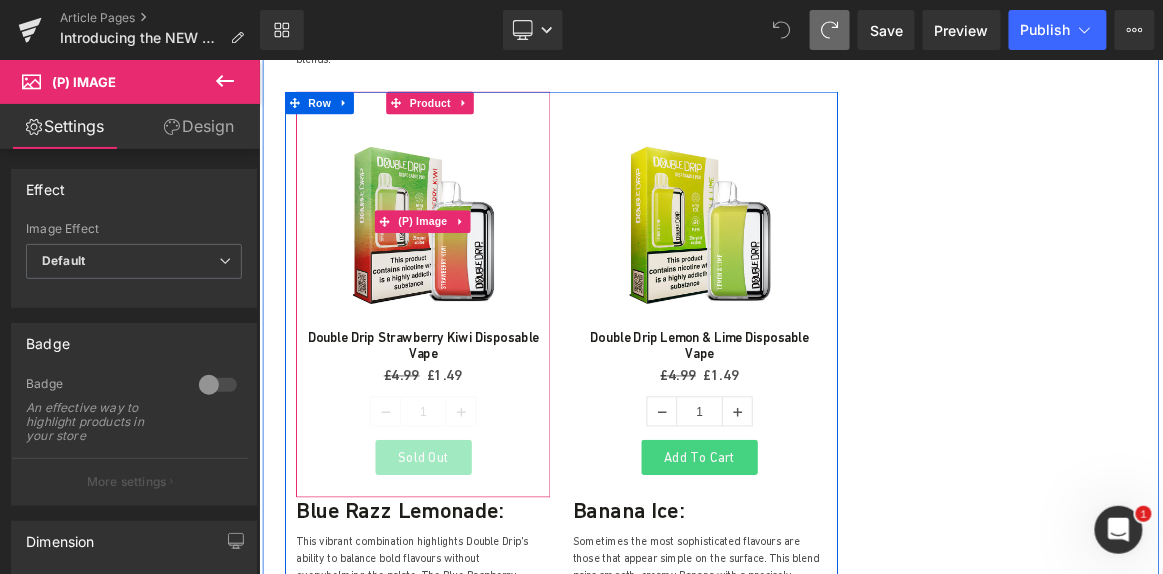 scroll, scrollTop: 3643, scrollLeft: 0, axis: vertical 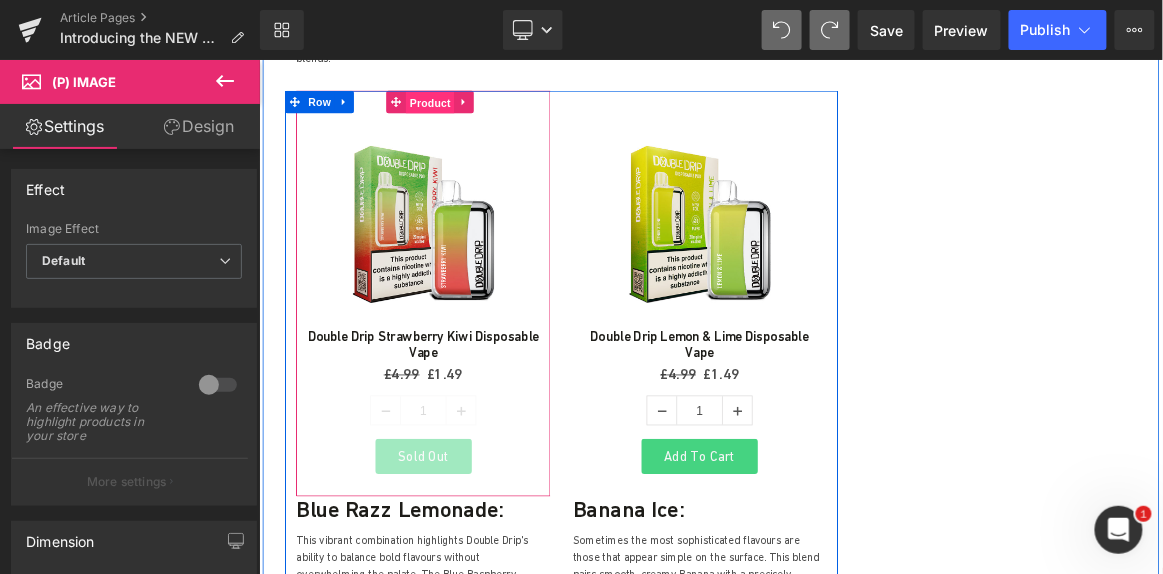 click on "Product" at bounding box center (487, 116) 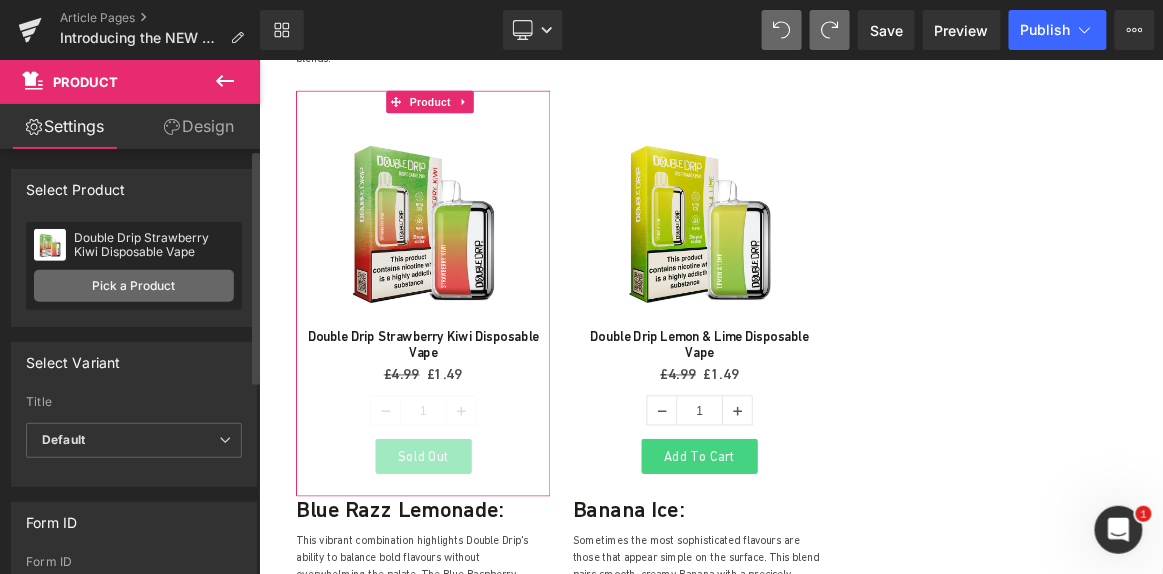 click on "Pick a Product" at bounding box center [134, 286] 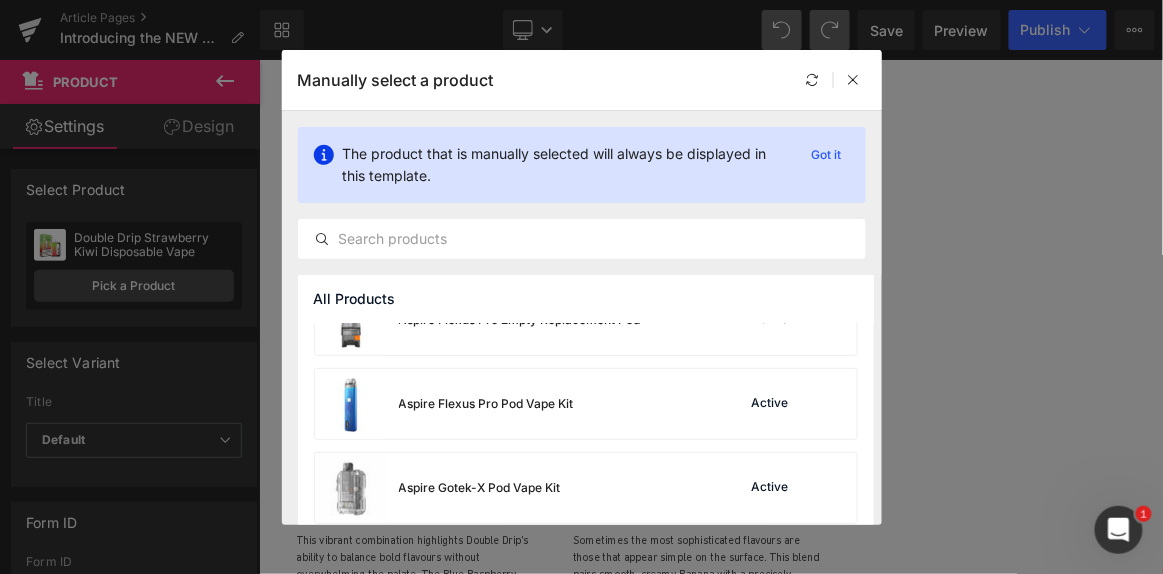scroll, scrollTop: 210, scrollLeft: 0, axis: vertical 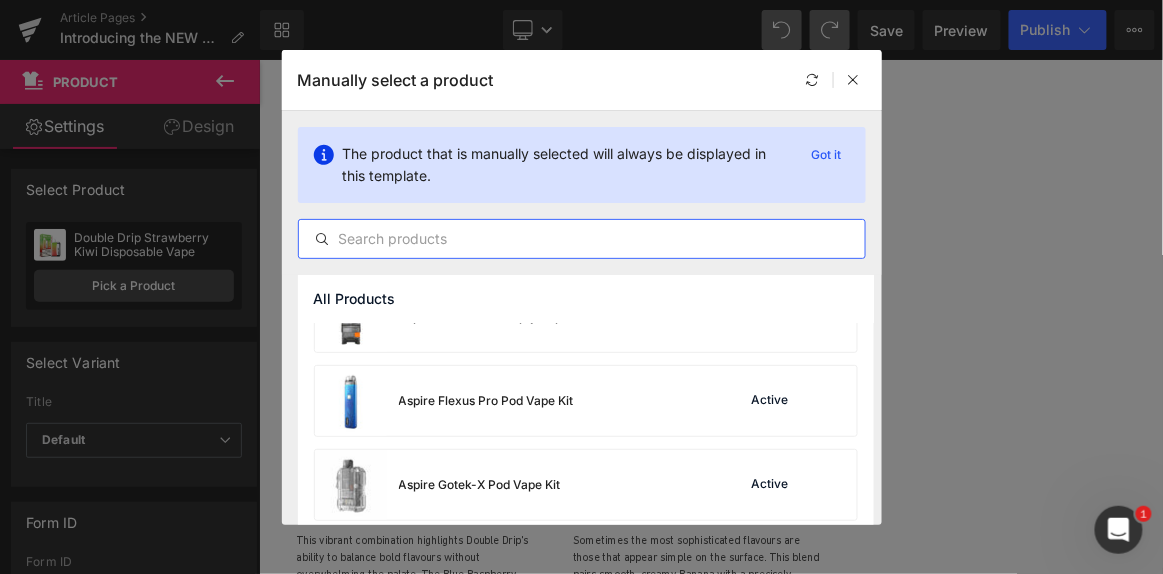 click at bounding box center (582, 239) 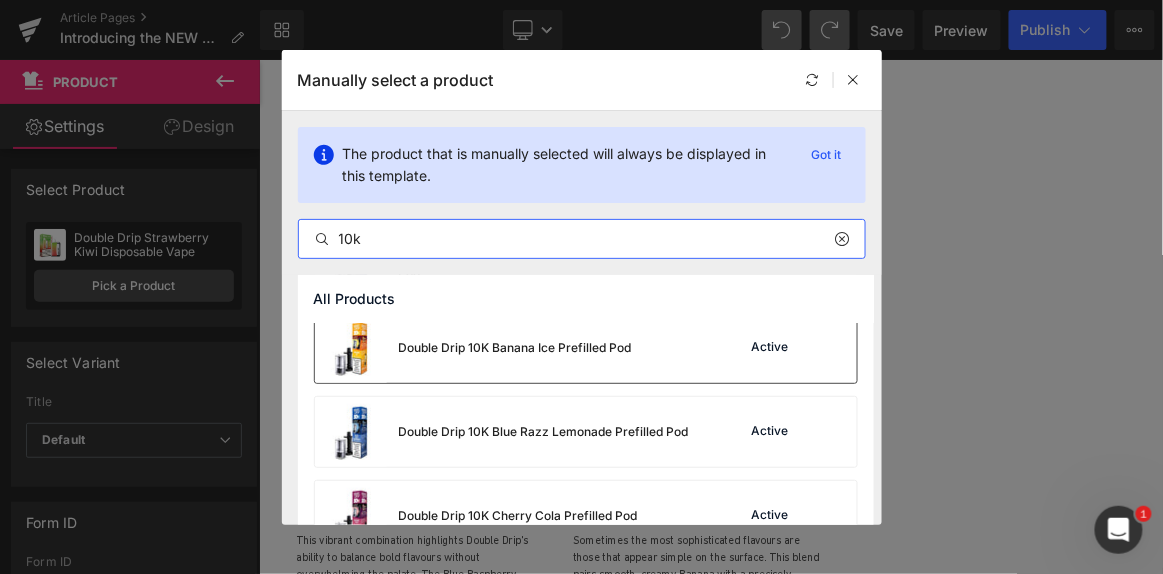 scroll, scrollTop: 96, scrollLeft: 0, axis: vertical 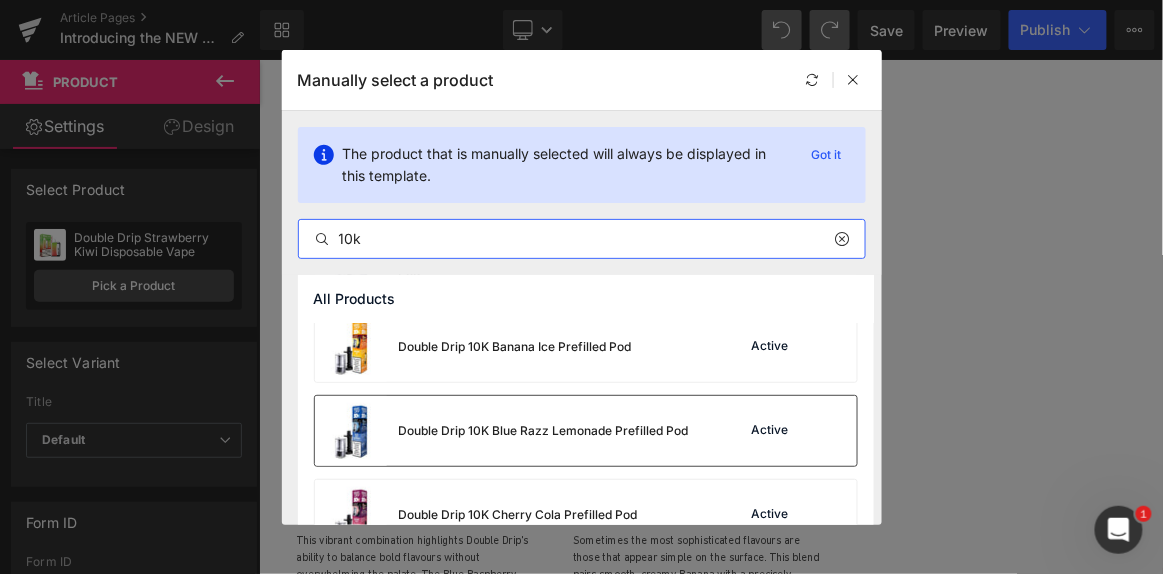 type on "10k" 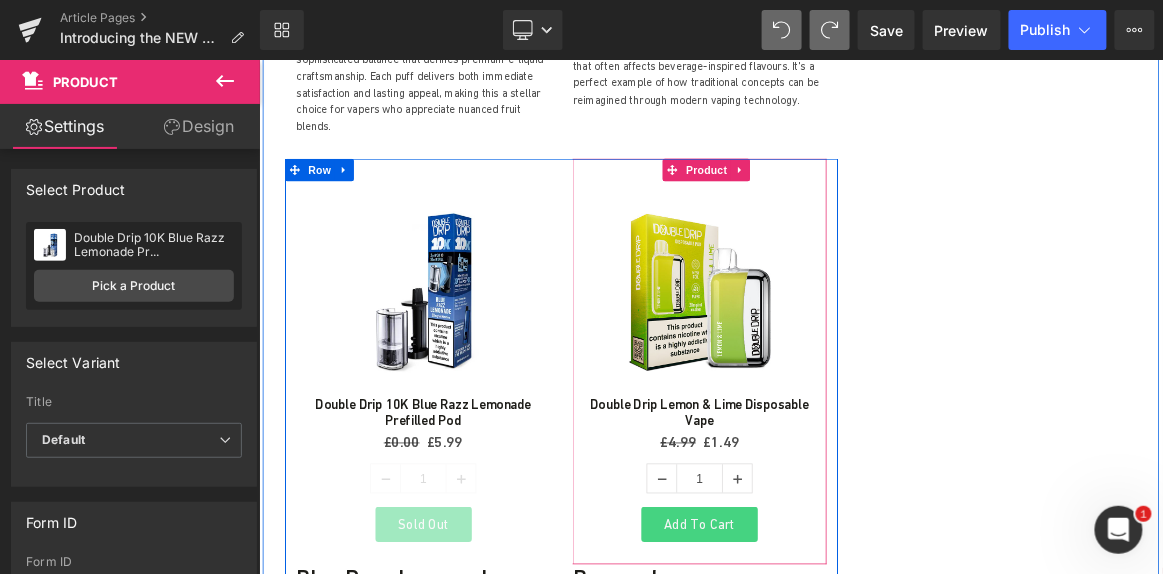 scroll, scrollTop: 3552, scrollLeft: 0, axis: vertical 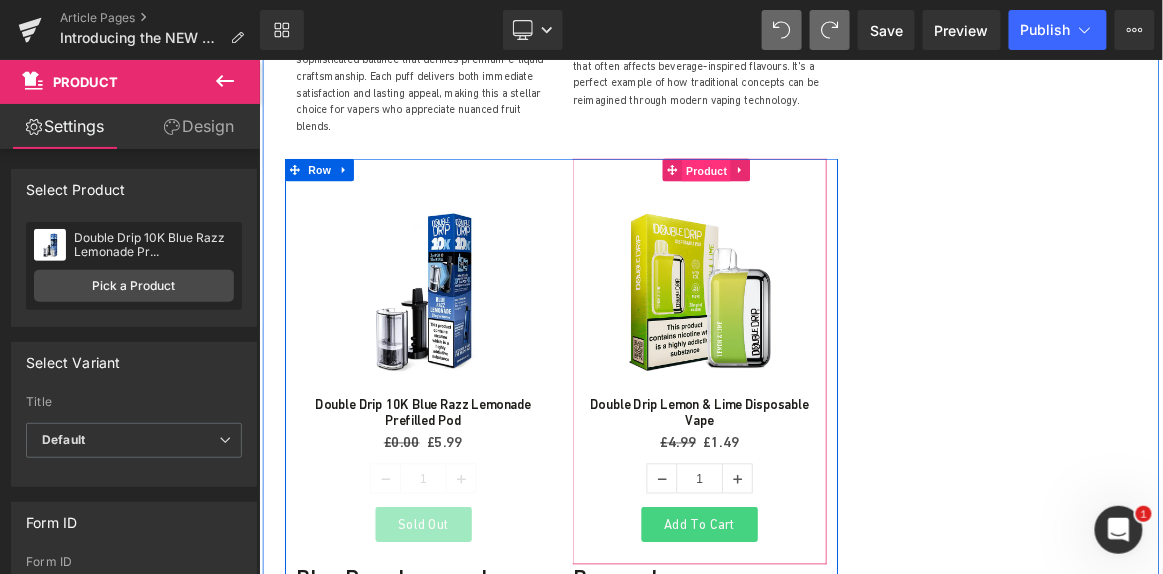 click on "Product" at bounding box center (857, 207) 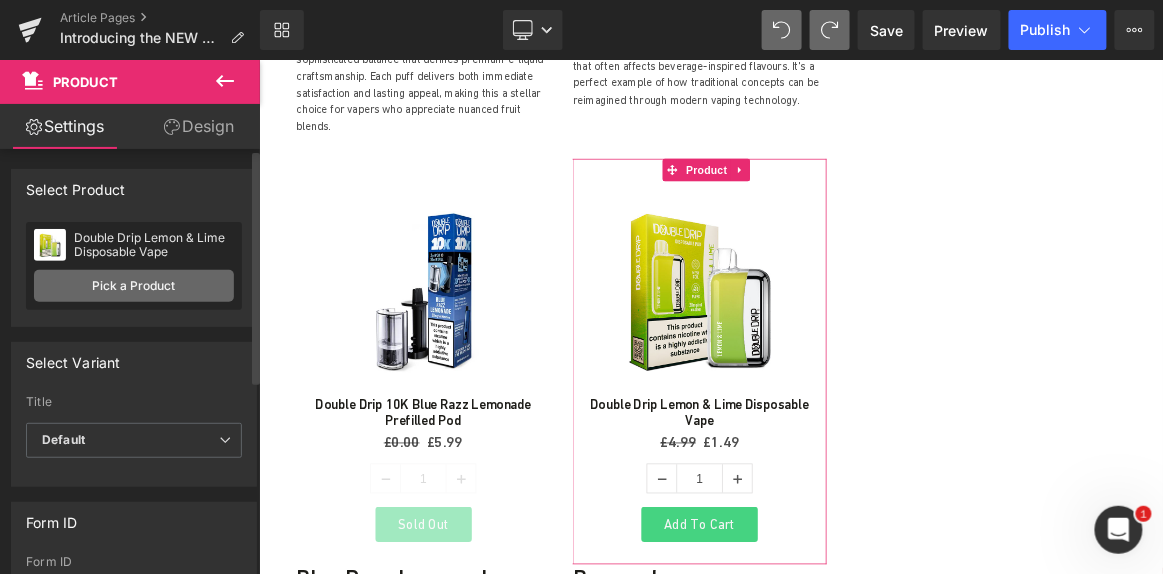 click on "Pick a Product" at bounding box center [134, 286] 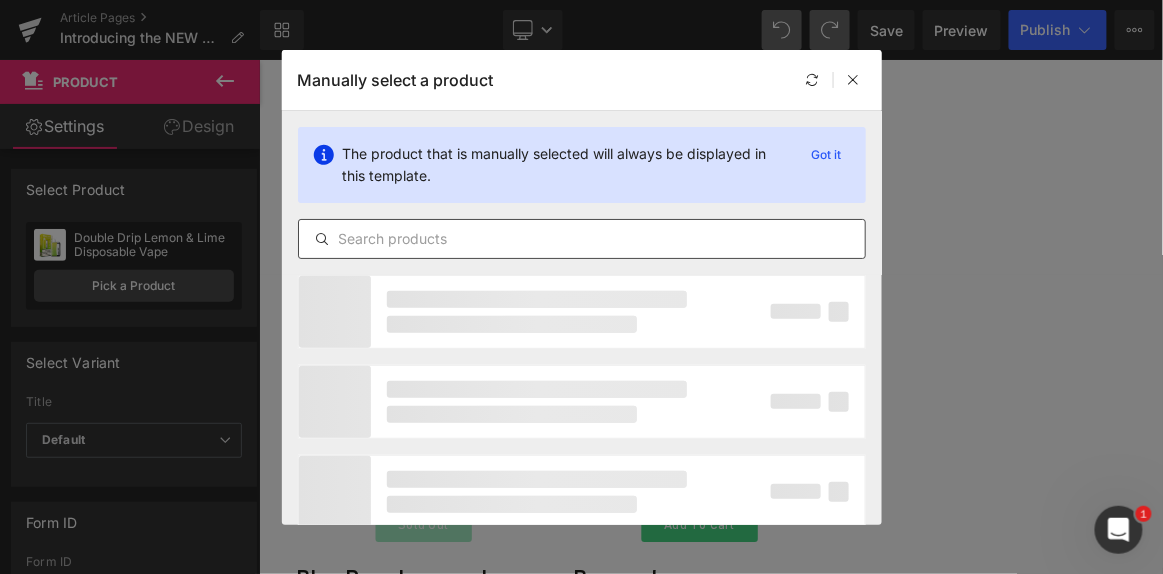click at bounding box center (582, 239) 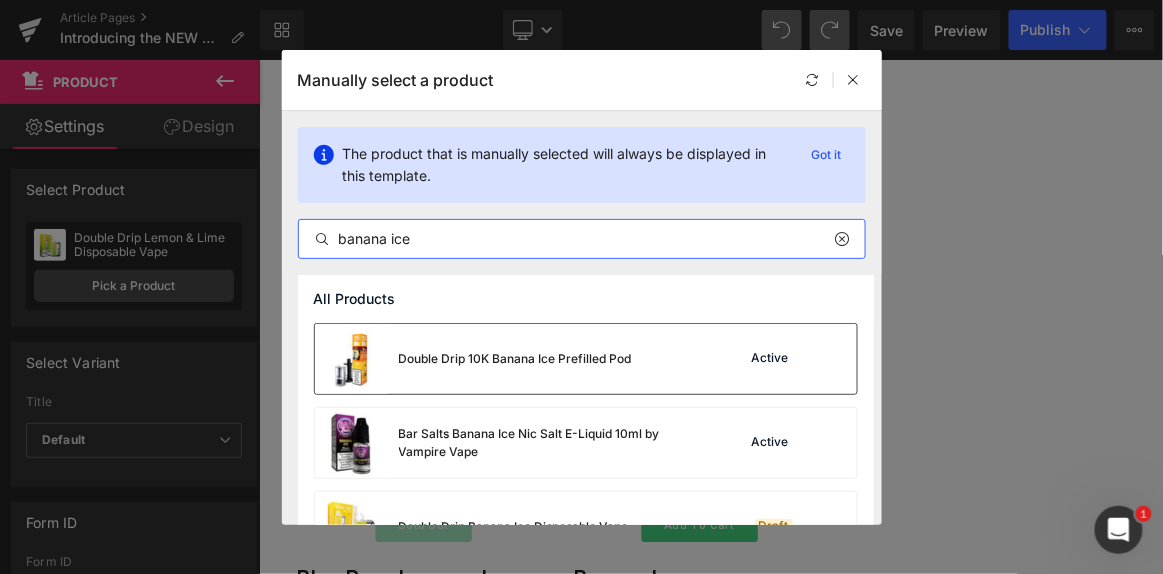 type on "banana ice" 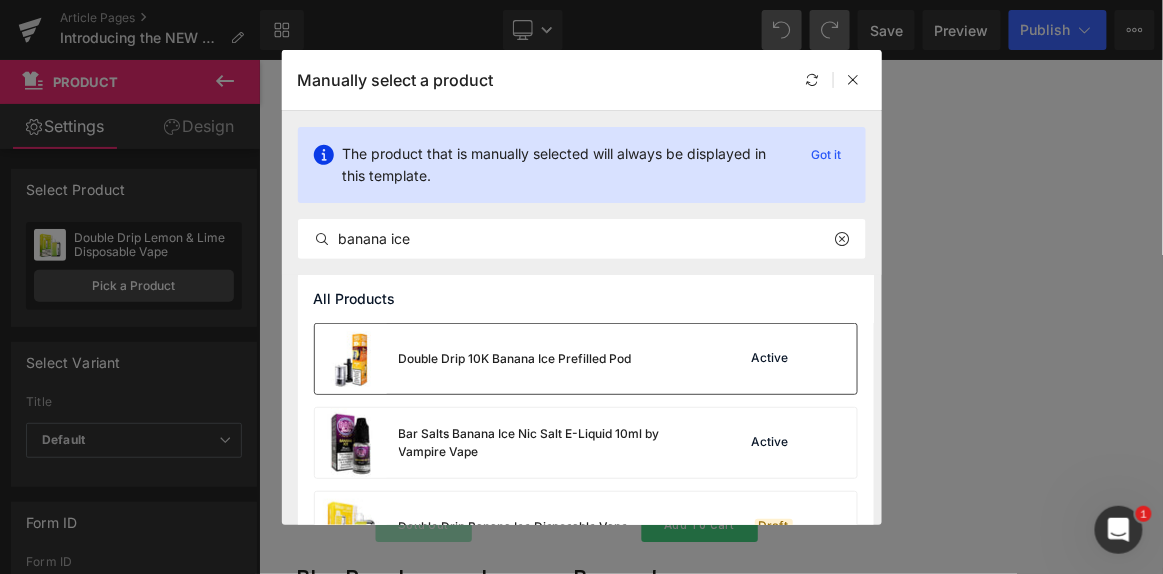 click on "Double Drip 10K Banana Ice Prefilled Pod" at bounding box center (473, 359) 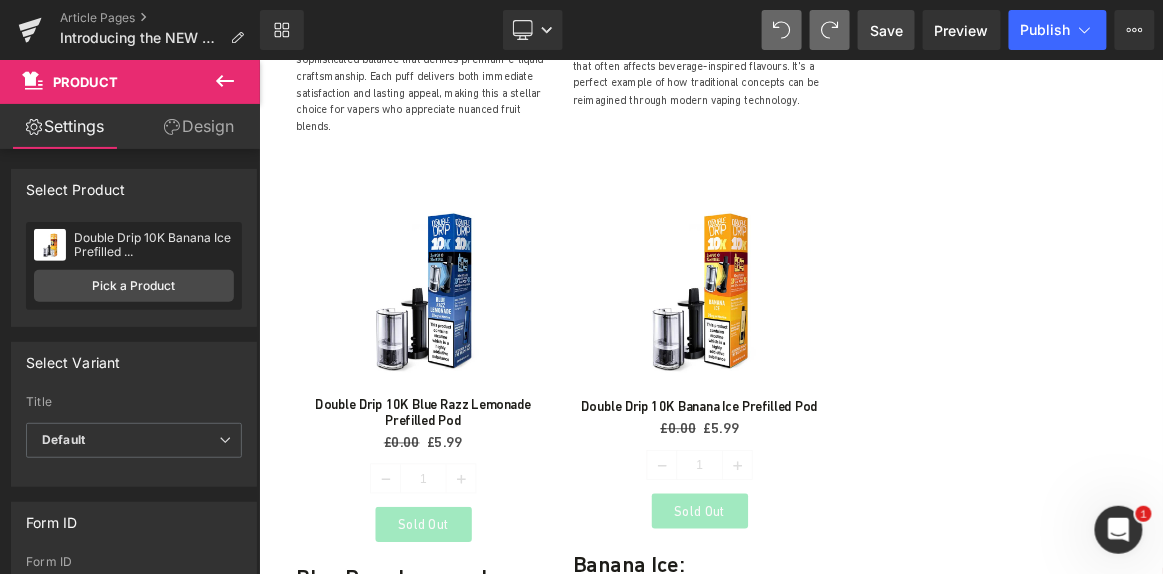 click on "Save" at bounding box center [886, 30] 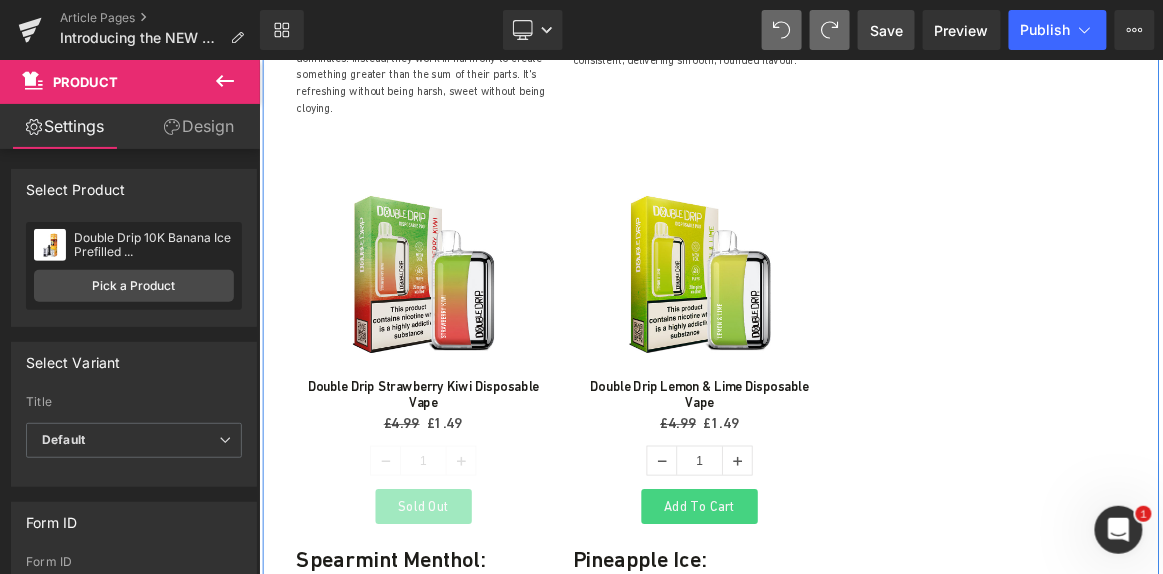 scroll, scrollTop: 4514, scrollLeft: 0, axis: vertical 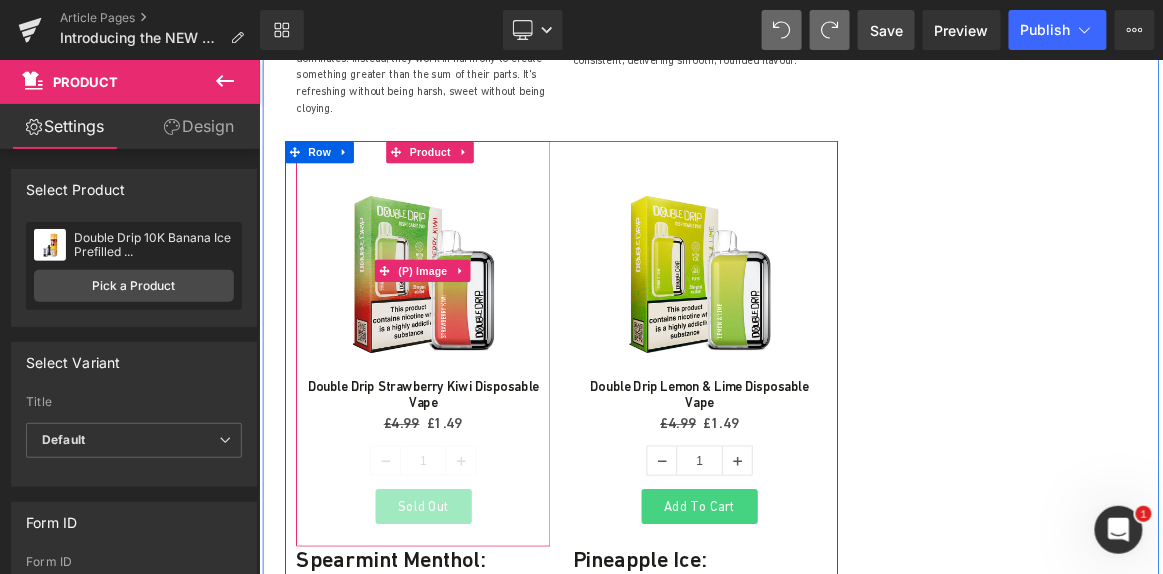click at bounding box center [478, 342] 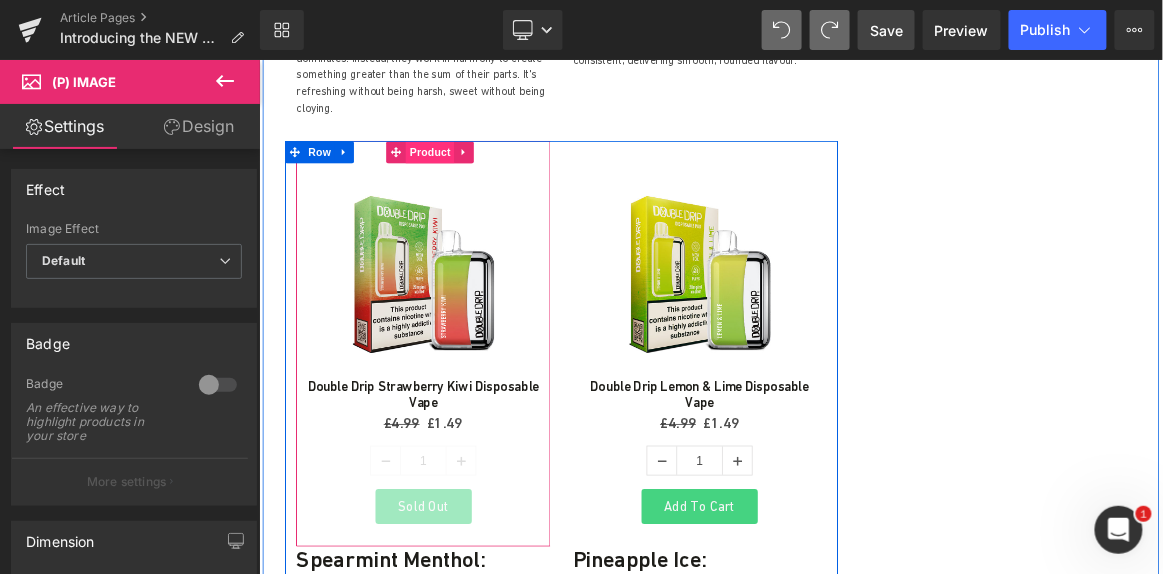 click on "Product" at bounding box center [487, 183] 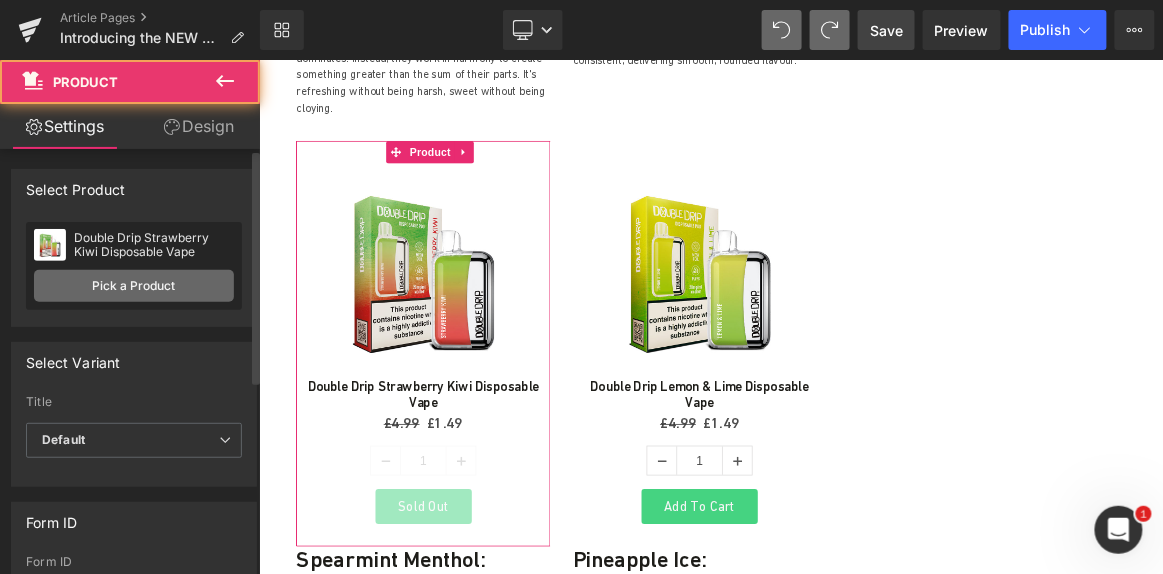 click on "Pick a Product" at bounding box center [134, 286] 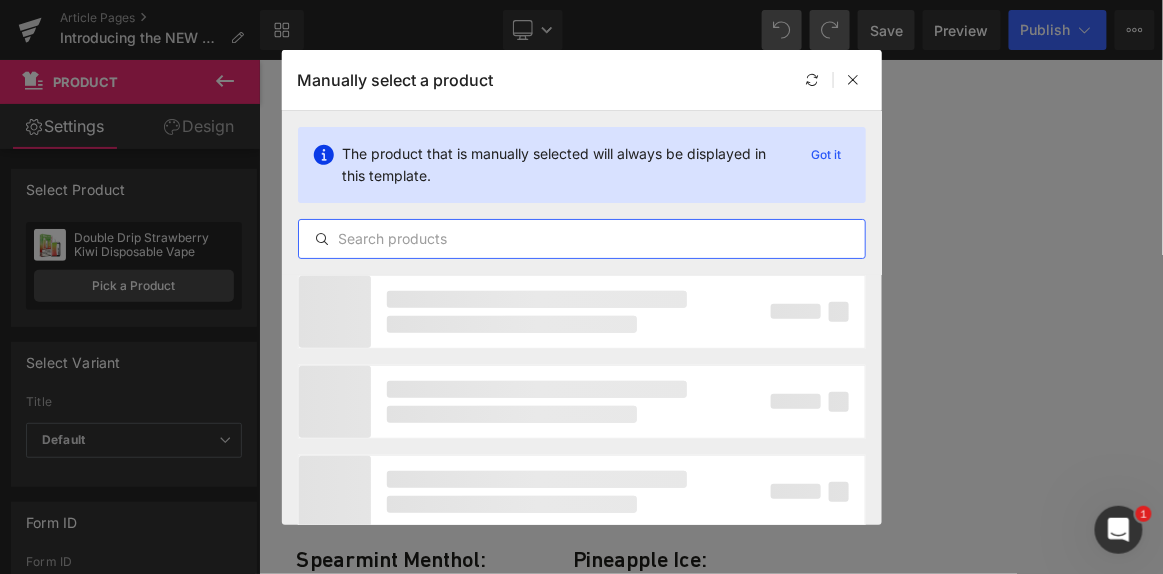 click at bounding box center (582, 239) 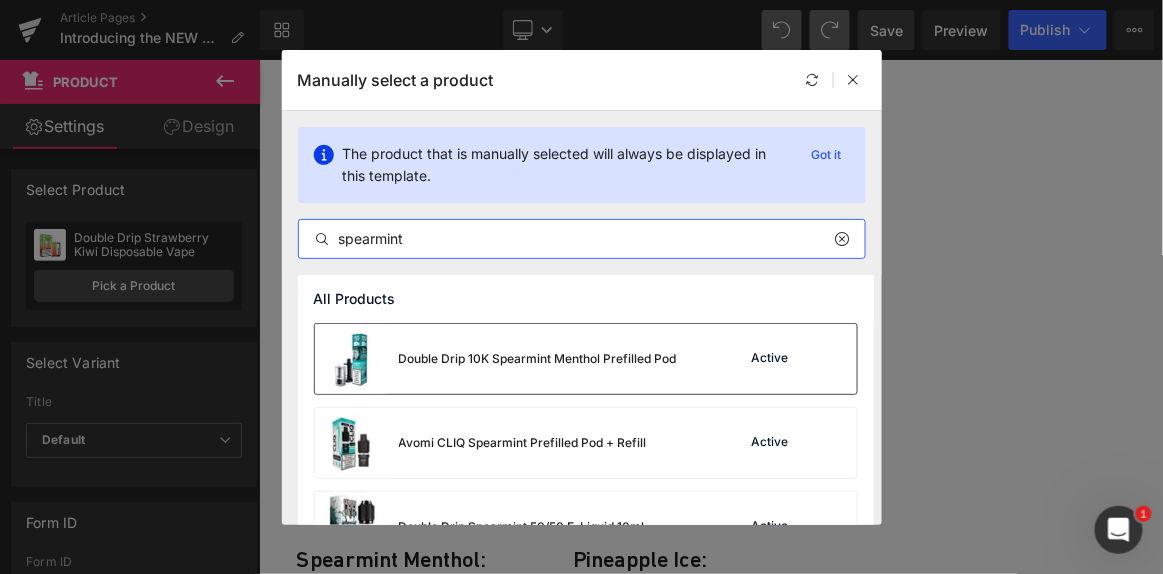 type on "spearmint" 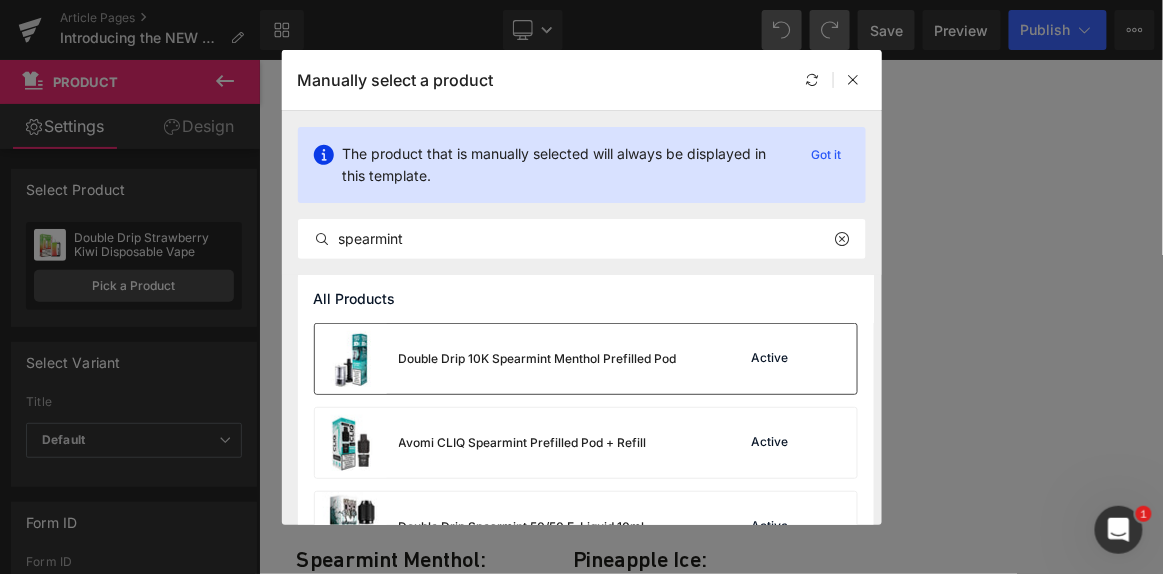 click on "Double Drip 10K Spearmint Menthol Prefilled Pod" at bounding box center (496, 359) 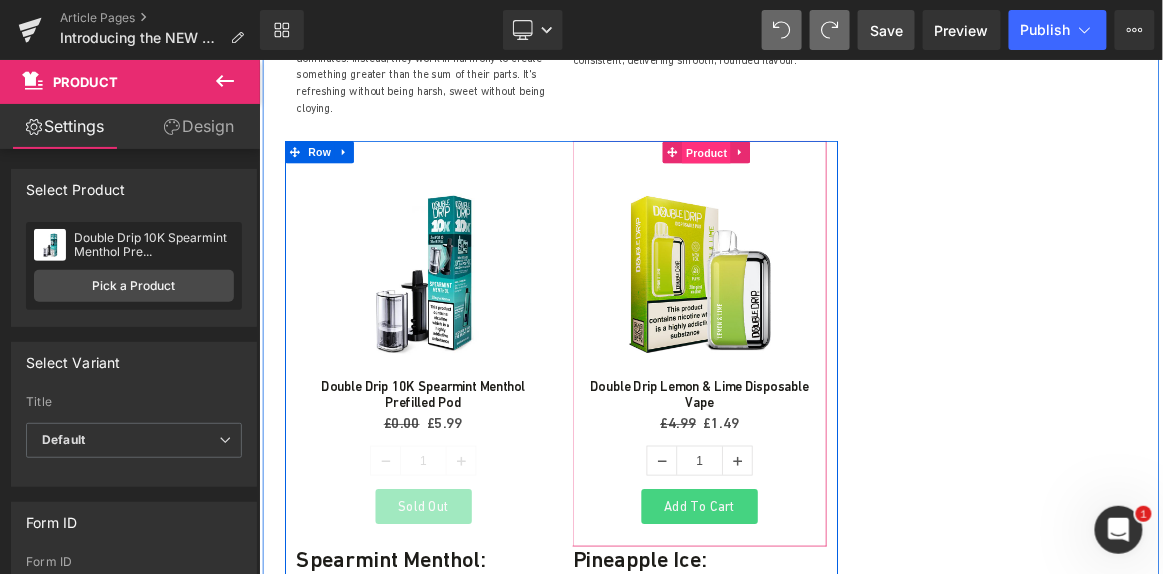 click on "Product" at bounding box center [857, 184] 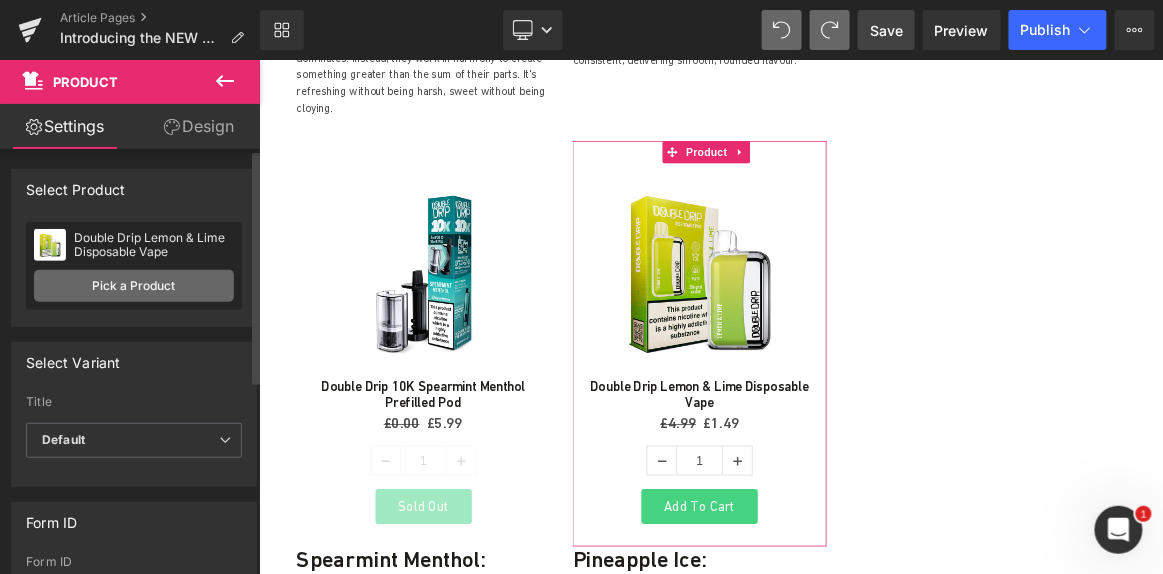 click on "Pick a Product" at bounding box center (134, 286) 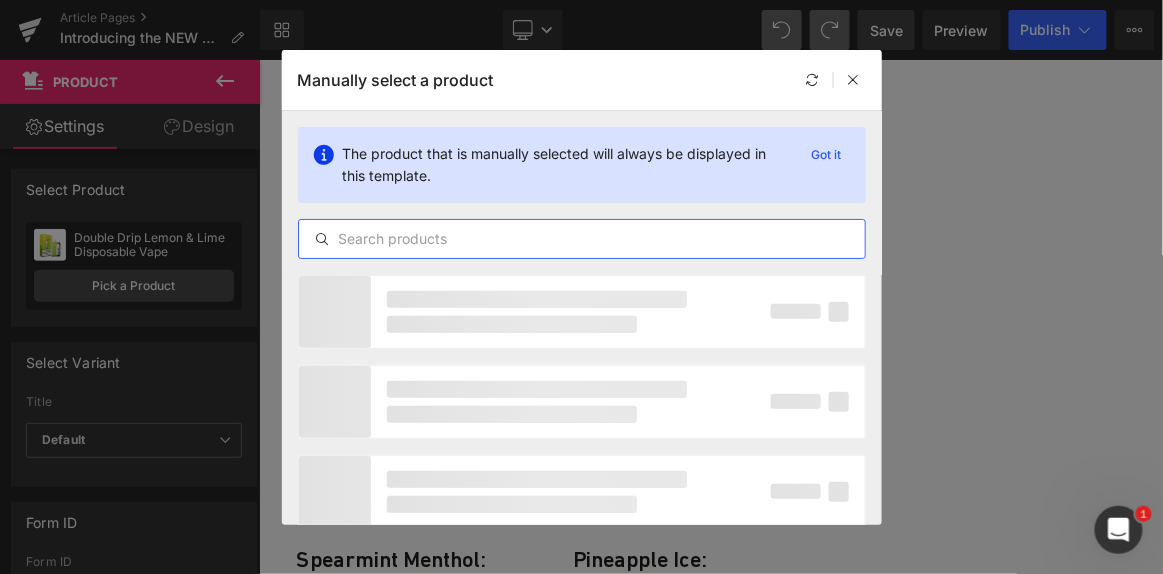 click at bounding box center [582, 239] 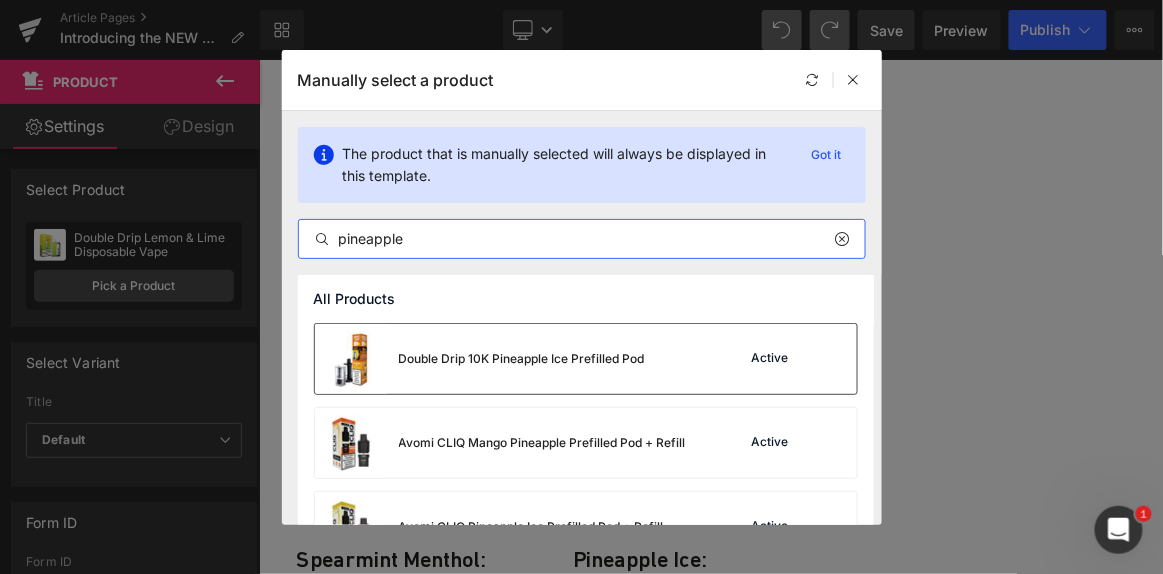 type on "pineapple" 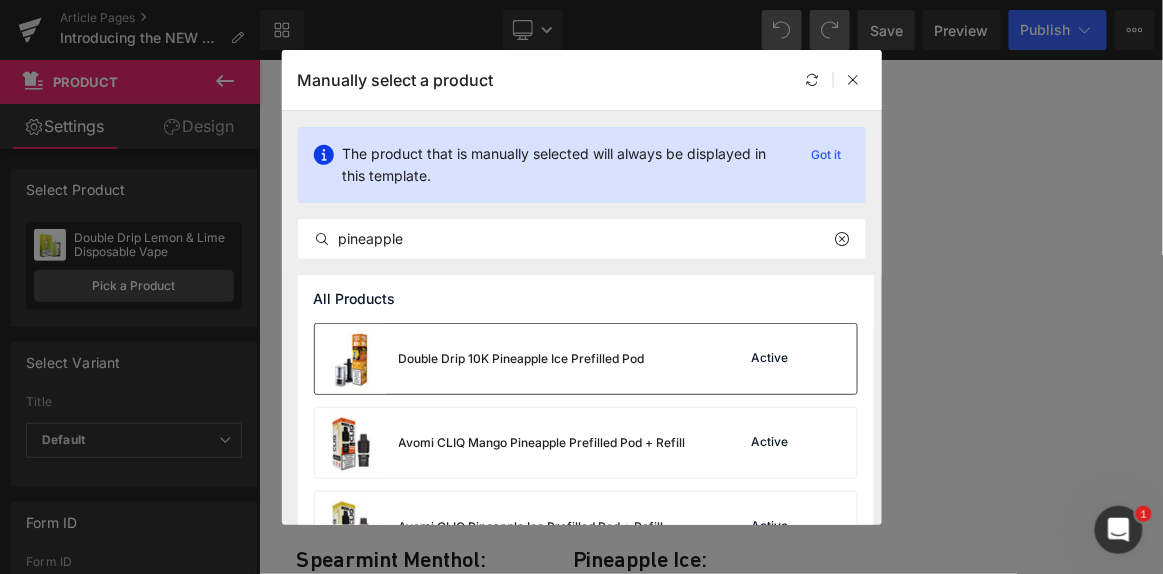 click on "Double Drip 10K Pineapple Ice Prefilled Pod" at bounding box center [480, 359] 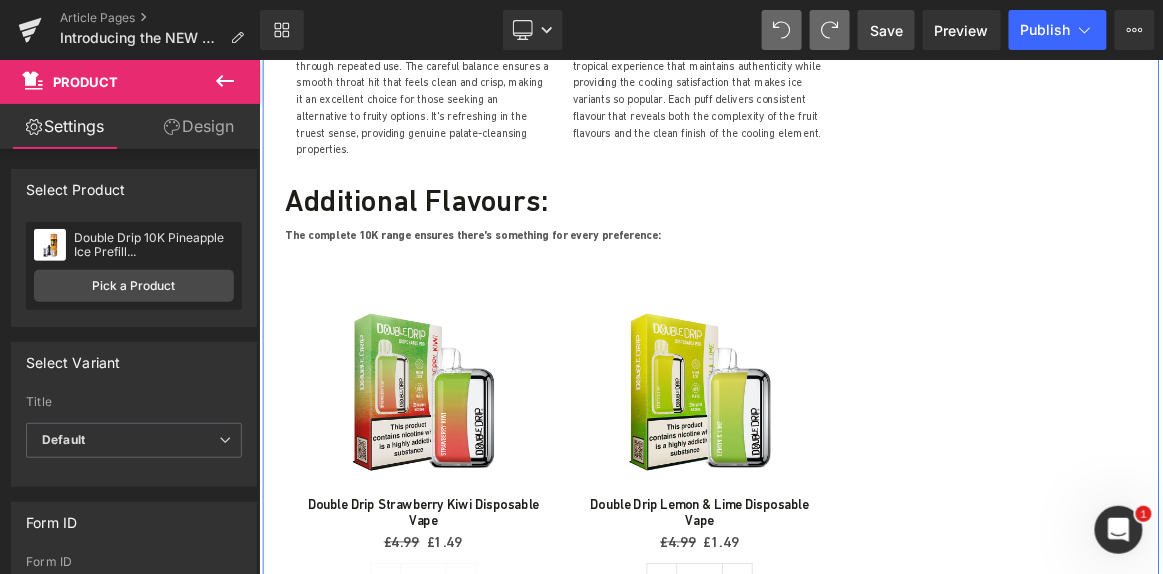 scroll, scrollTop: 5392, scrollLeft: 0, axis: vertical 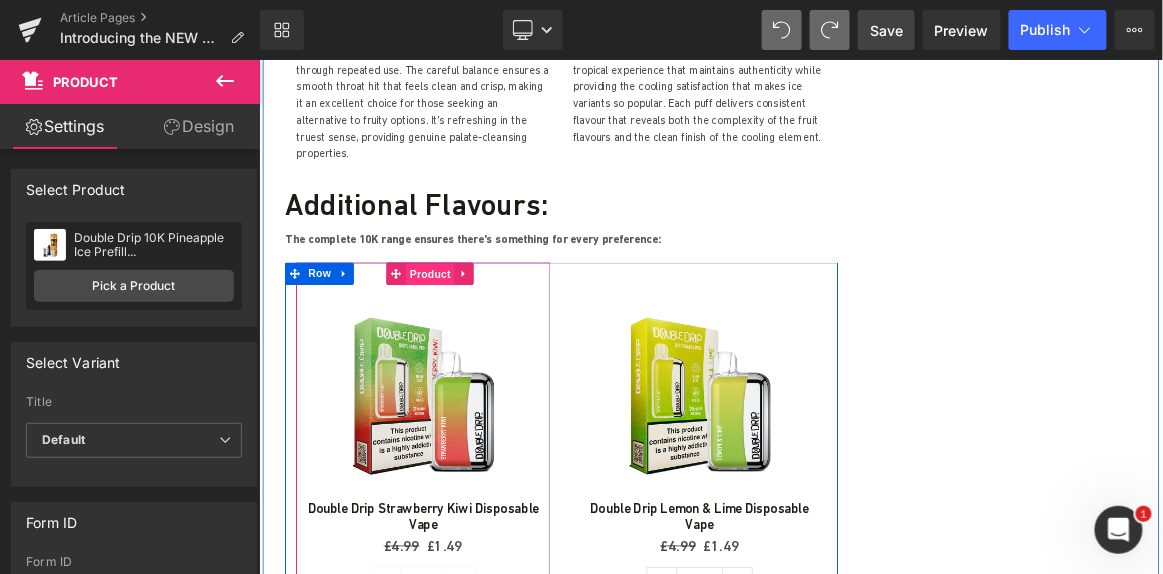 click on "Product" at bounding box center [487, 346] 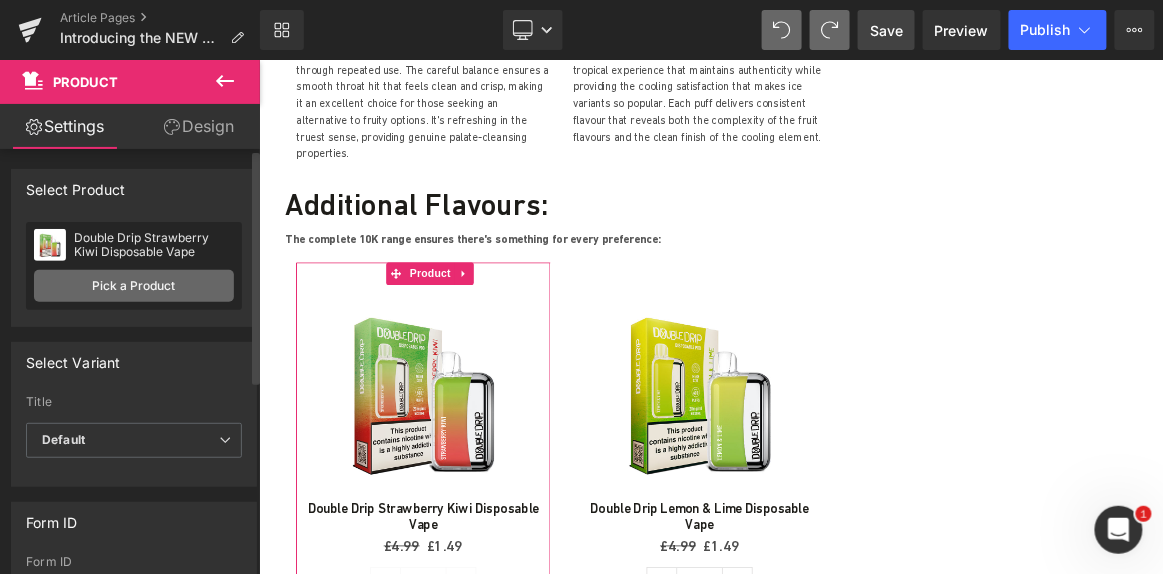click on "Pick a Product" at bounding box center [134, 286] 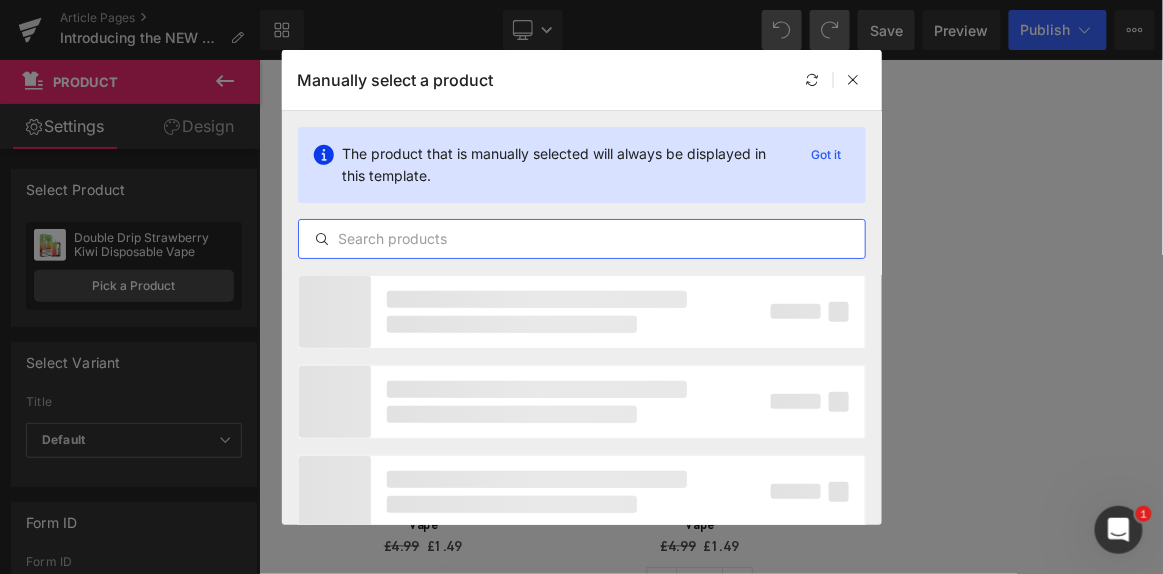 click at bounding box center (582, 239) 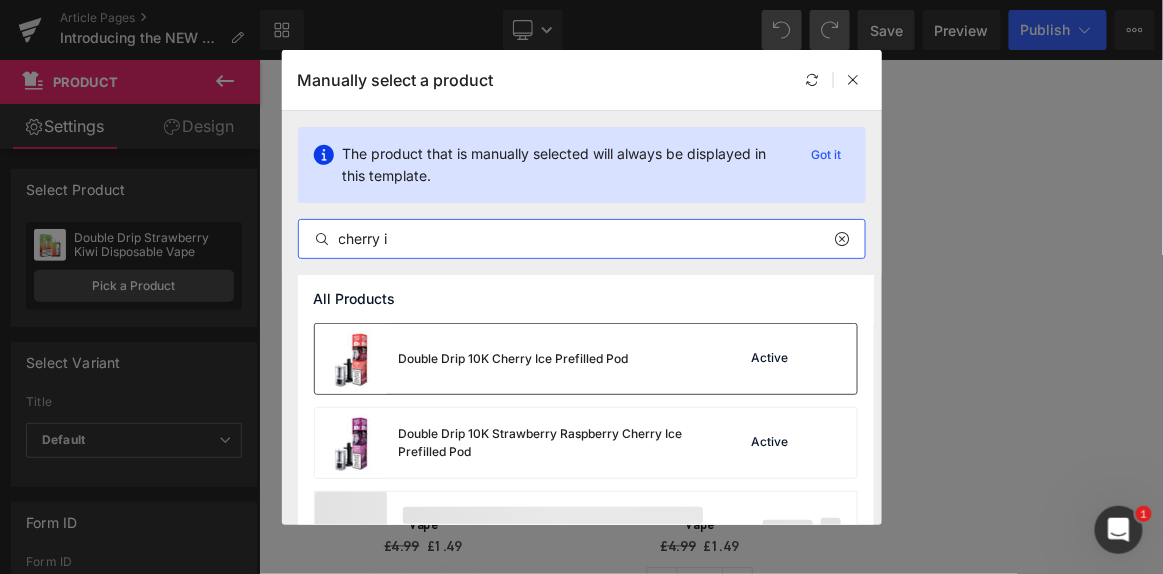 type on "cherry i" 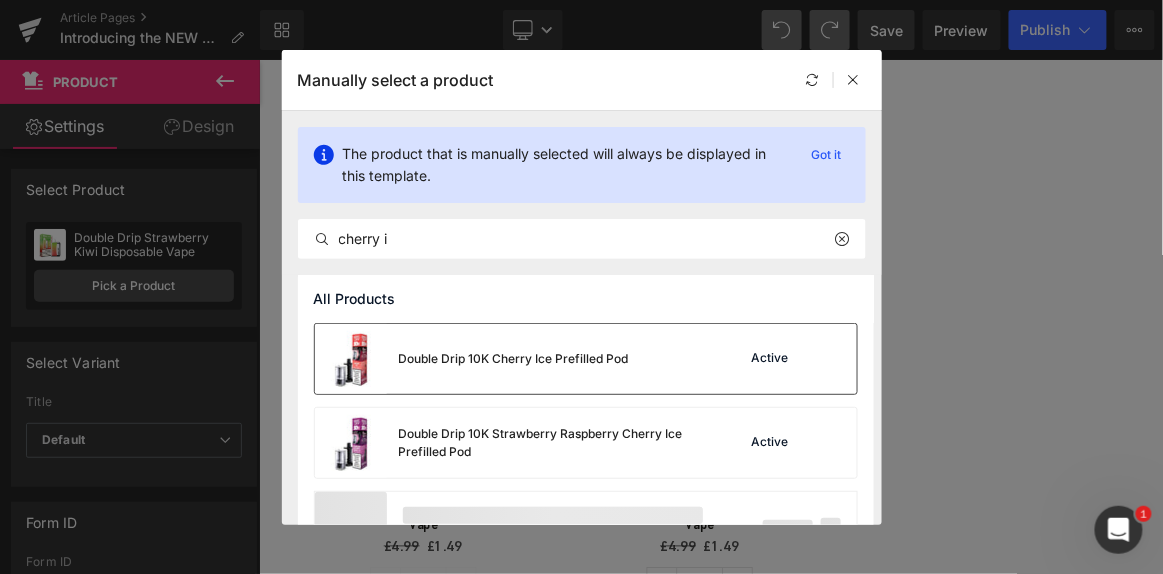 click on "Double Drip 10K Cherry Ice Prefilled Pod Active" at bounding box center (586, 359) 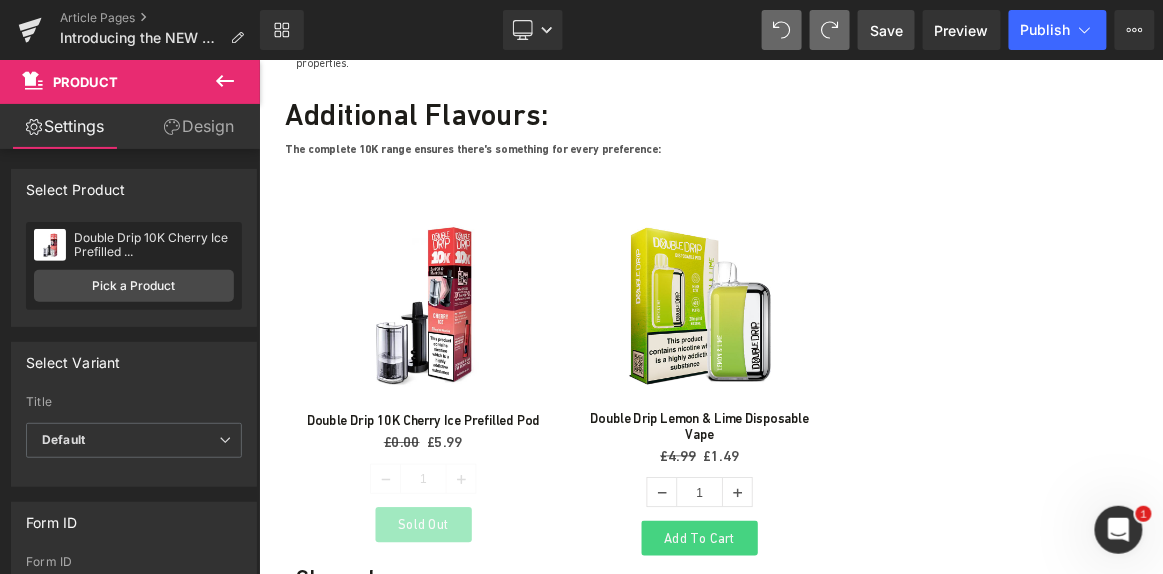 scroll, scrollTop: 5508, scrollLeft: 0, axis: vertical 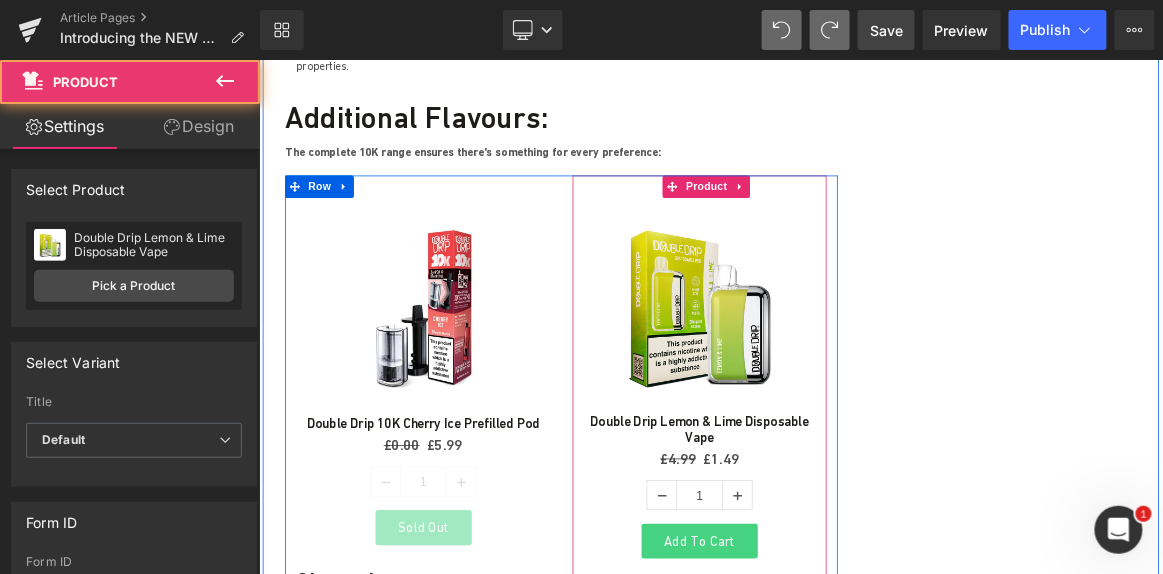 click on "Sale Off
(P) Image
Double Drip Lemon & Lime Disposable Vape
(P) Title
£4.99
£1.49
(P) Price
1
(P) Quantity
Add To Cart
(P) Cart Button
Product" at bounding box center [848, 485] 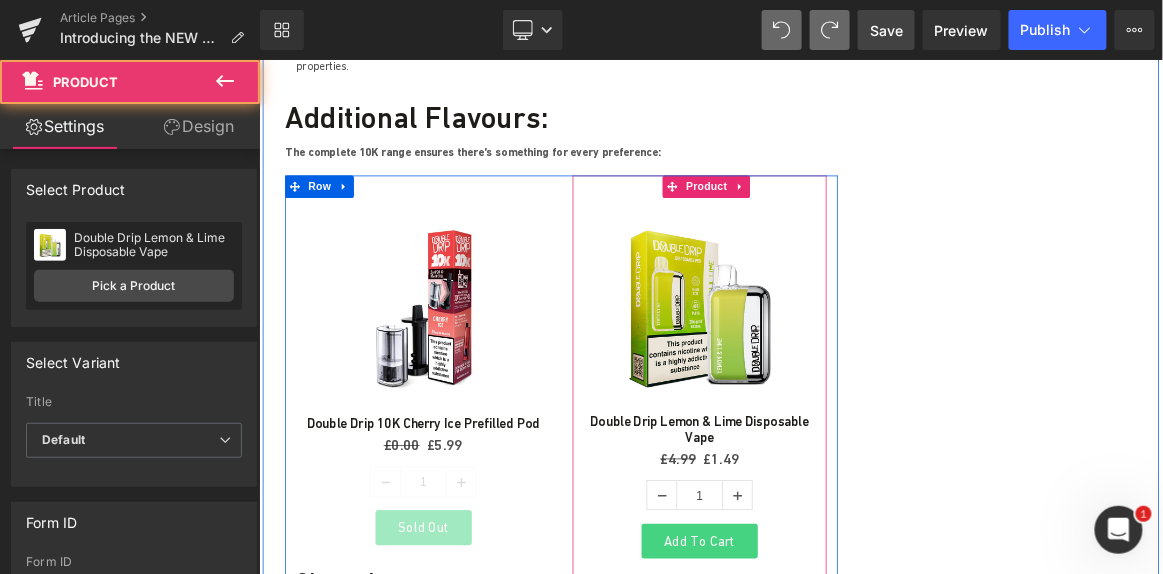 click on "Product" at bounding box center [857, 229] 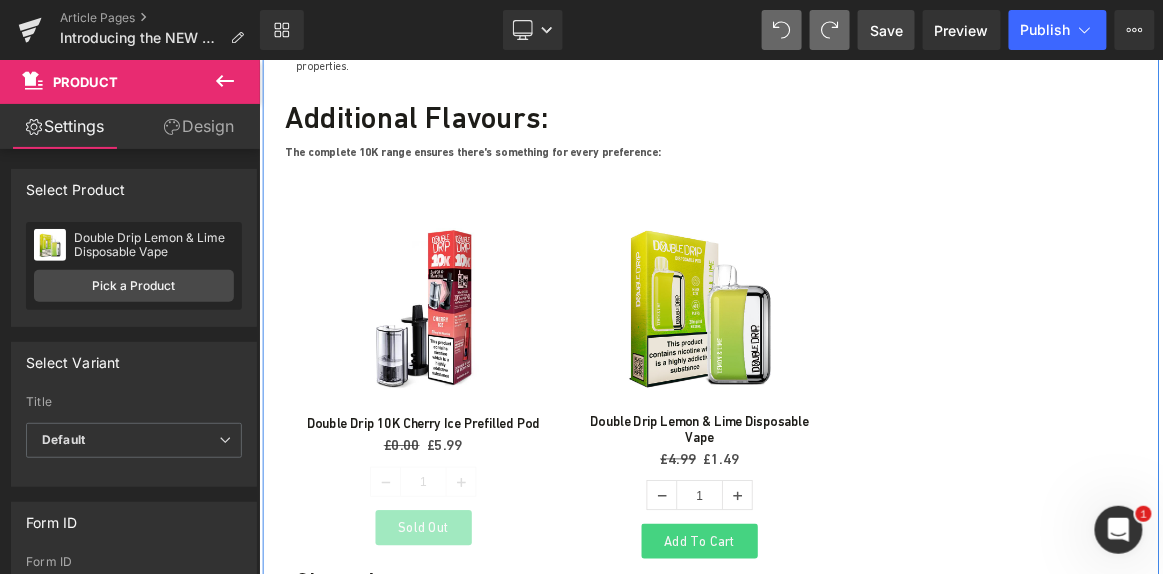 click at bounding box center (258, 59) 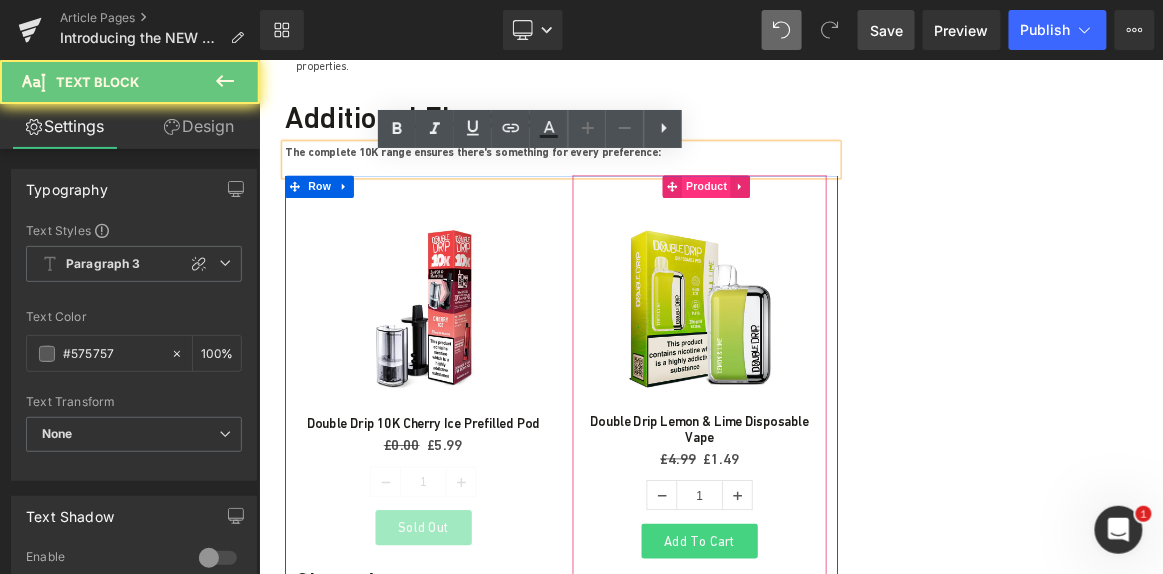 drag, startPoint x: 844, startPoint y: 107, endPoint x: 846, endPoint y: 132, distance: 25.079872 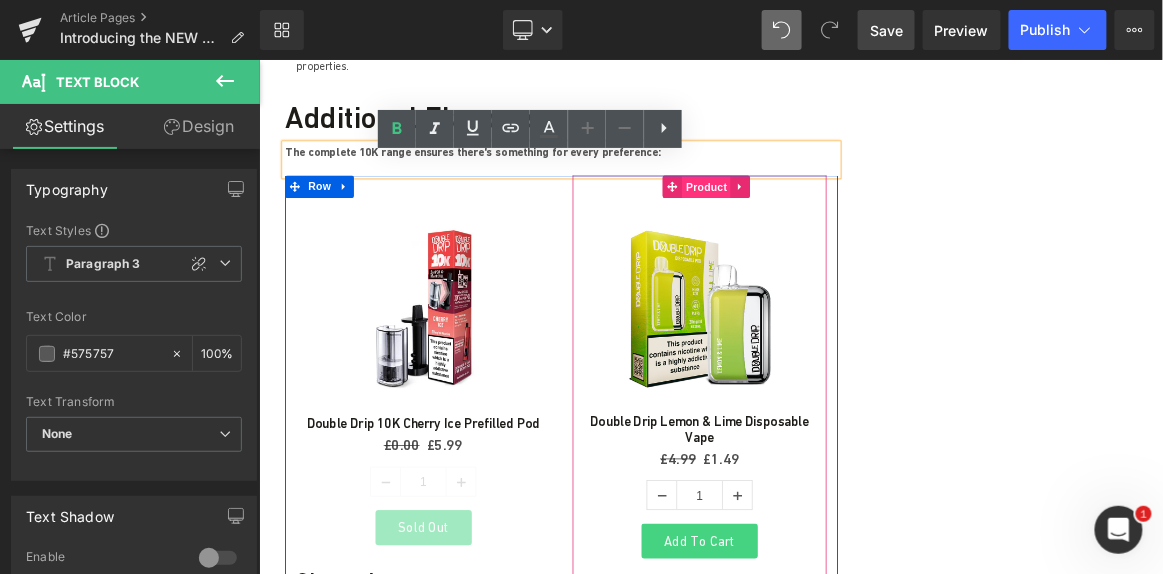 click on "Product" at bounding box center (857, 230) 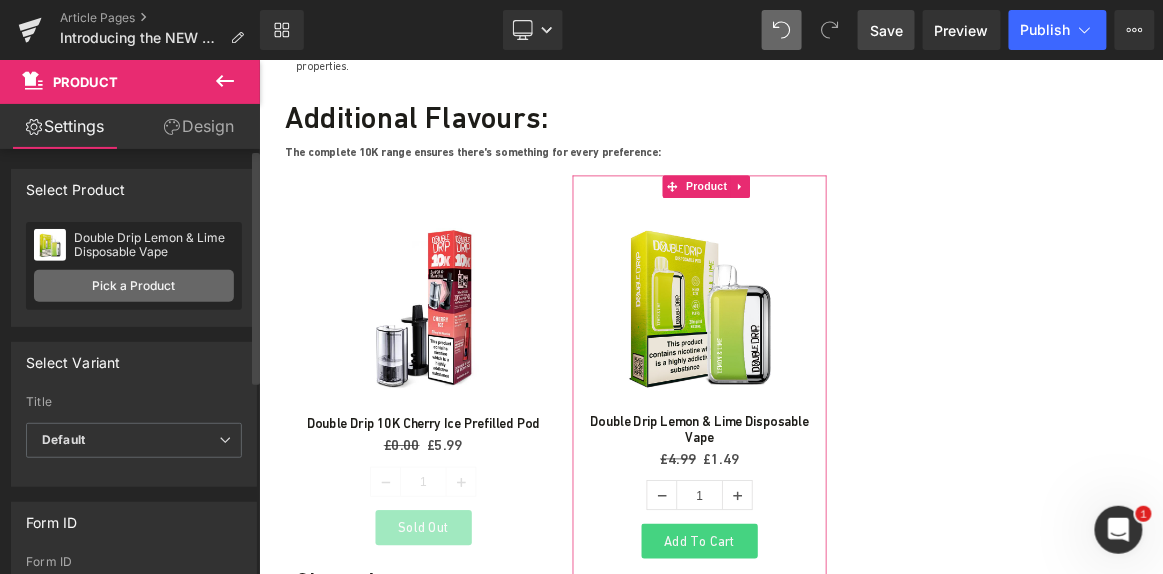 click on "Pick a Product" at bounding box center (134, 286) 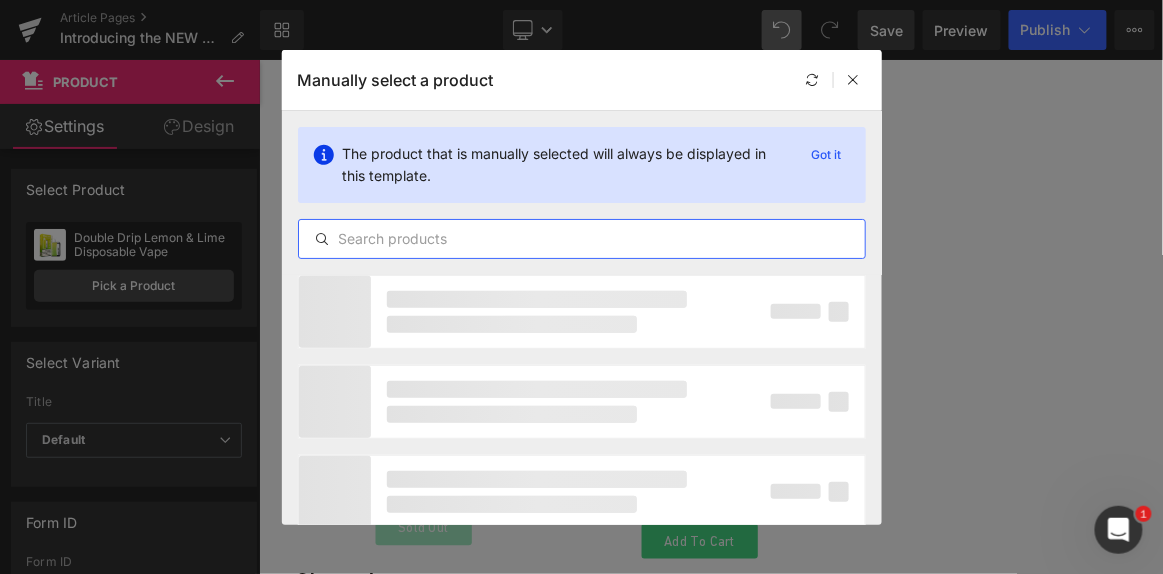 click at bounding box center (582, 239) 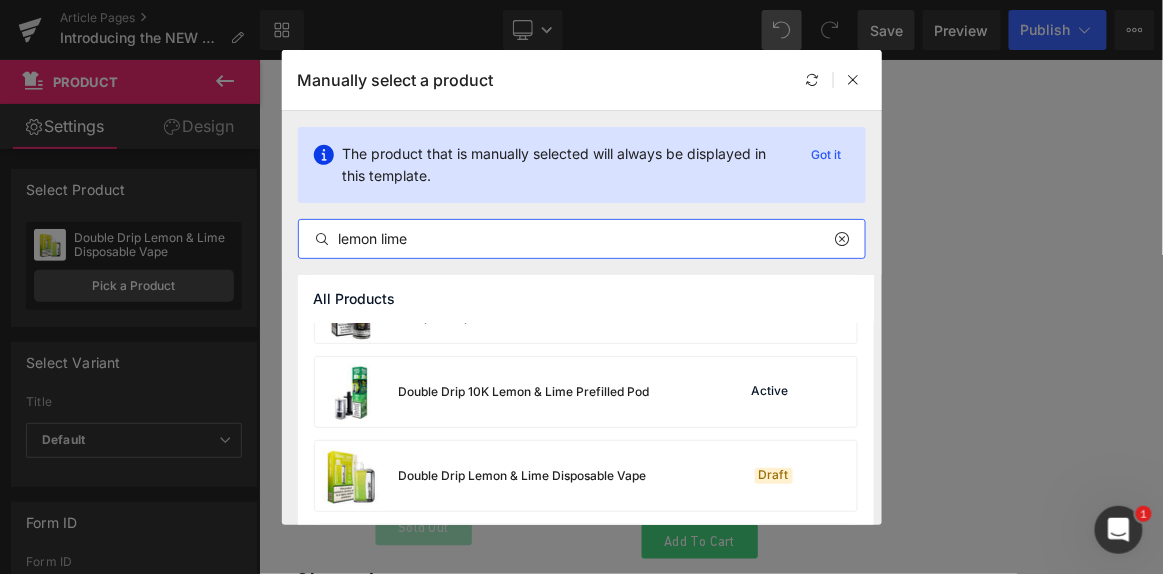 scroll, scrollTop: 219, scrollLeft: 0, axis: vertical 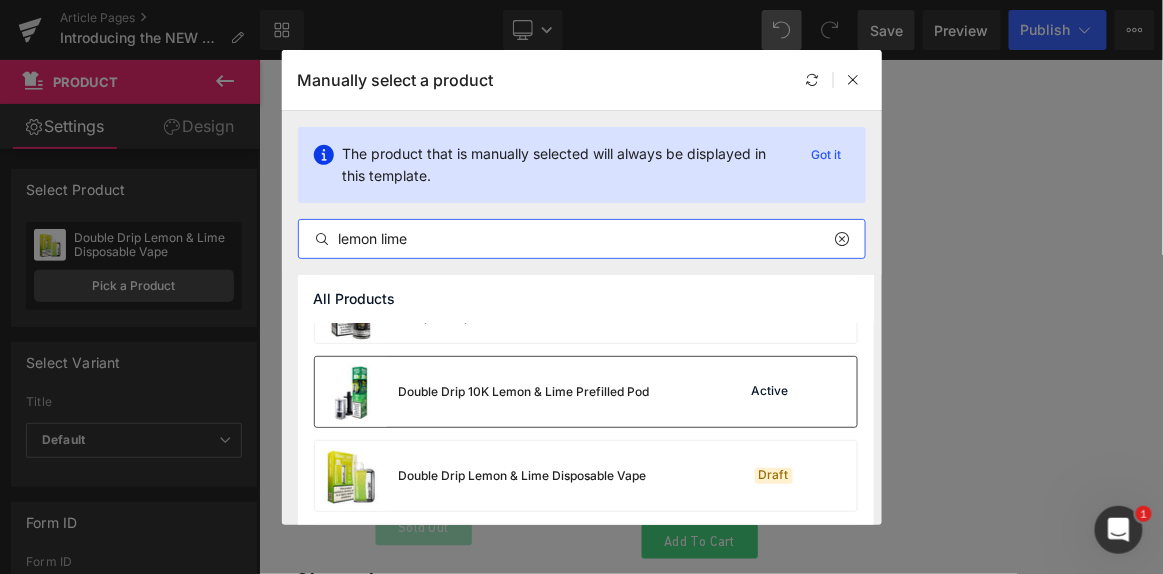 type on "lemon lime" 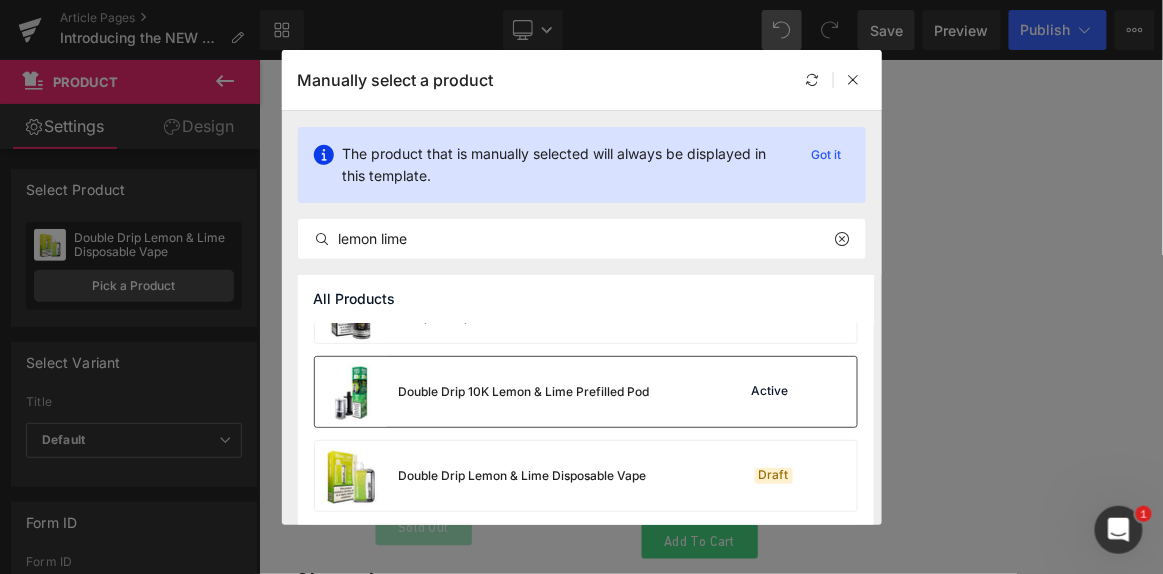 click on "Double Drip 10K Lemon & Lime Prefilled Pod" at bounding box center [482, 392] 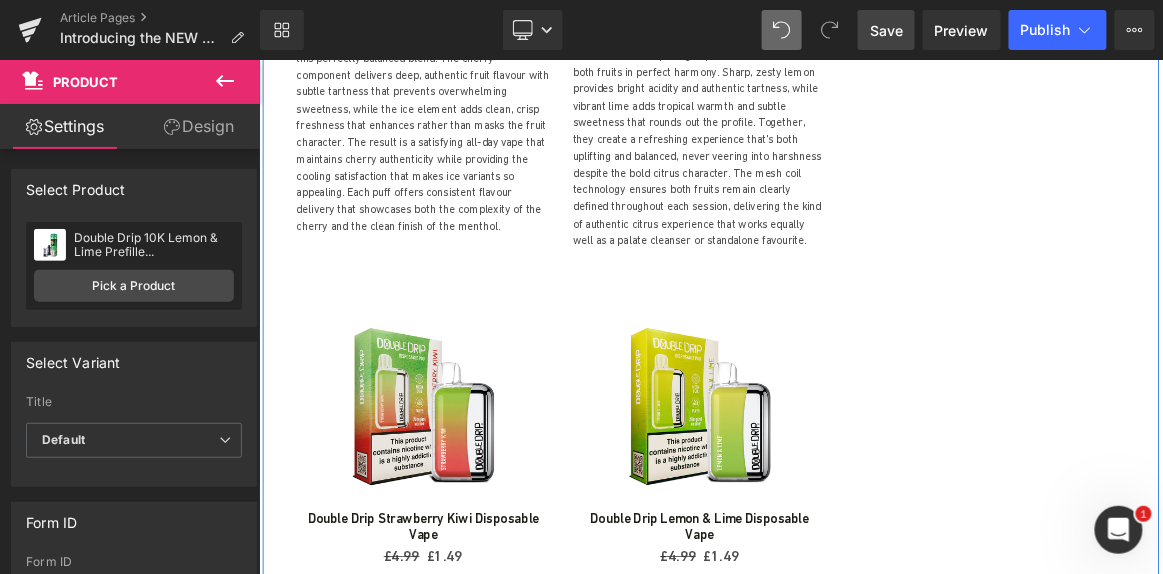 scroll, scrollTop: 6272, scrollLeft: 0, axis: vertical 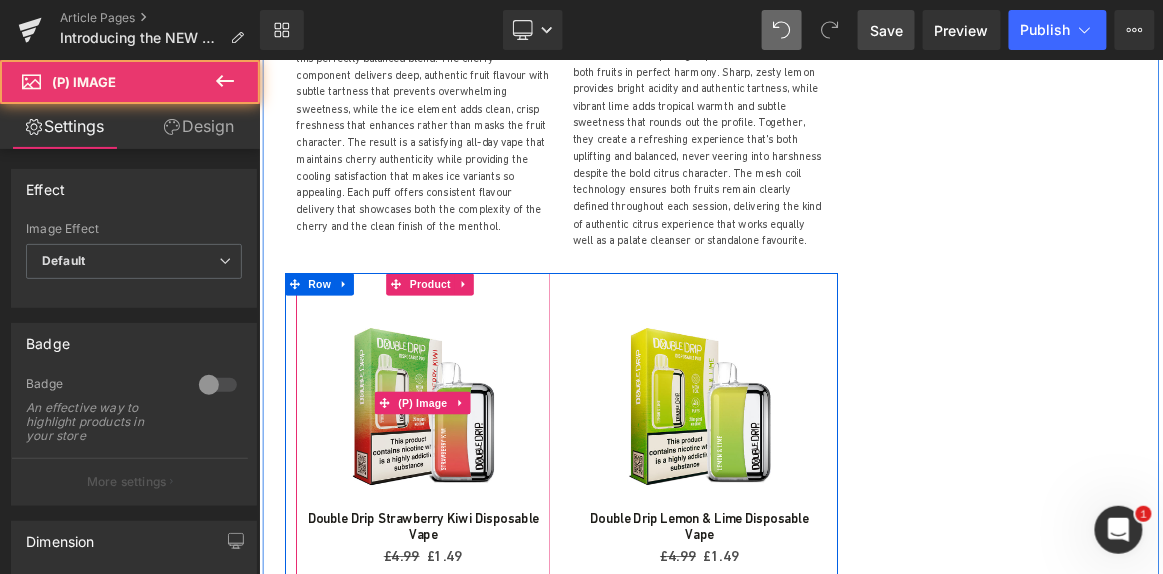 click at bounding box center (478, 518) 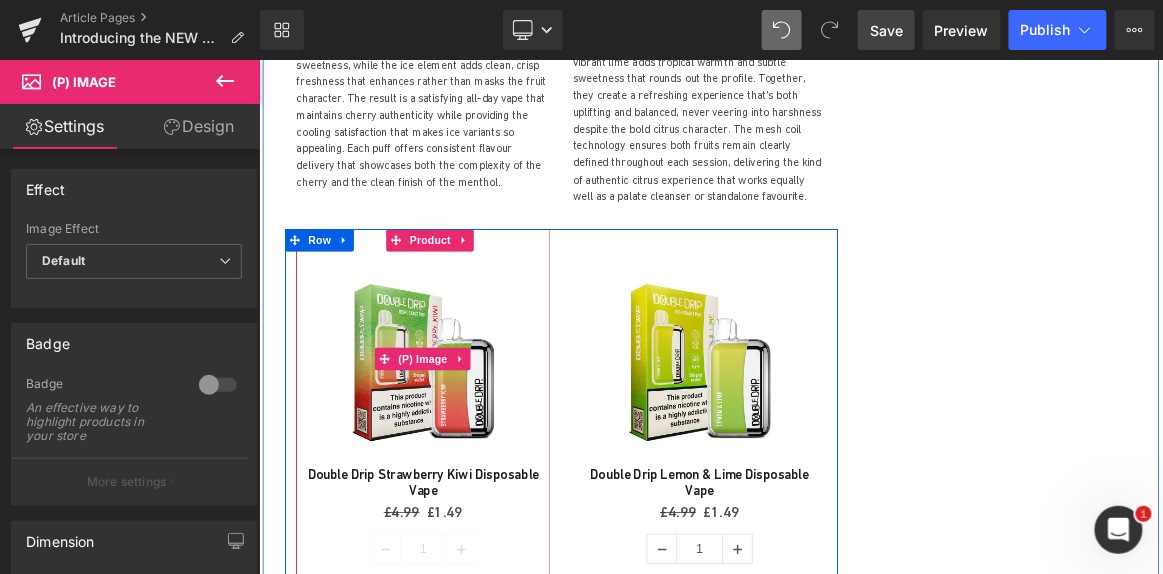 scroll, scrollTop: 6330, scrollLeft: 0, axis: vertical 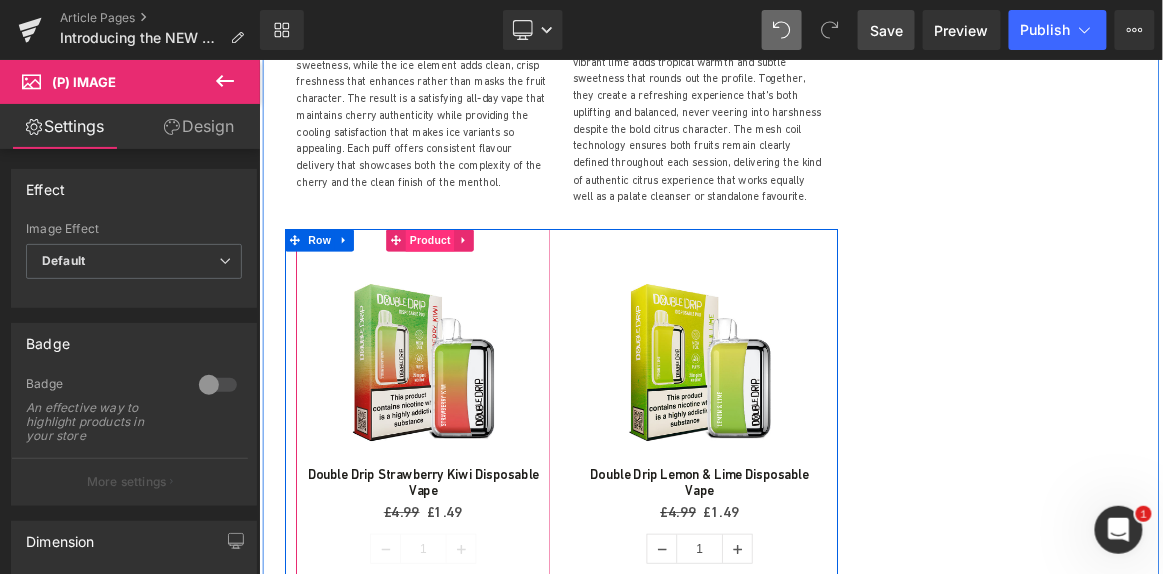 click on "Product" at bounding box center (487, 301) 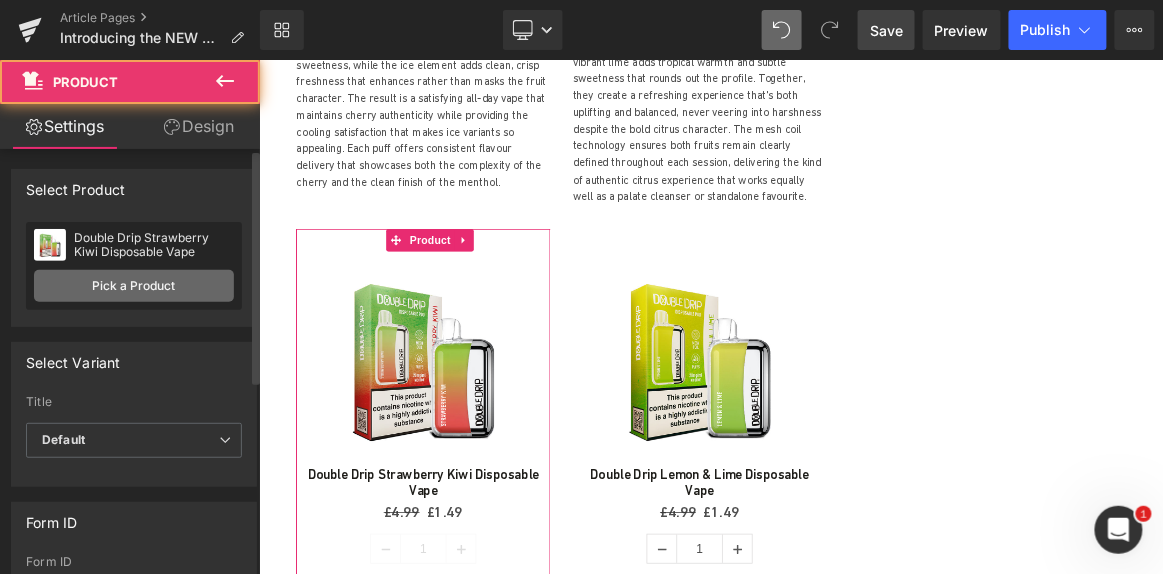 click on "Pick a Product" at bounding box center [134, 286] 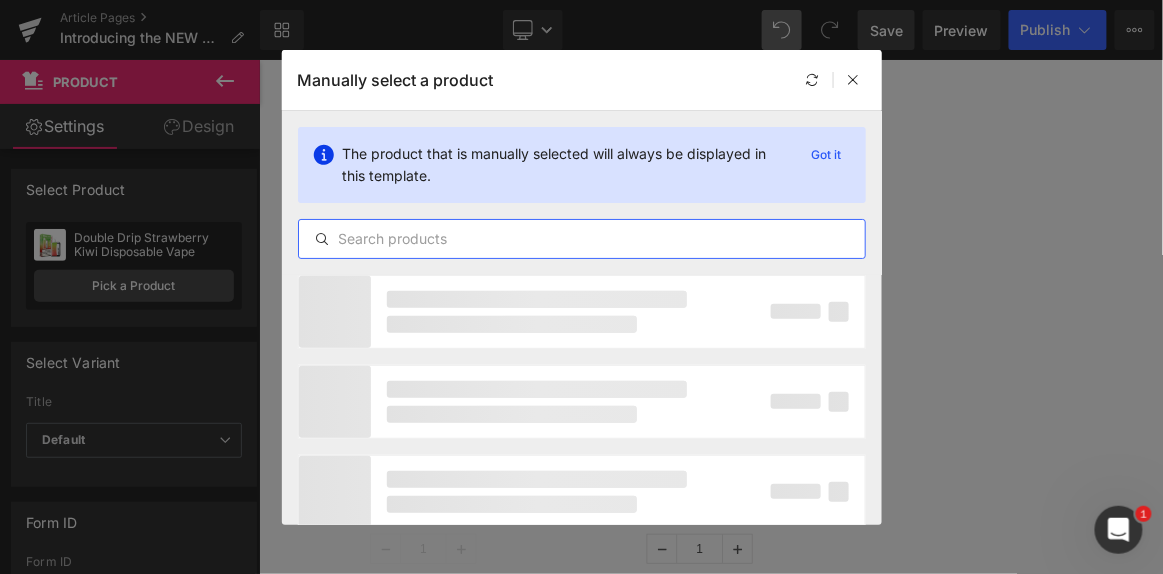 click at bounding box center (582, 239) 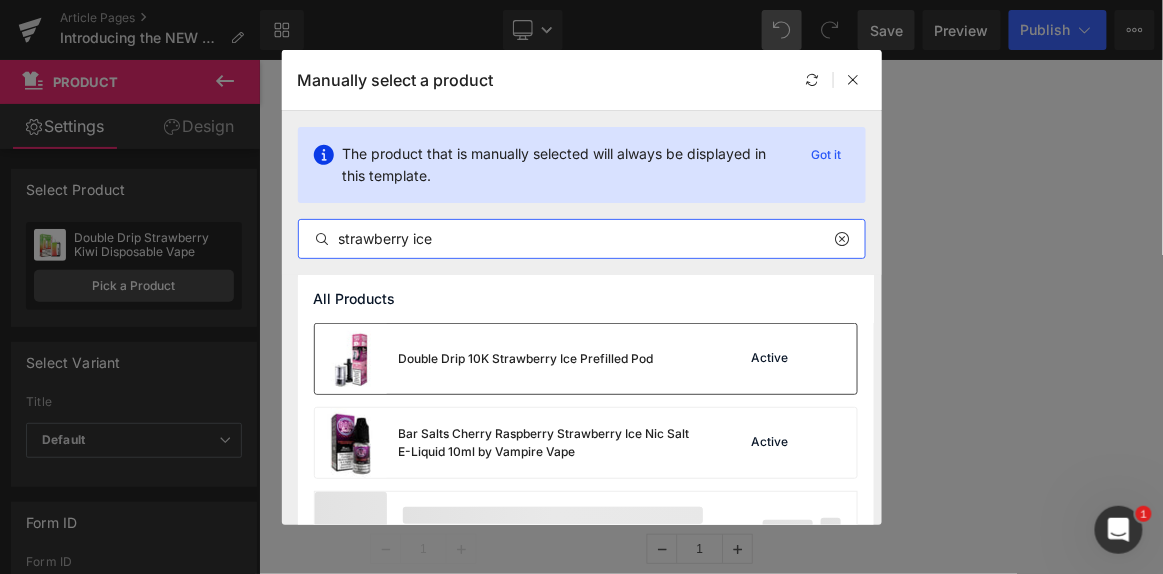type on "strawberry ice" 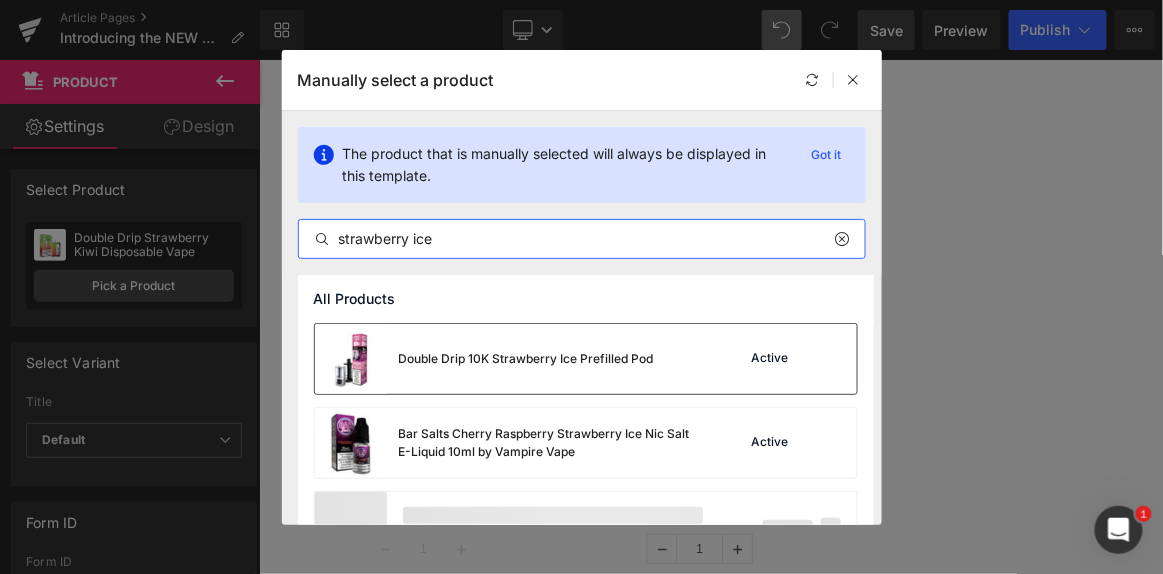 click on "Double Drip 10K Strawberry Ice Prefilled Pod" at bounding box center [484, 359] 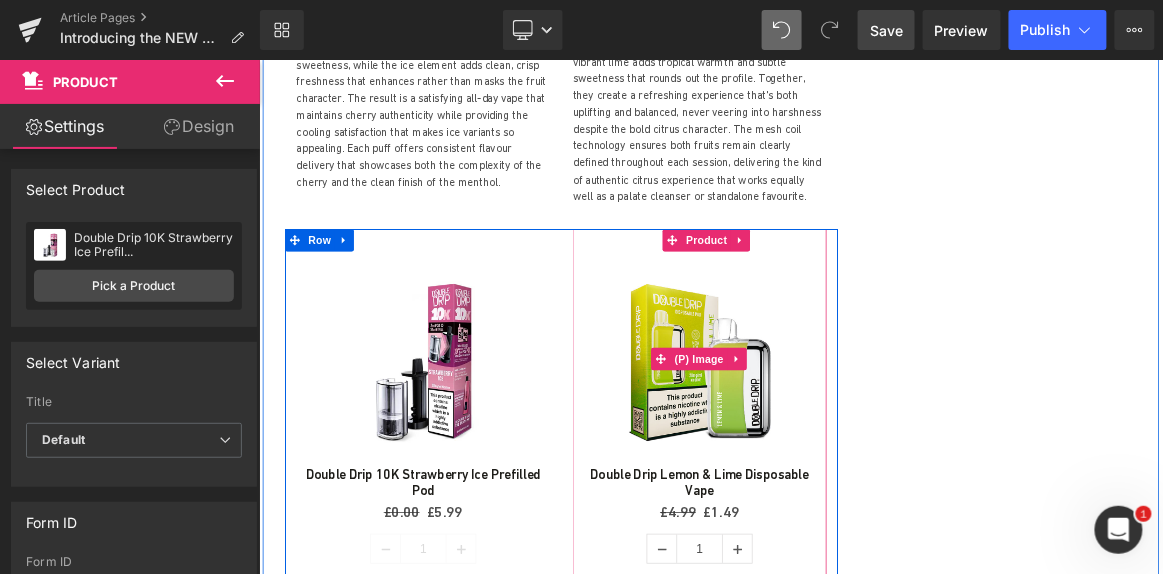 click at bounding box center (848, 460) 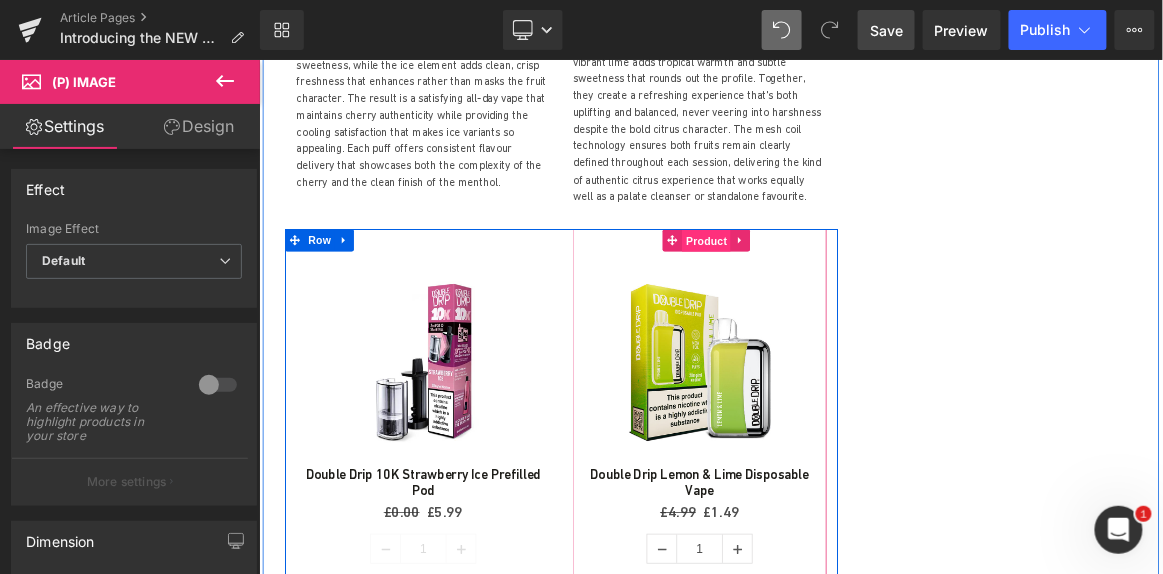 click on "Product" at bounding box center (857, 302) 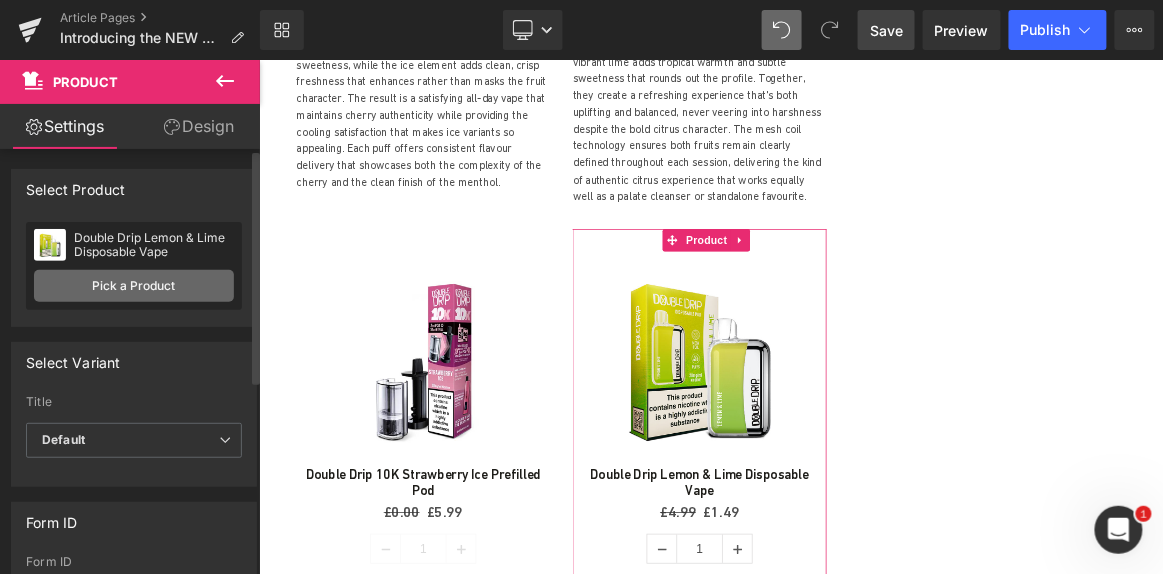 click on "Pick a Product" at bounding box center (134, 286) 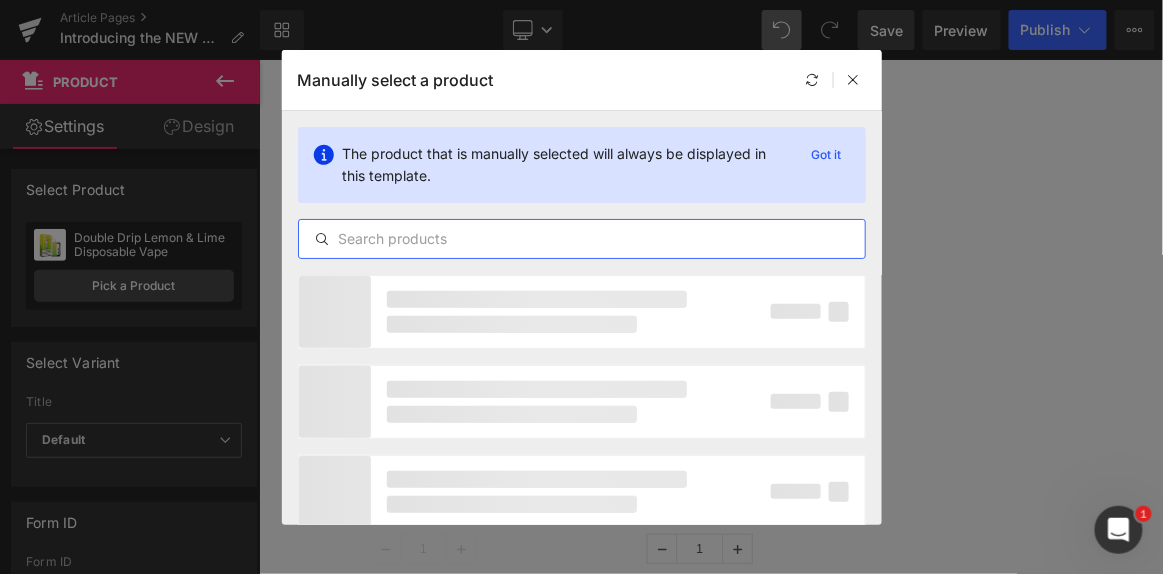click at bounding box center (582, 239) 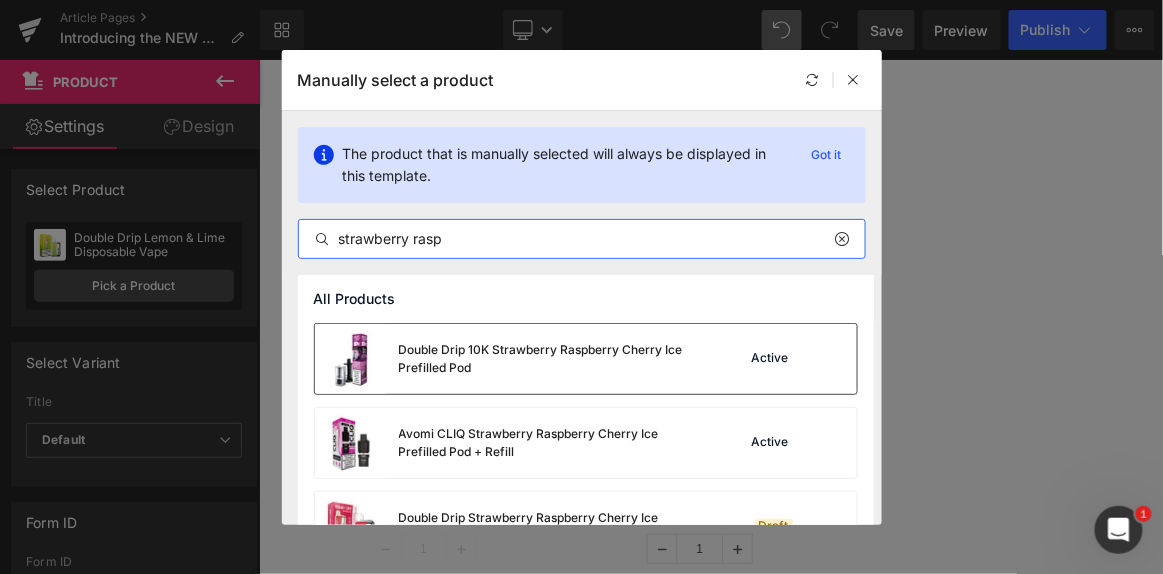 type on "strawberry rasp" 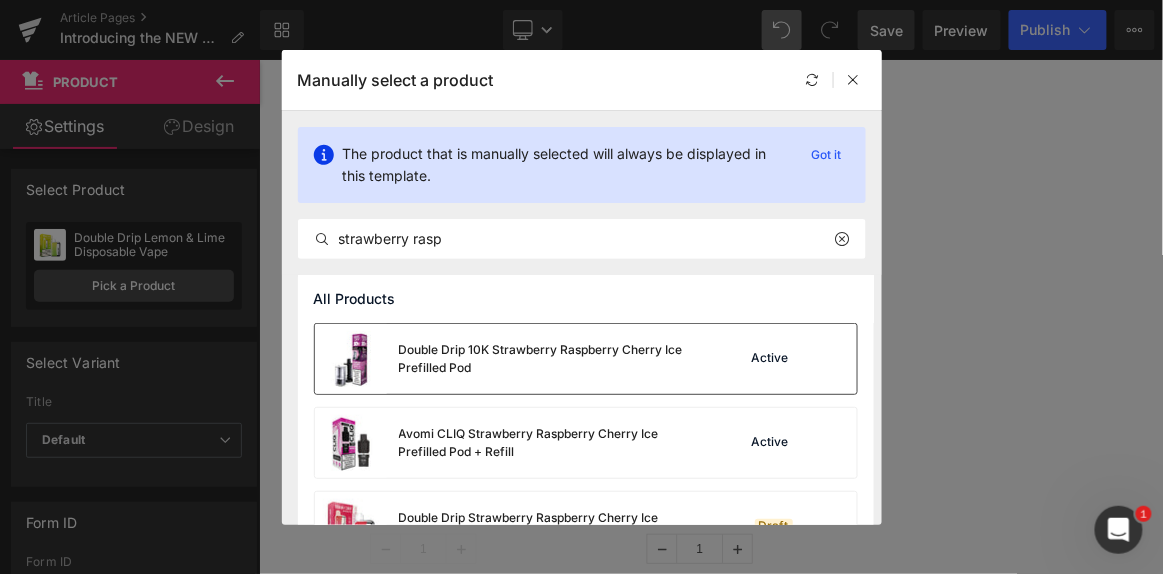 click on "Double Drip 10K Strawberry Raspberry Cherry Ice Prefilled Pod" at bounding box center (507, 359) 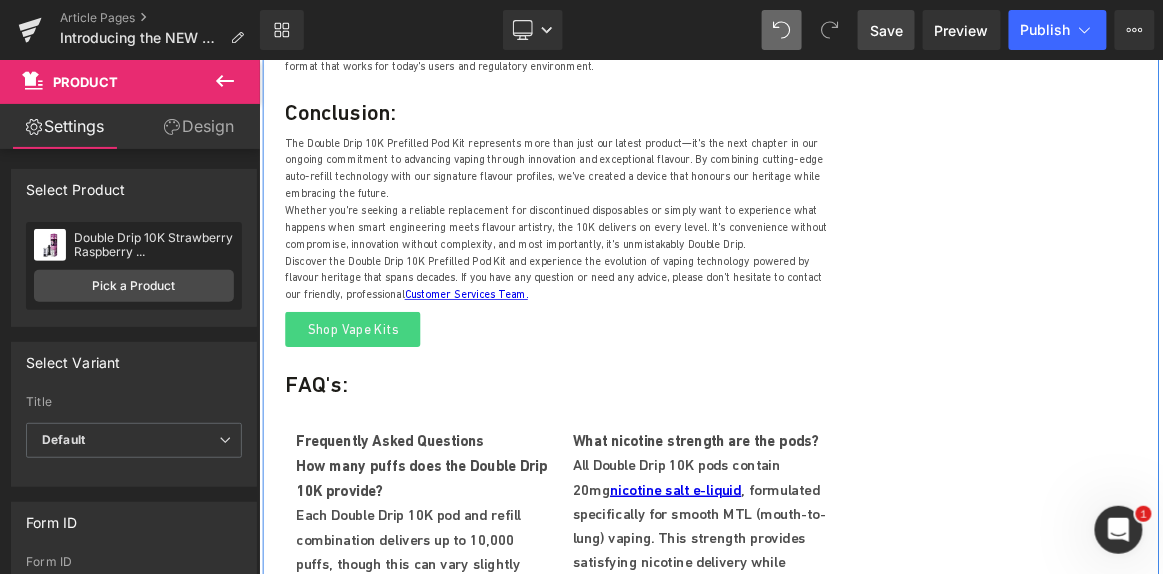 scroll, scrollTop: 7864, scrollLeft: 0, axis: vertical 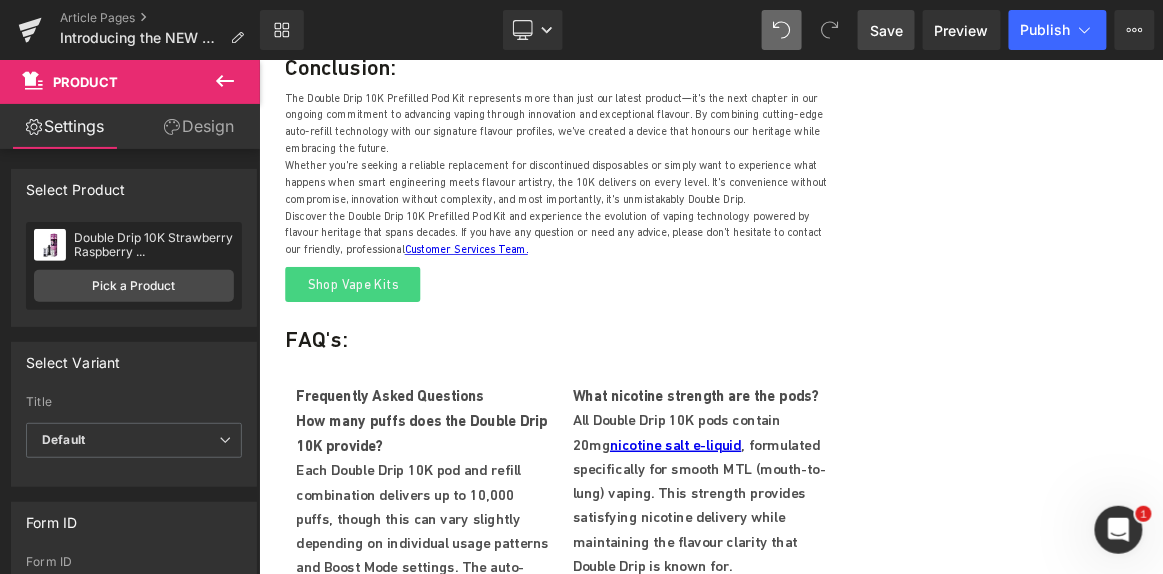 click on "Save" at bounding box center (886, 30) 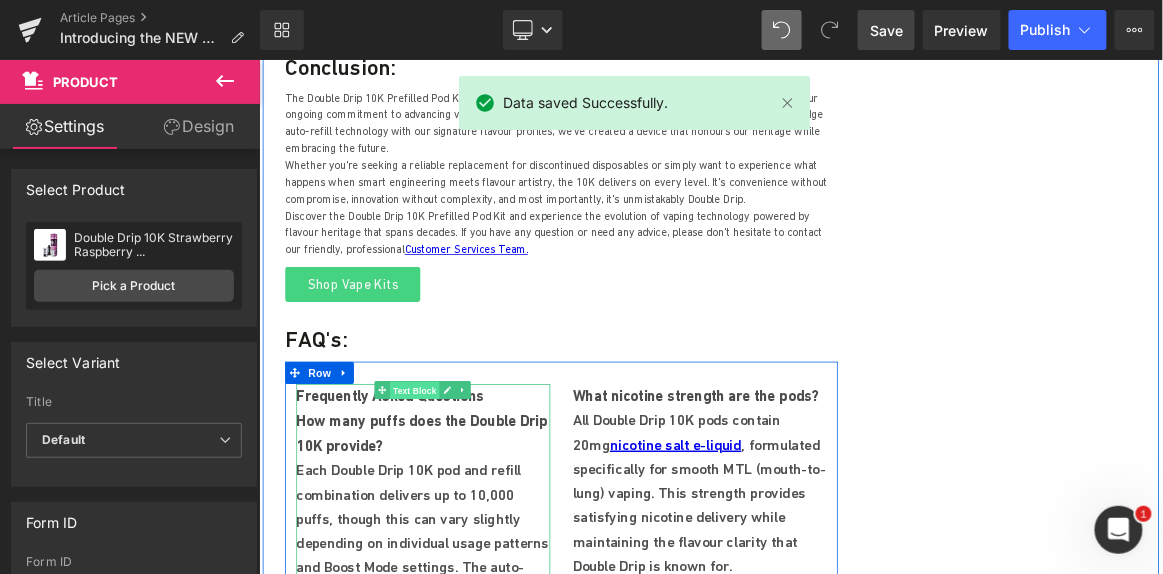 click on "Text Block" at bounding box center (467, 502) 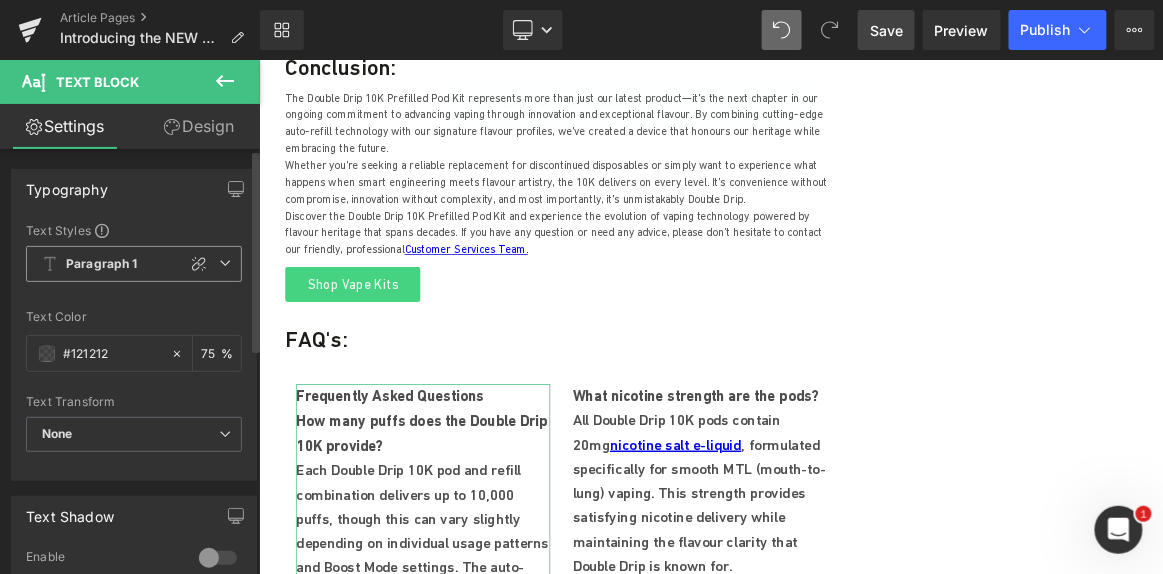 click on "Paragraph 1" at bounding box center [134, 264] 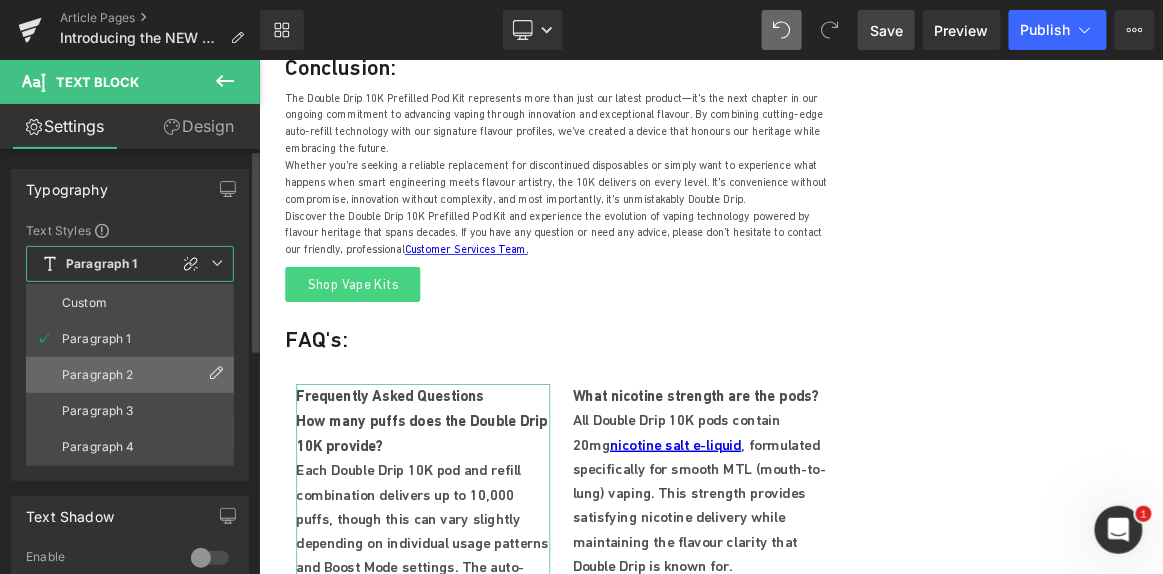 click on "Paragraph 2" at bounding box center (130, 375) 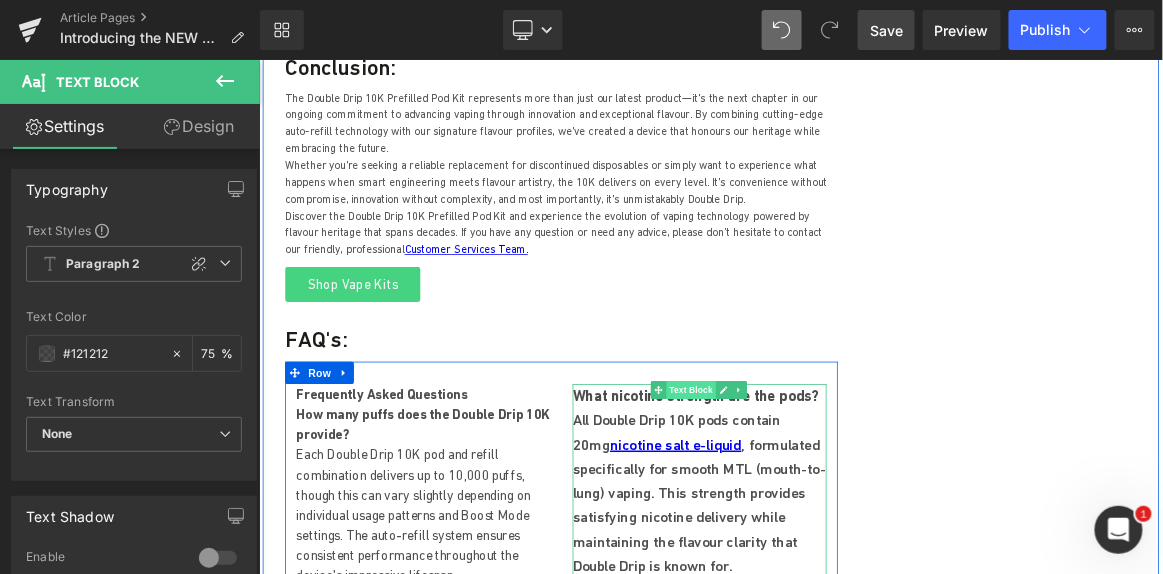 click on "Text Block" at bounding box center [837, 501] 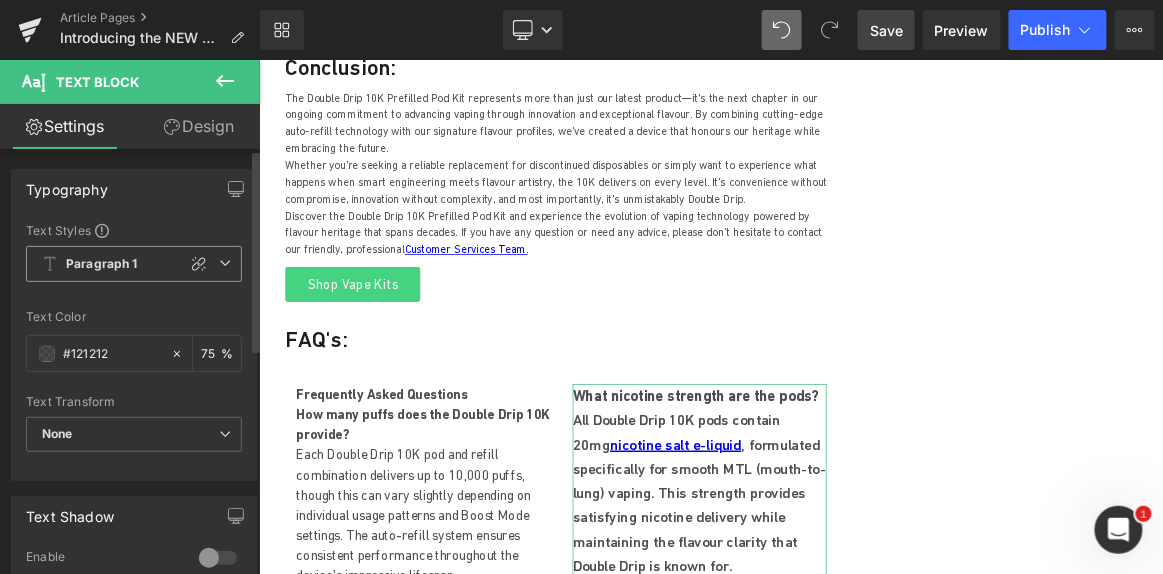 click on "Paragraph 1" at bounding box center [134, 264] 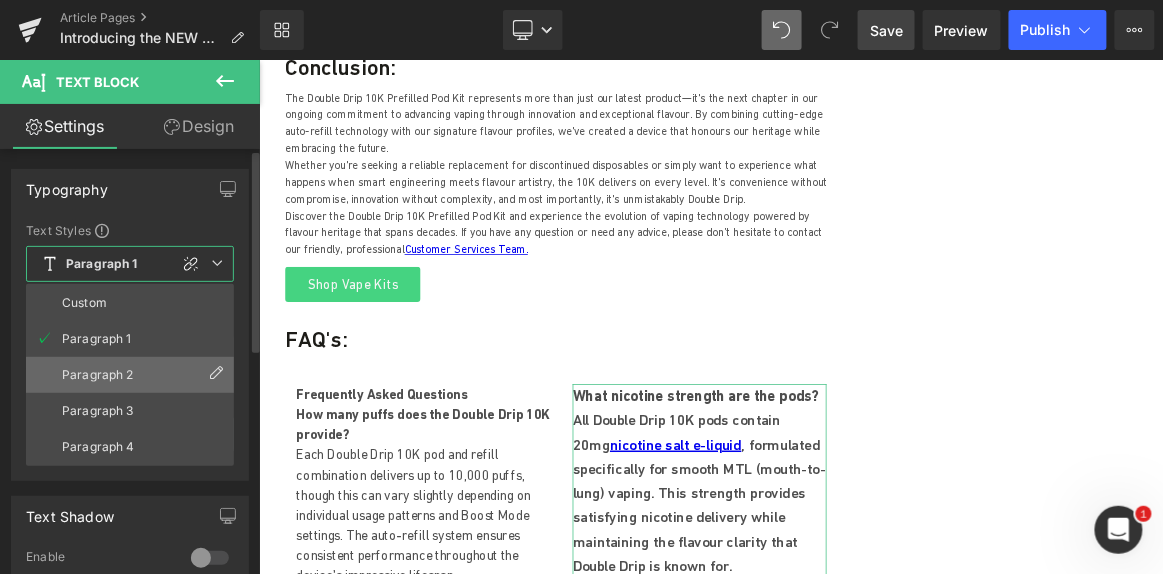 click on "Paragraph 2" at bounding box center [130, 375] 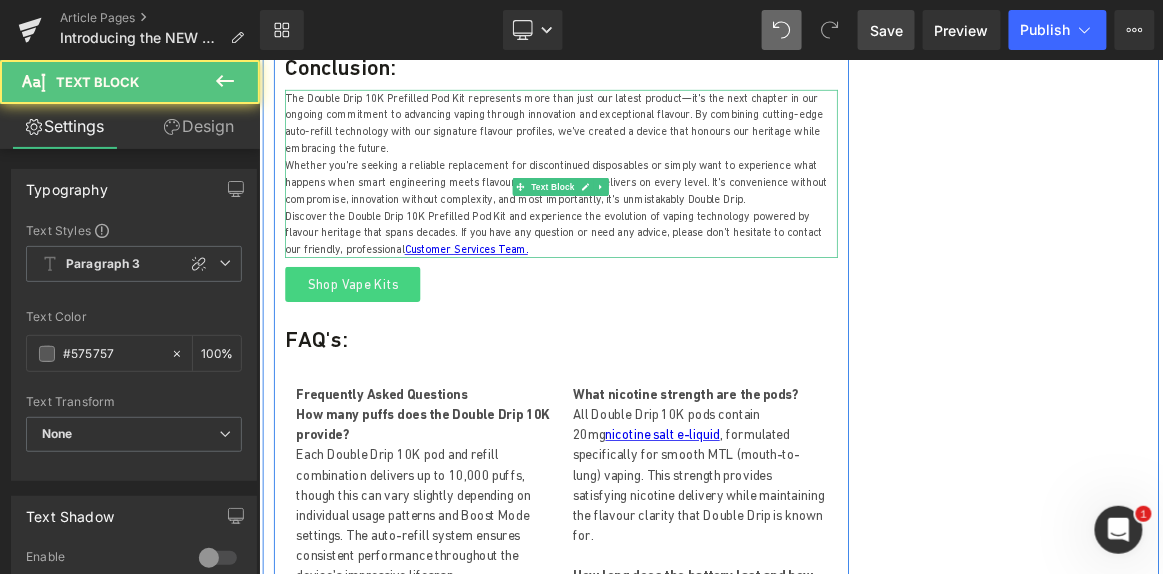 click on "Discover the Double Drip 10K Prefilled Pod Kit and experience the evolution of vaping technology powered by flavour heritage that spans decades. If you have any question or need any advice, please don’t hesitate to contact our friendly, professional  Customer Services Team." at bounding box center [663, 291] 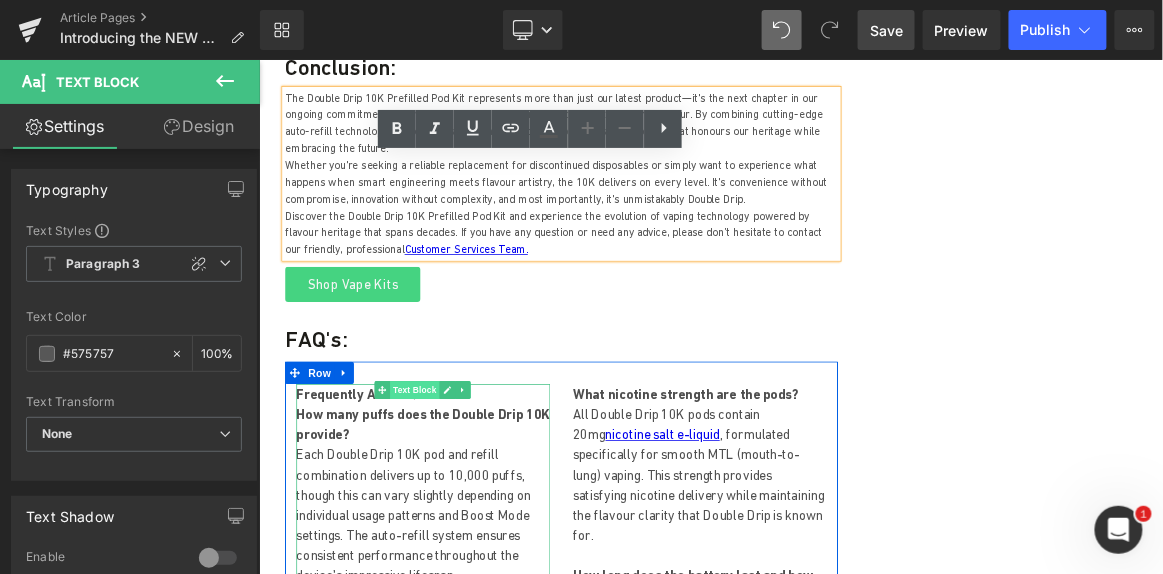 click on "Text Block" at bounding box center (467, 501) 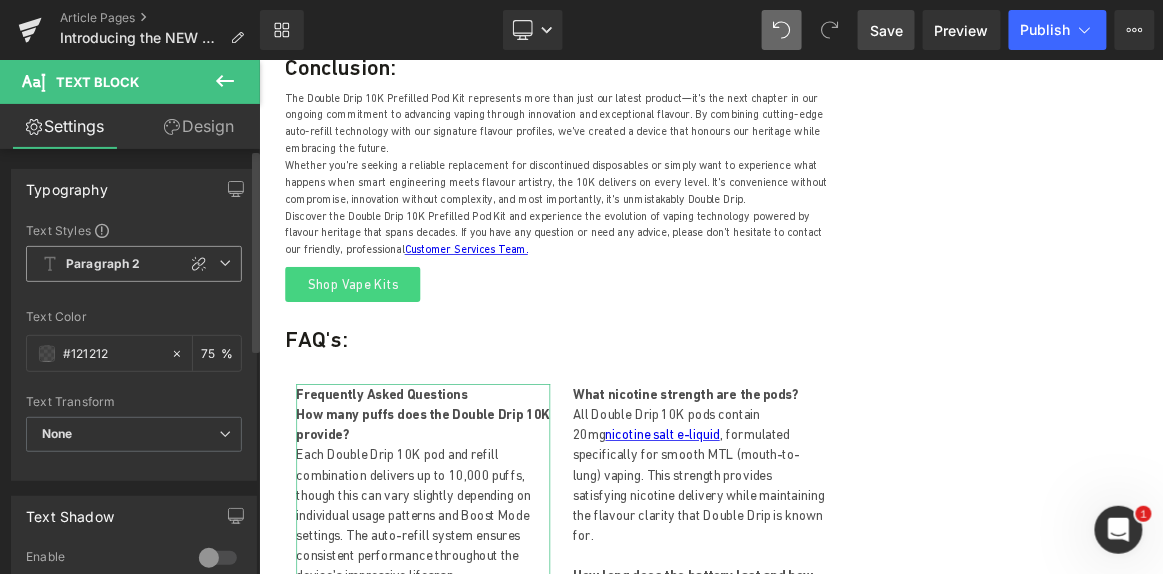 click at bounding box center [225, 263] 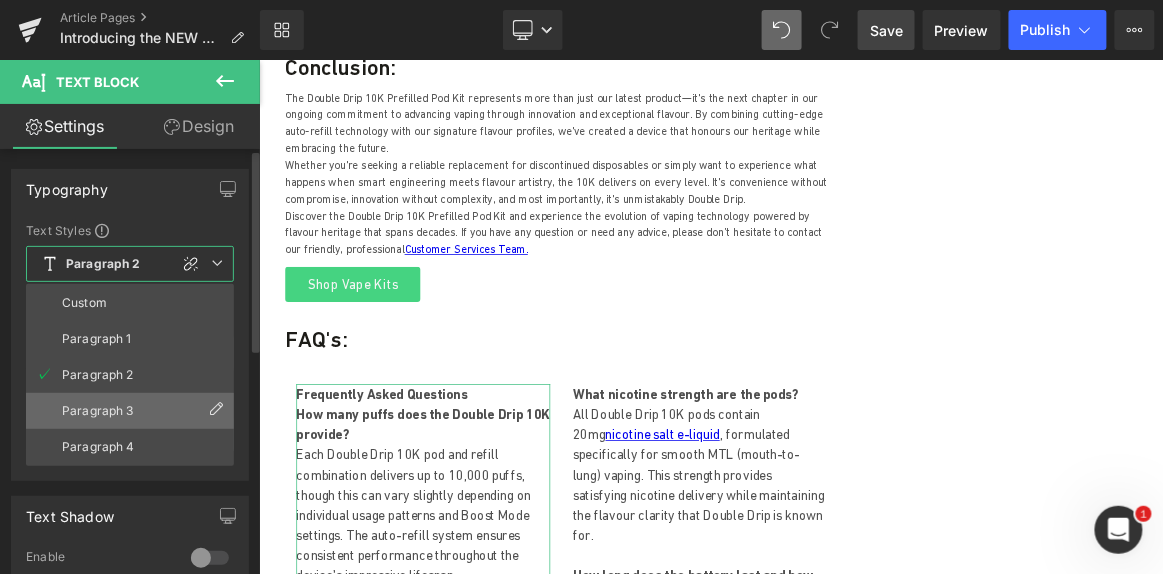 click on "Paragraph 3" at bounding box center (130, 411) 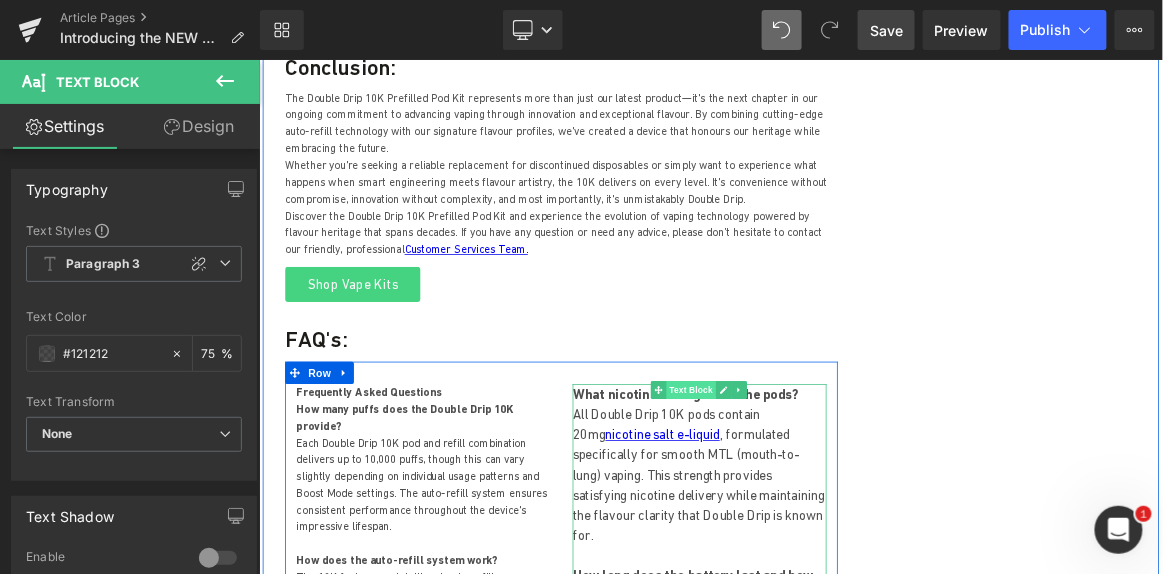 click on "Text Block" at bounding box center (837, 501) 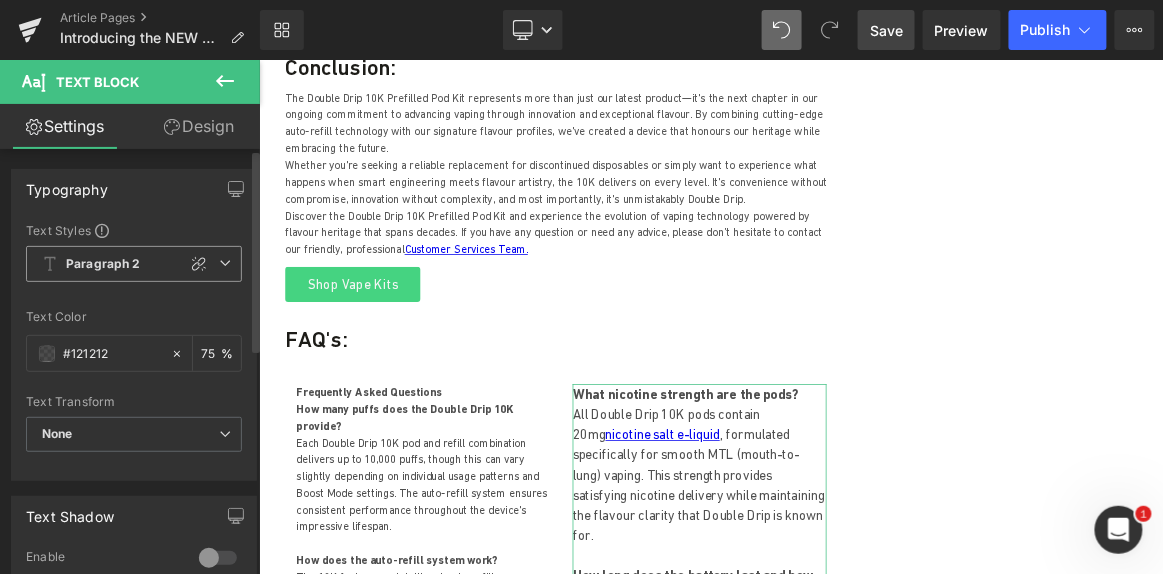 click on "Paragraph 2" at bounding box center (134, 264) 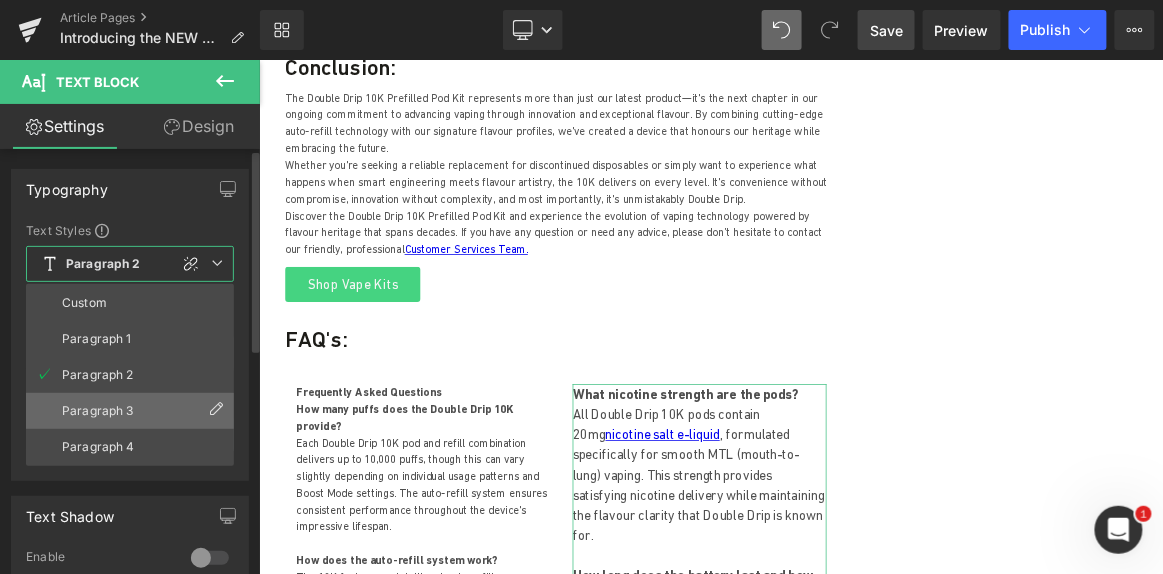 click on "Paragraph 3" at bounding box center [130, 411] 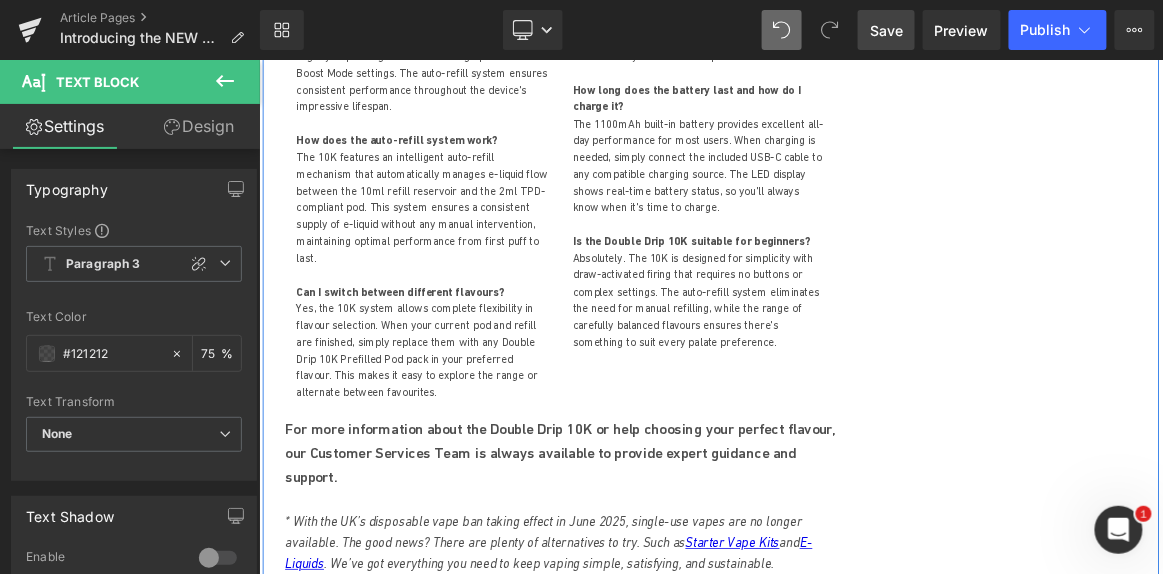 scroll, scrollTop: 8428, scrollLeft: 0, axis: vertical 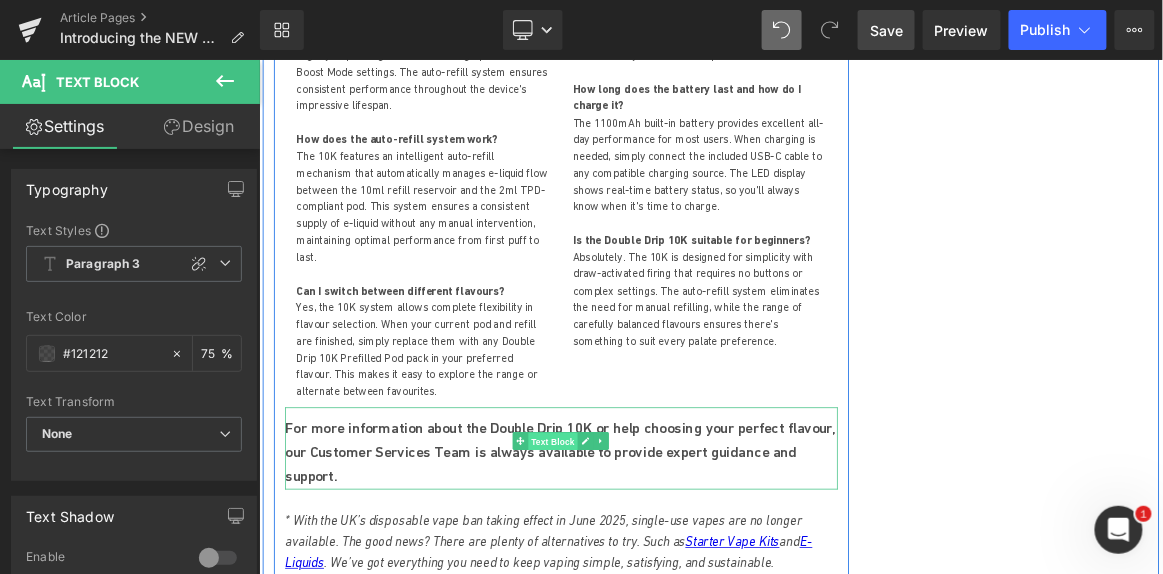 click on "Text Block" at bounding box center [651, 570] 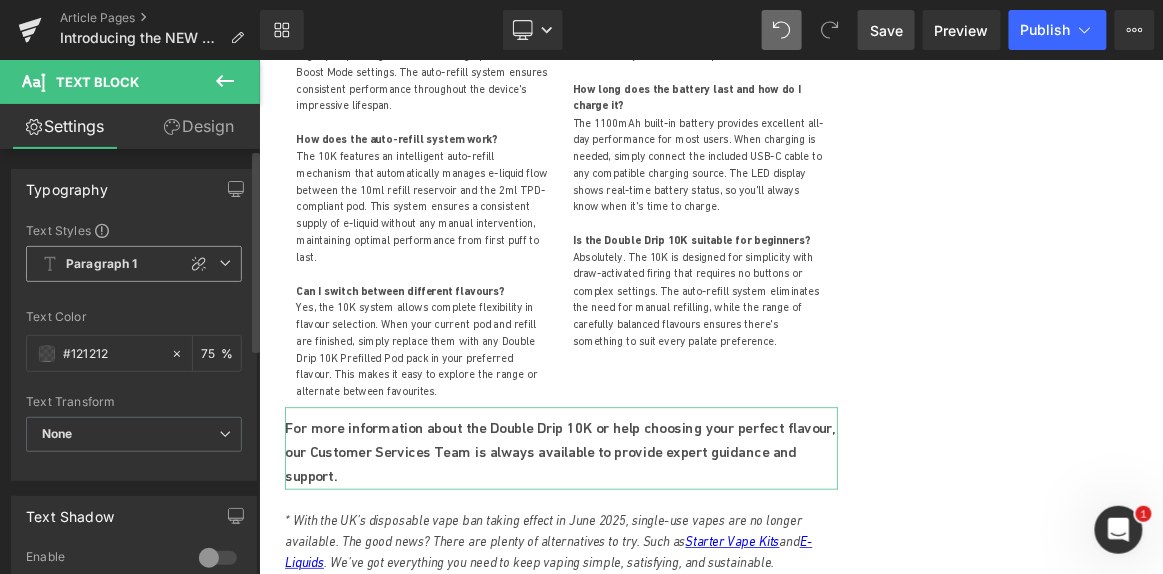 click at bounding box center [225, 263] 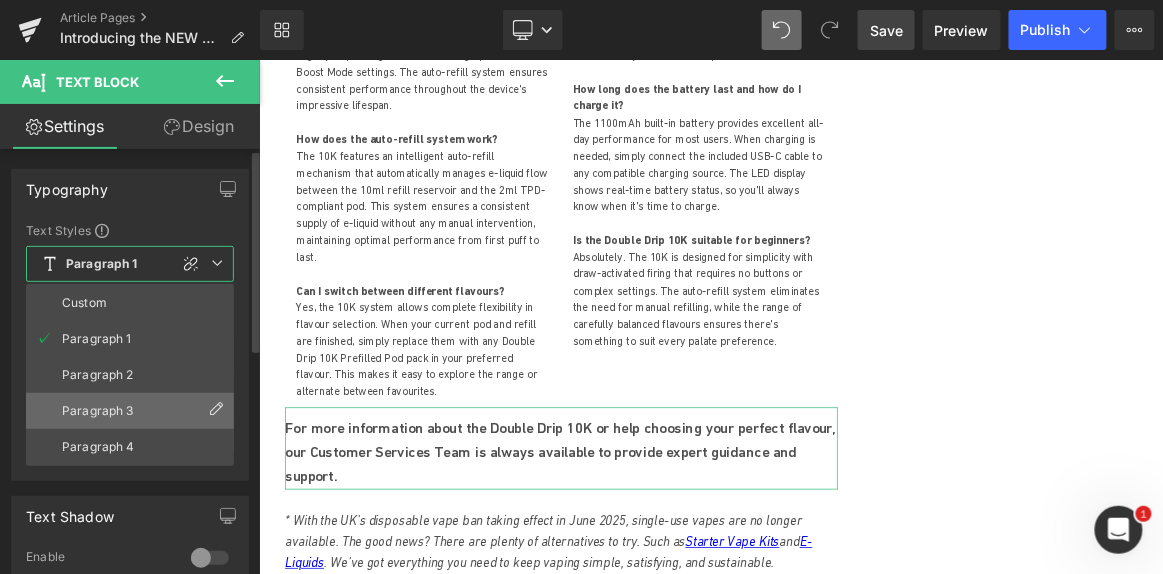 click on "Paragraph 3" at bounding box center [130, 411] 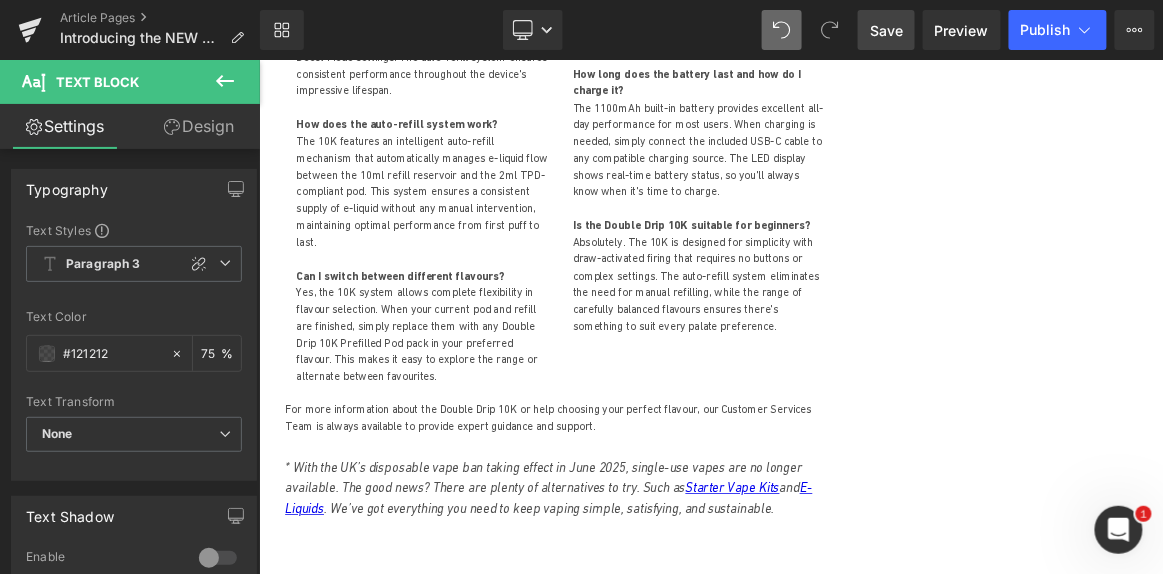 scroll, scrollTop: 8443, scrollLeft: 0, axis: vertical 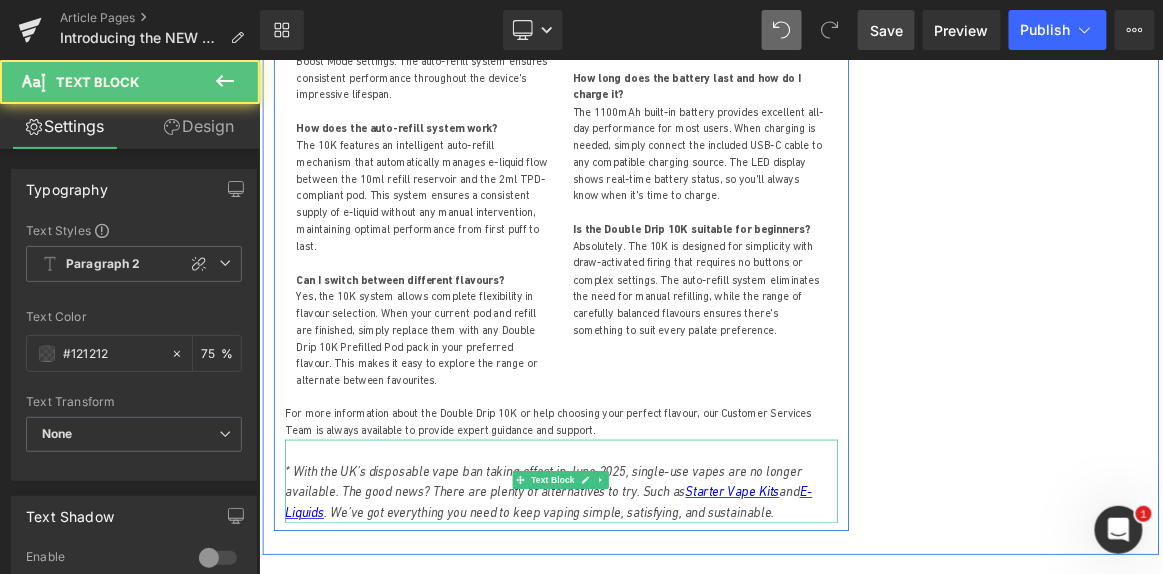 click on "* With the UK’s disposable vape ban taking effect in June 2025, single-use vapes are no longer available. The good news? There are plenty of alternatives to try. Such as  Starter Vape Kits  and  E-Liquids . We’ve got everything you need to keep vaping simple, satisfying, and sustainable." at bounding box center (646, 637) 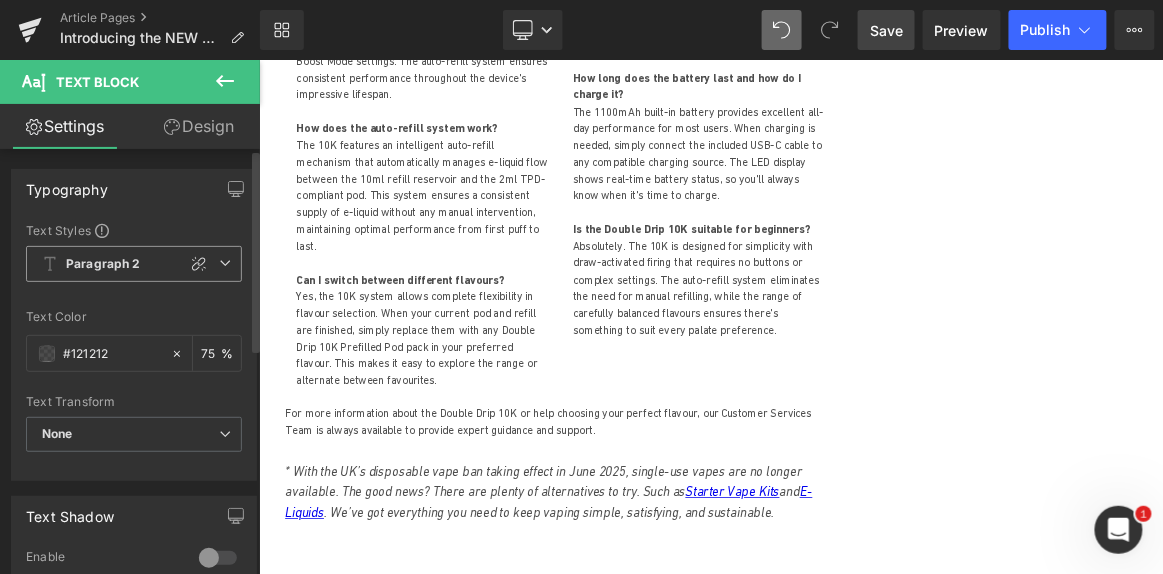 click at bounding box center [225, 263] 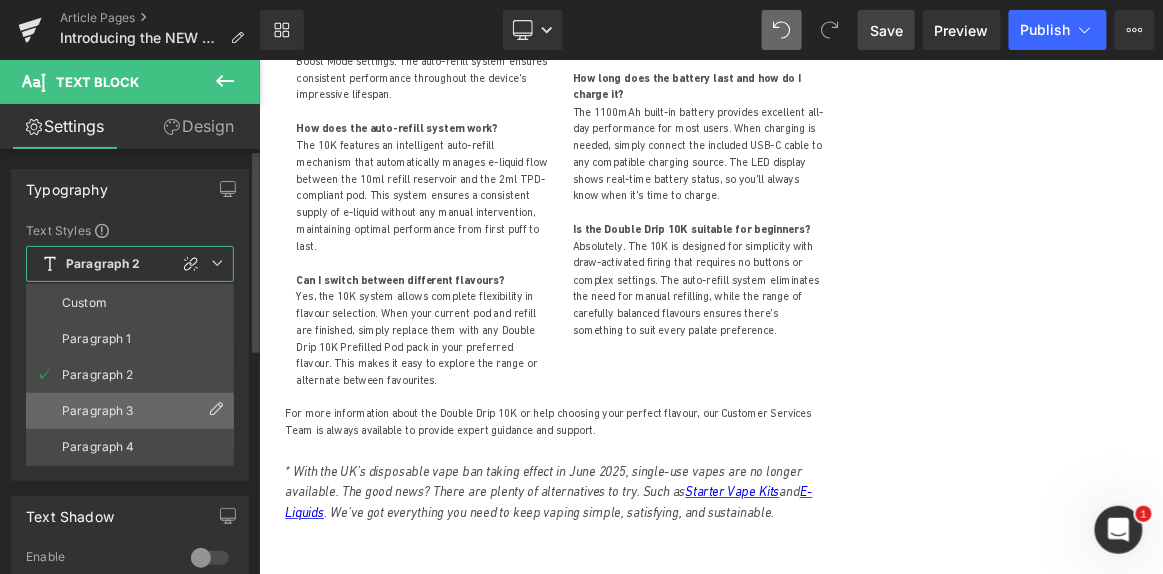 click on "Paragraph 3" at bounding box center [130, 411] 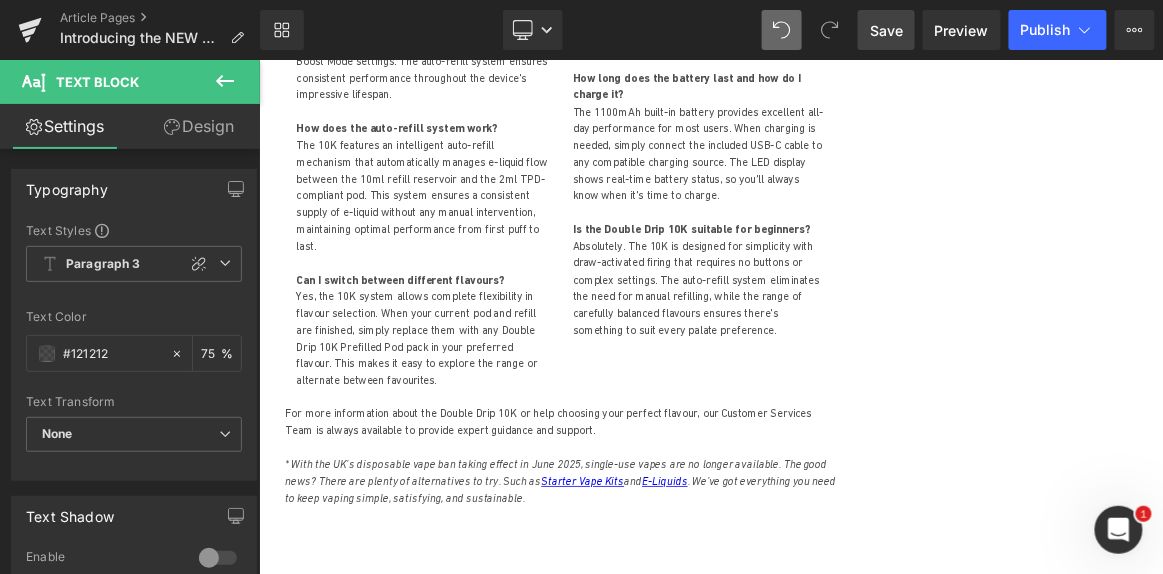click on "Save" at bounding box center [886, 30] 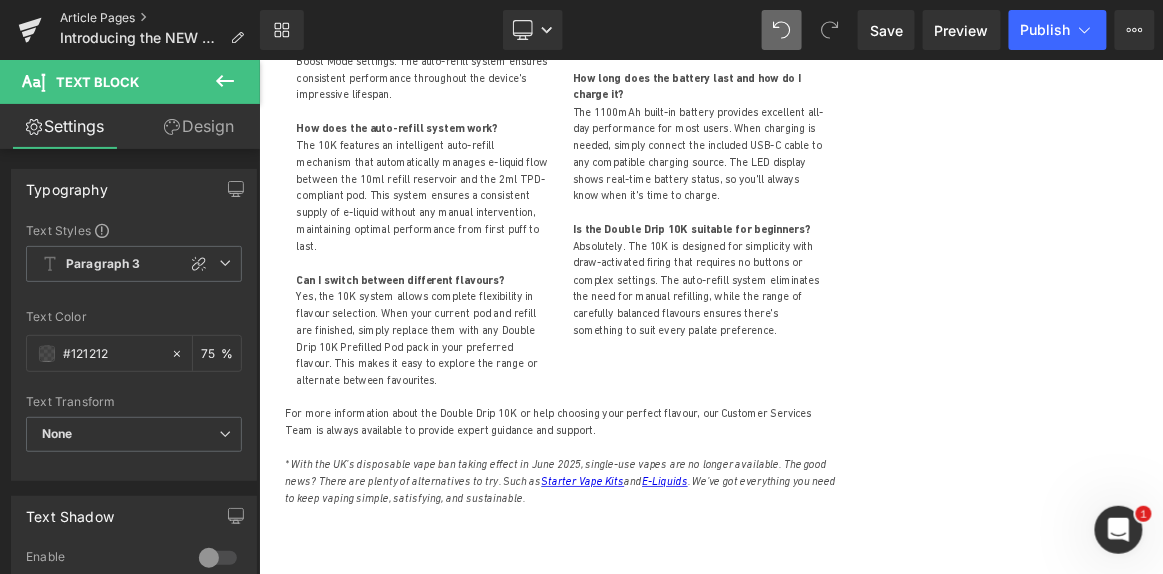 click on "Article Pages" at bounding box center (160, 18) 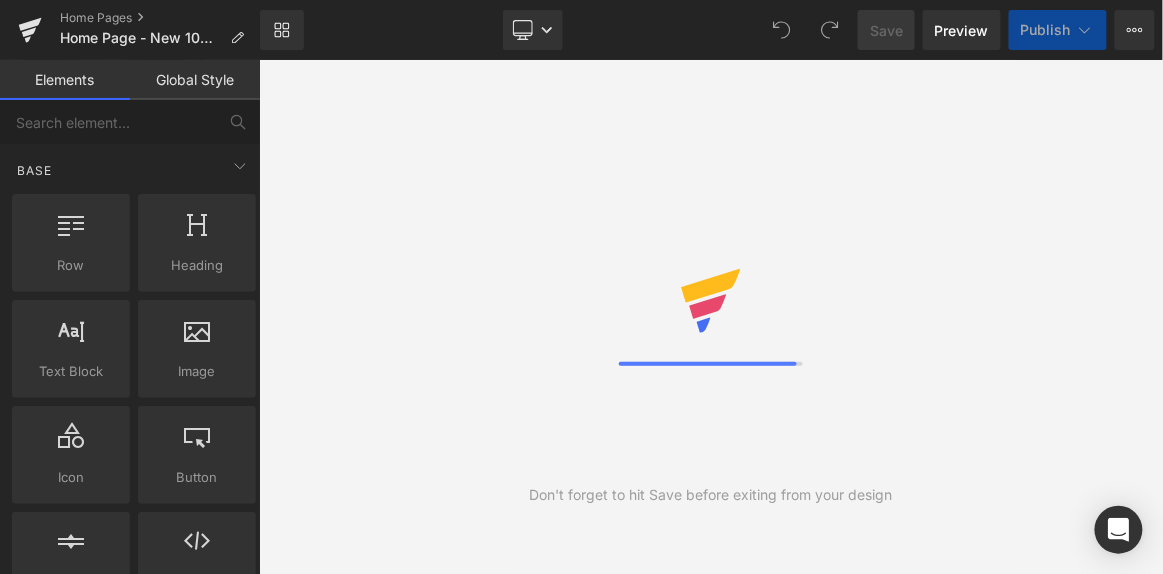 scroll, scrollTop: 0, scrollLeft: 0, axis: both 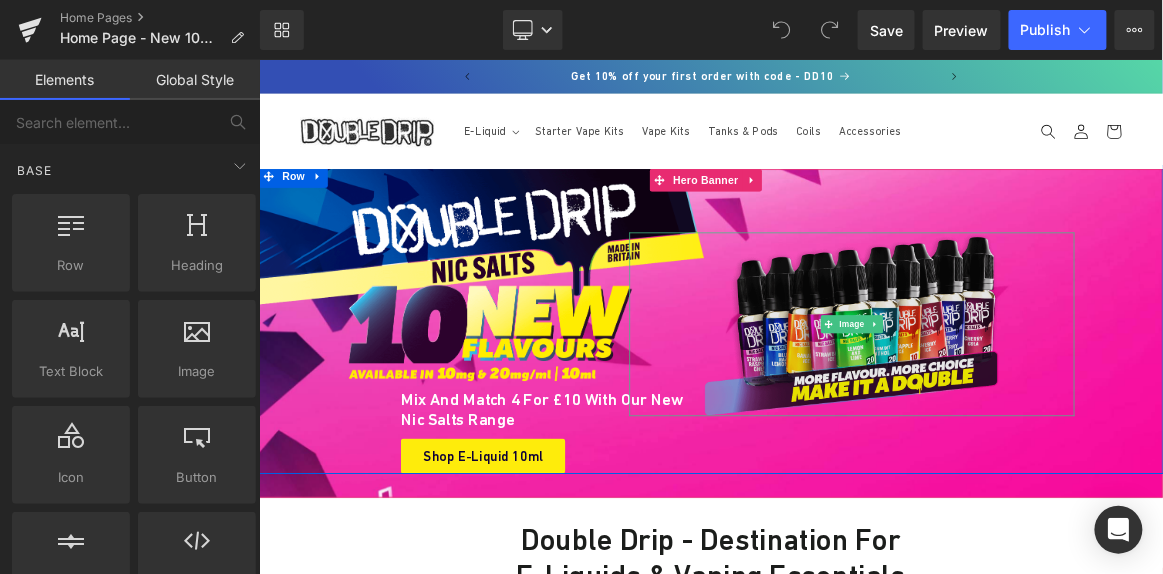 click at bounding box center [1052, 413] 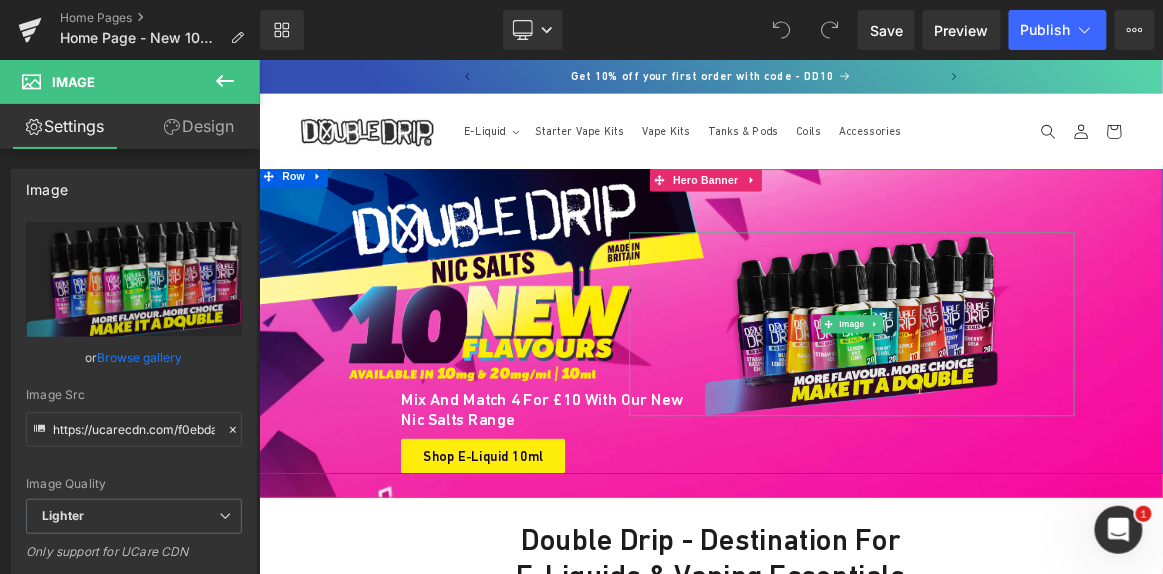 scroll, scrollTop: 0, scrollLeft: 0, axis: both 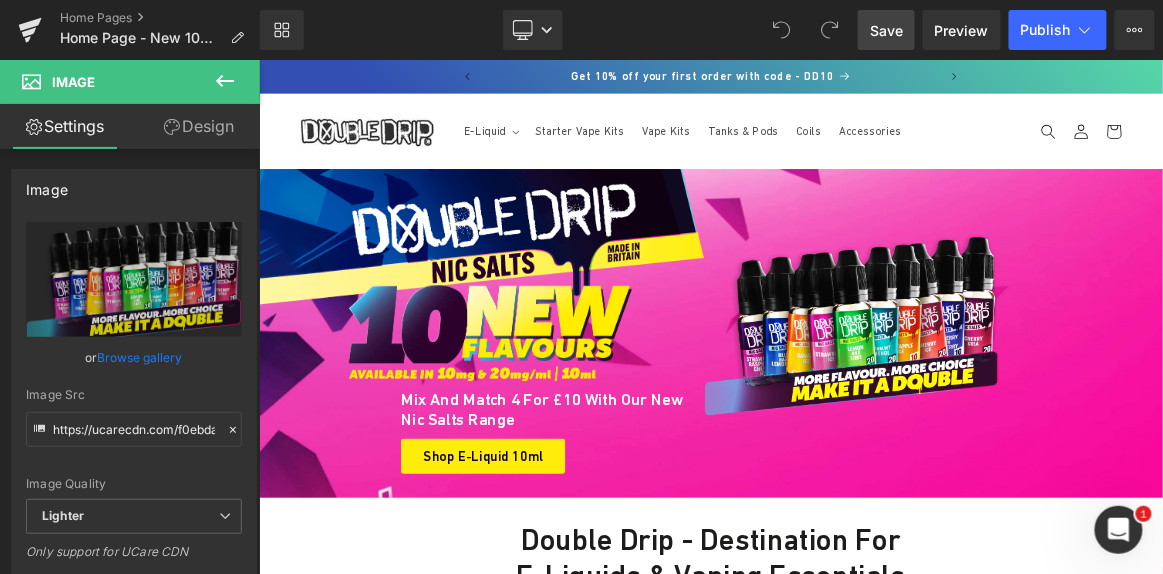 click on "Save" at bounding box center [886, 30] 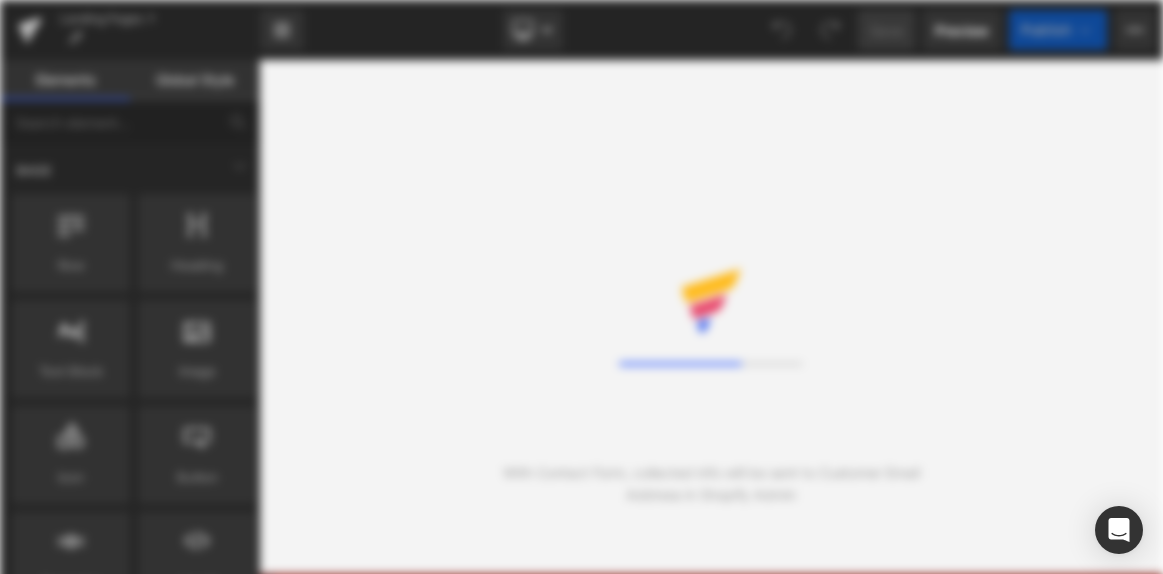 scroll, scrollTop: 0, scrollLeft: 0, axis: both 